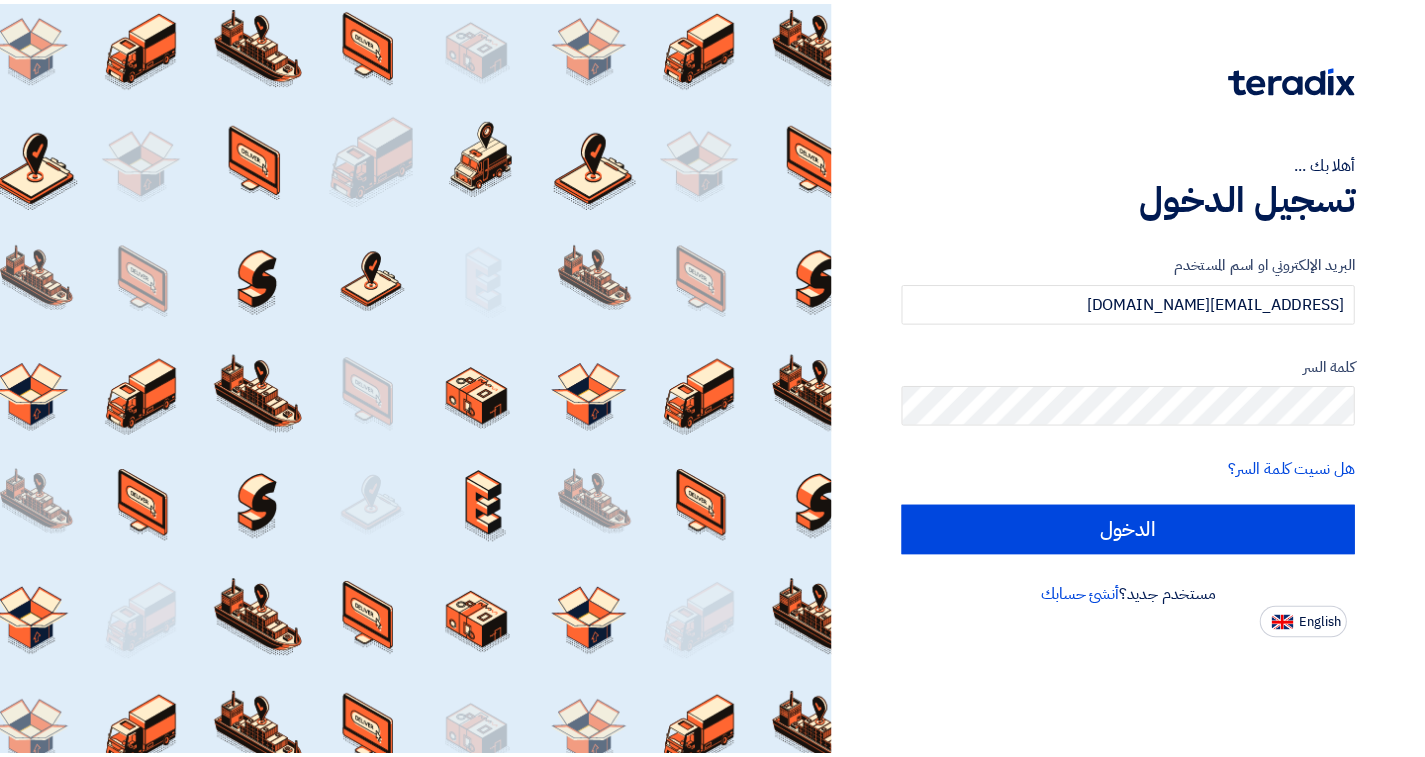 scroll, scrollTop: 0, scrollLeft: 0, axis: both 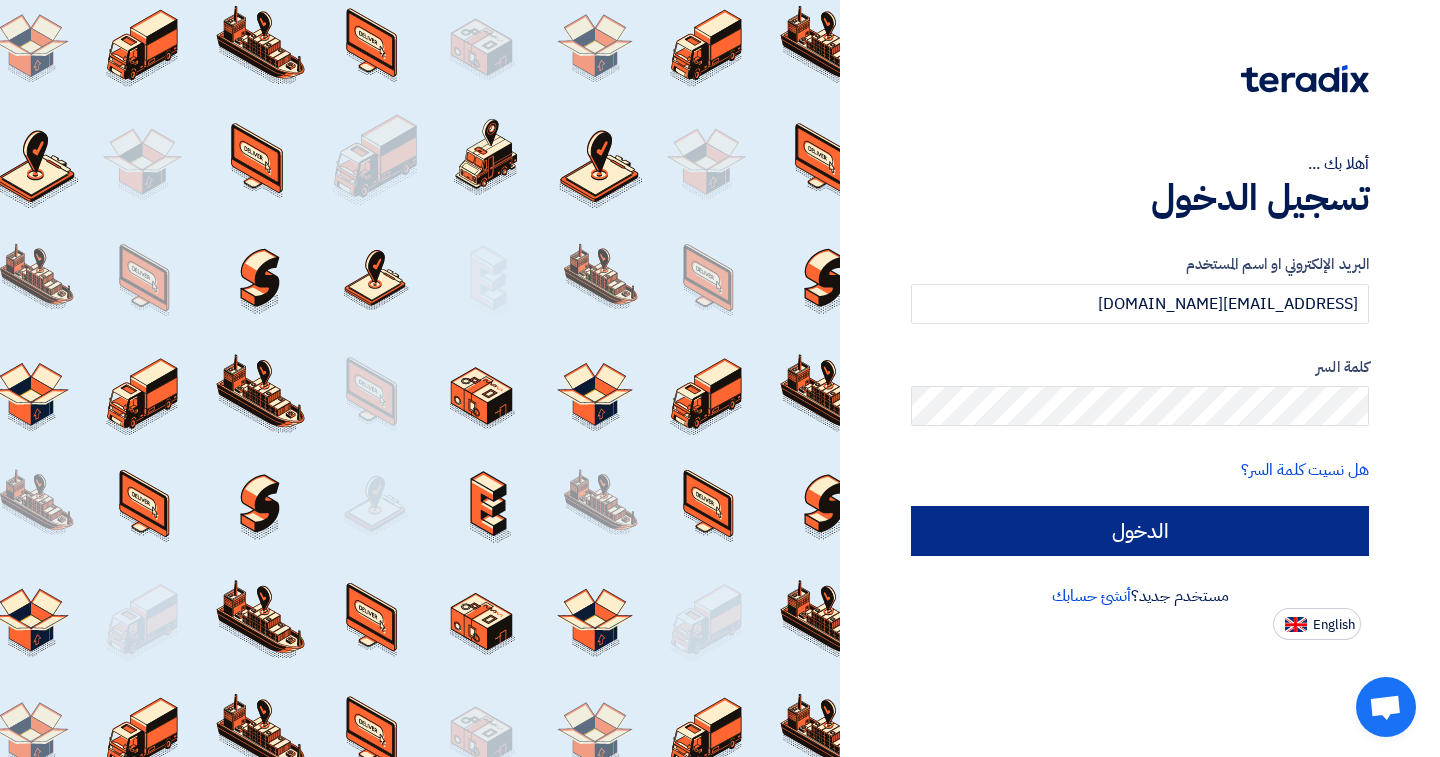 click on "الدخول" 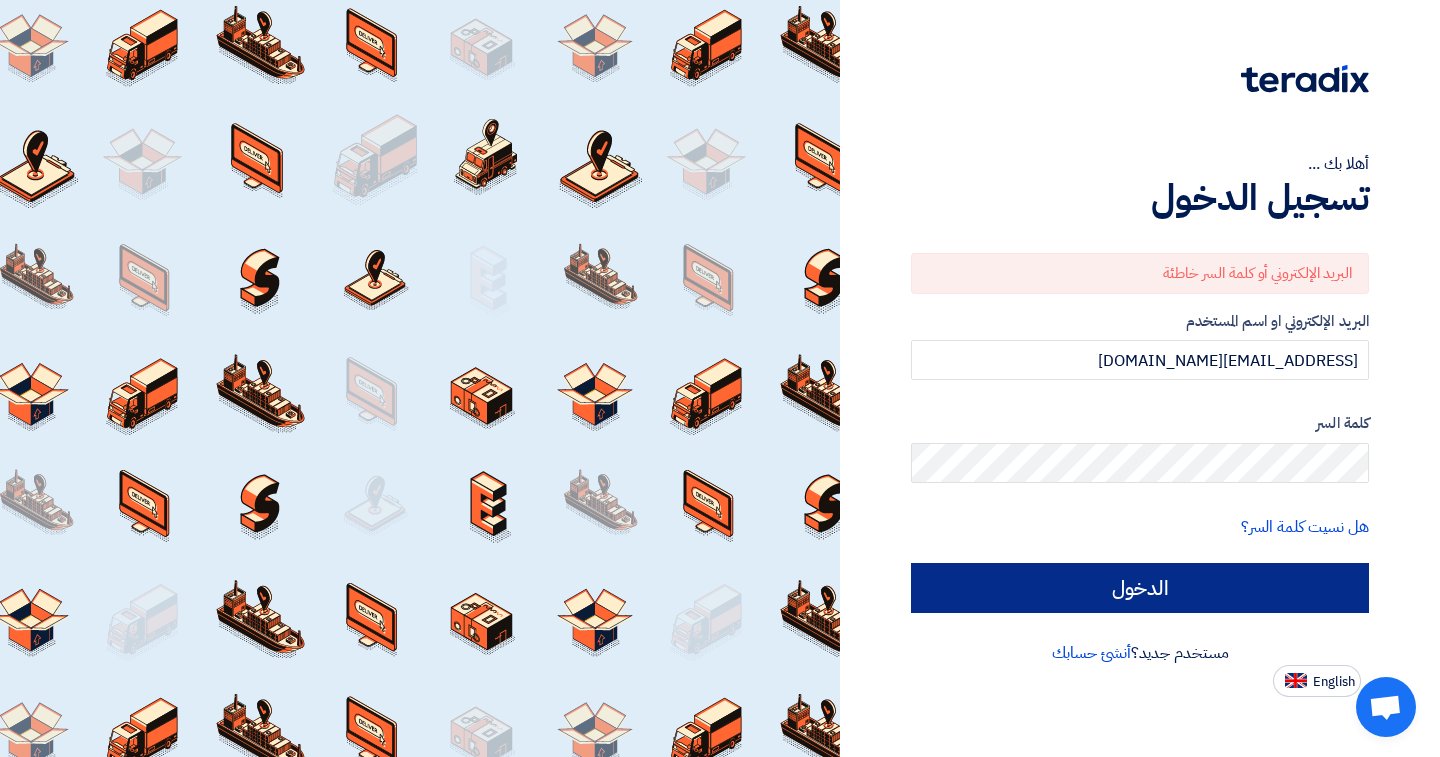 click on "الدخول" 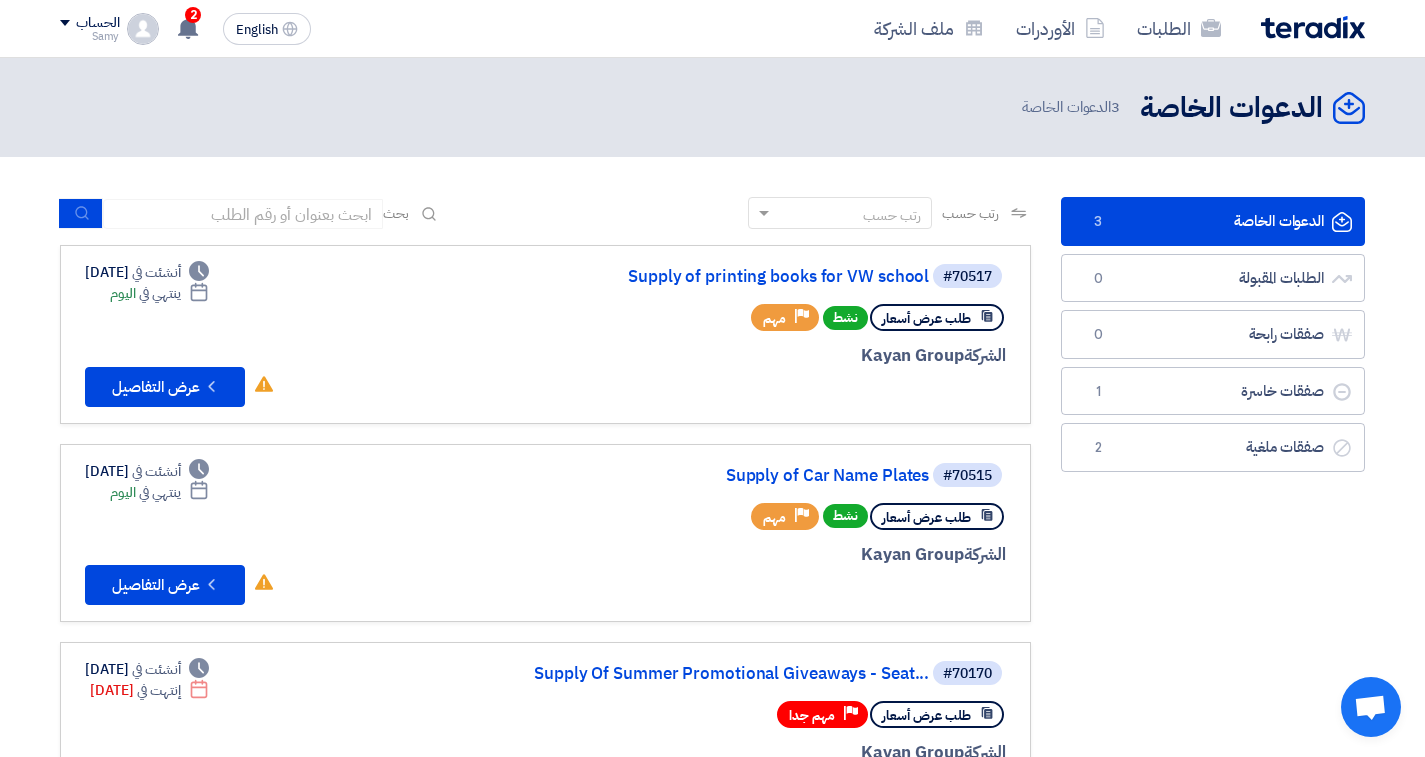 click on "الدعوات الخاصة
الدعوات الخاصة
3" 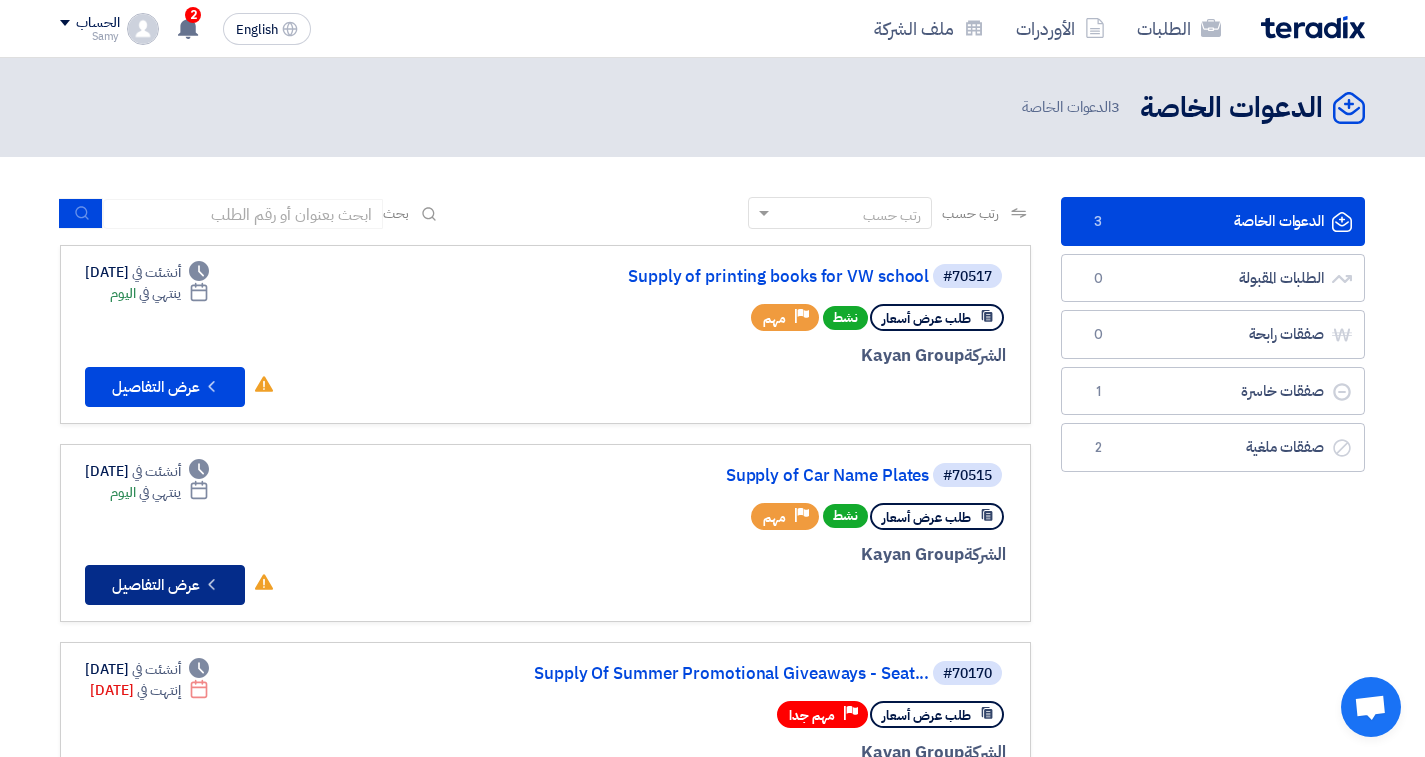 click on "Check details
عرض التفاصيل" 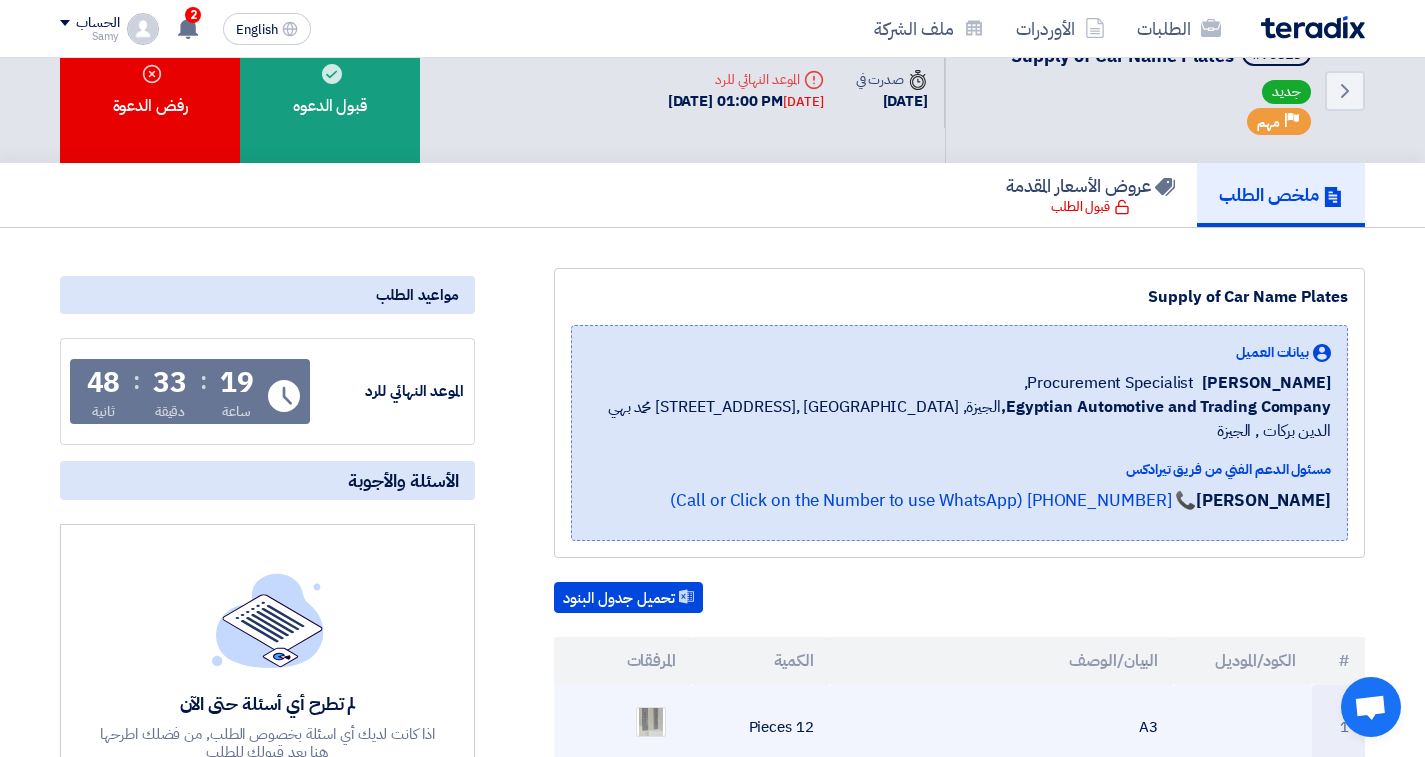 scroll, scrollTop: 0, scrollLeft: 0, axis: both 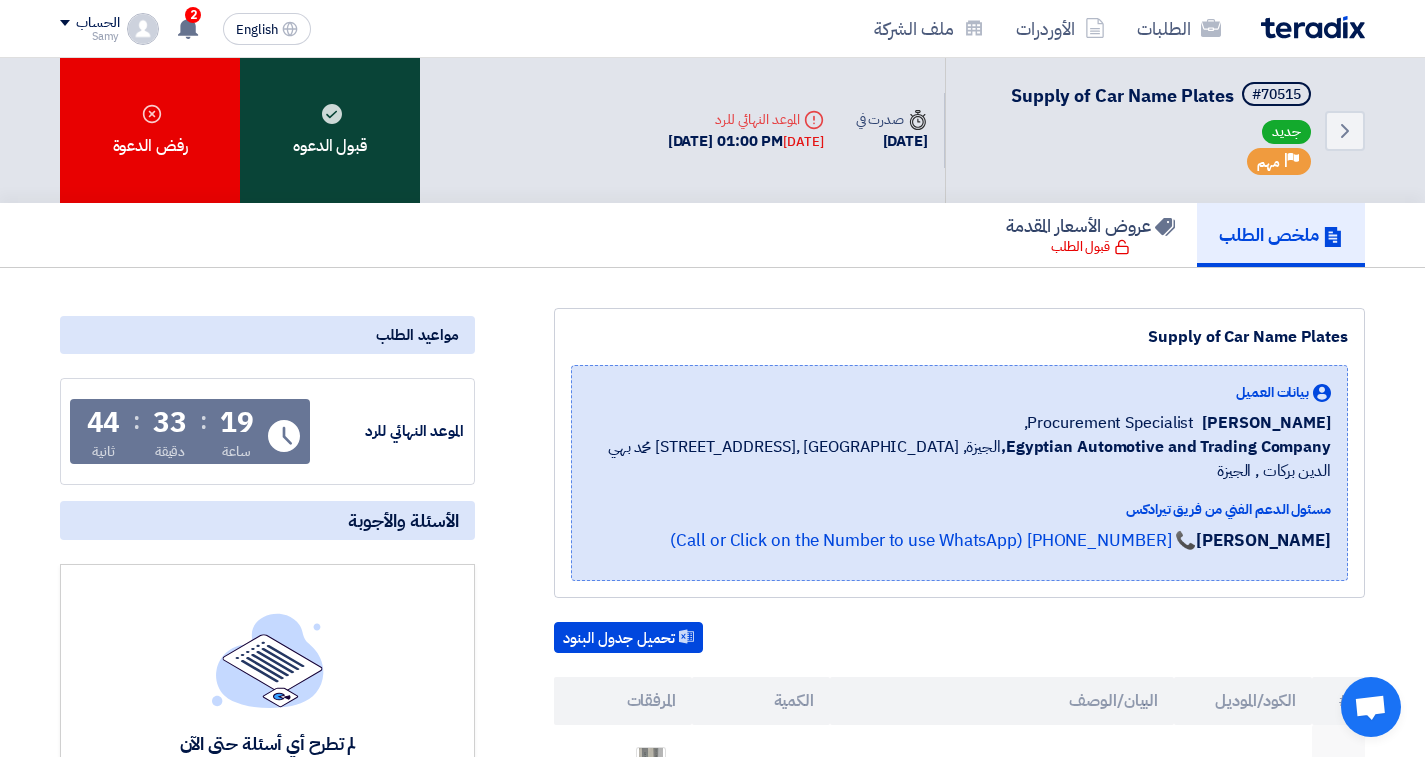 click on "قبول الدعوه" 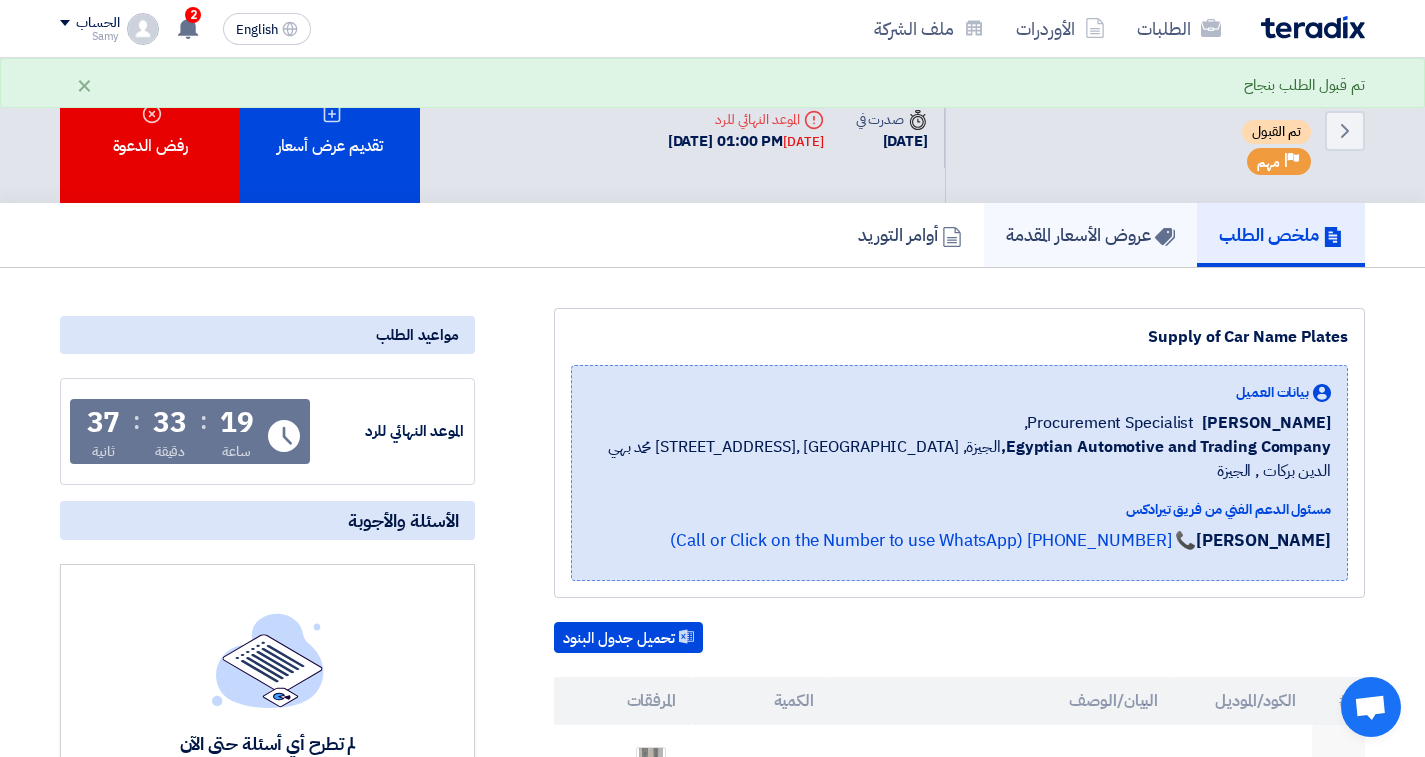 click on "عروض الأسعار المقدمة" 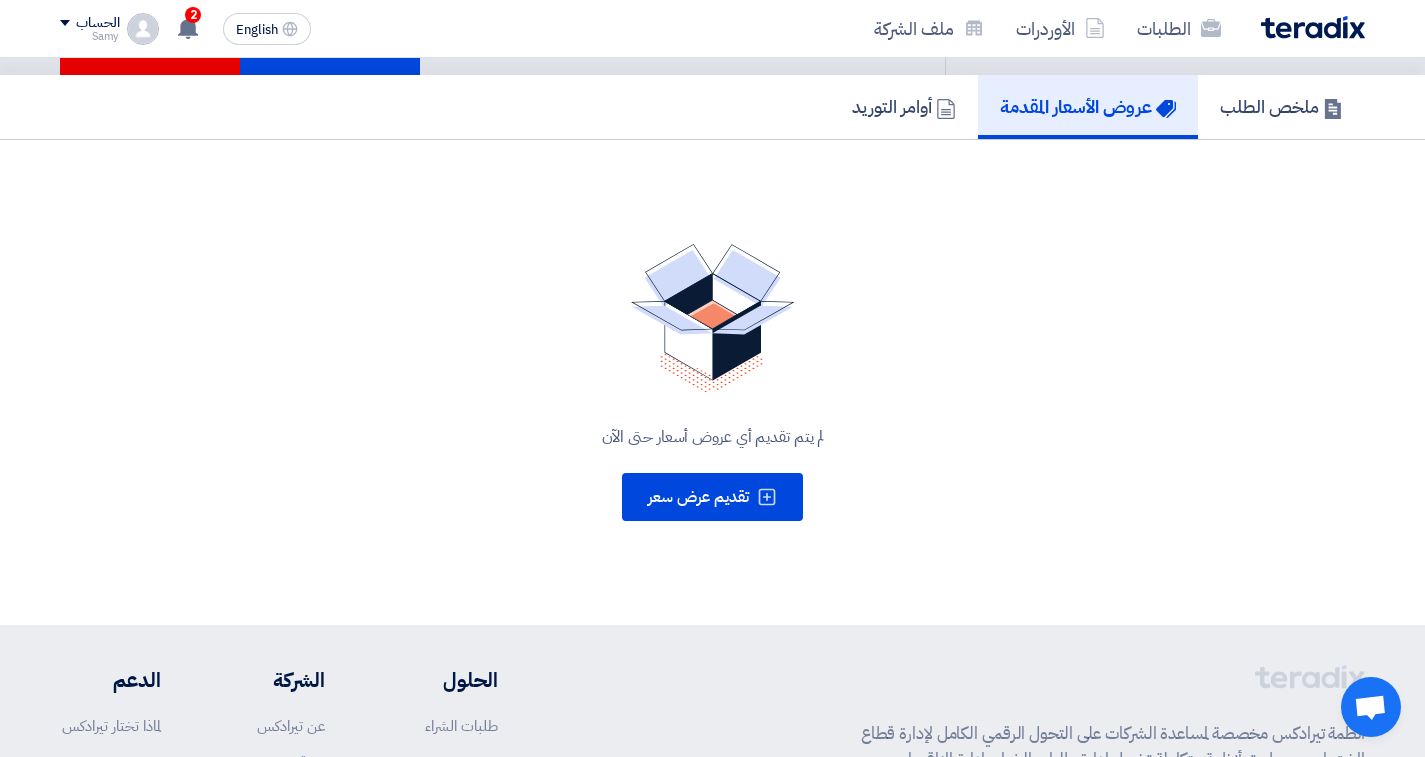 scroll, scrollTop: 132, scrollLeft: 0, axis: vertical 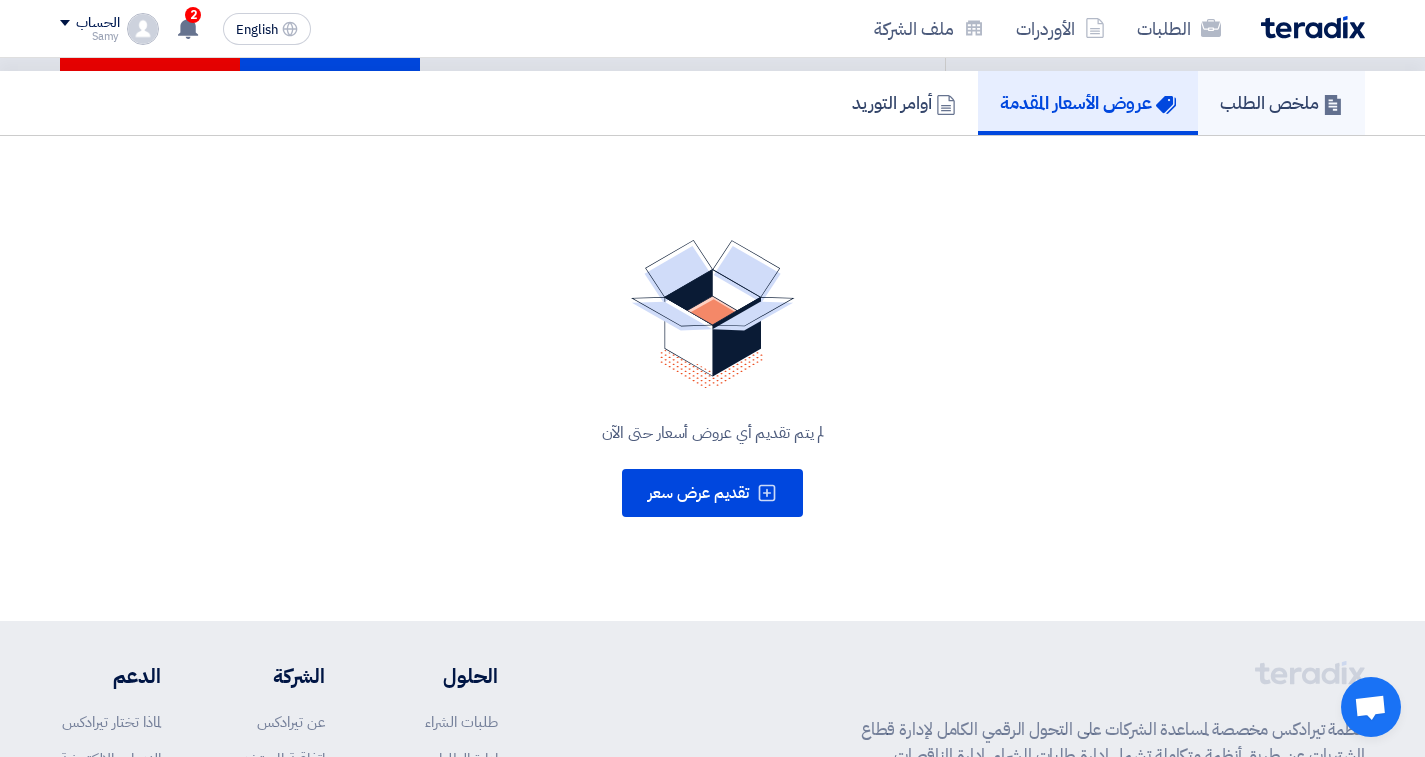 click on "ملخص الطلب" 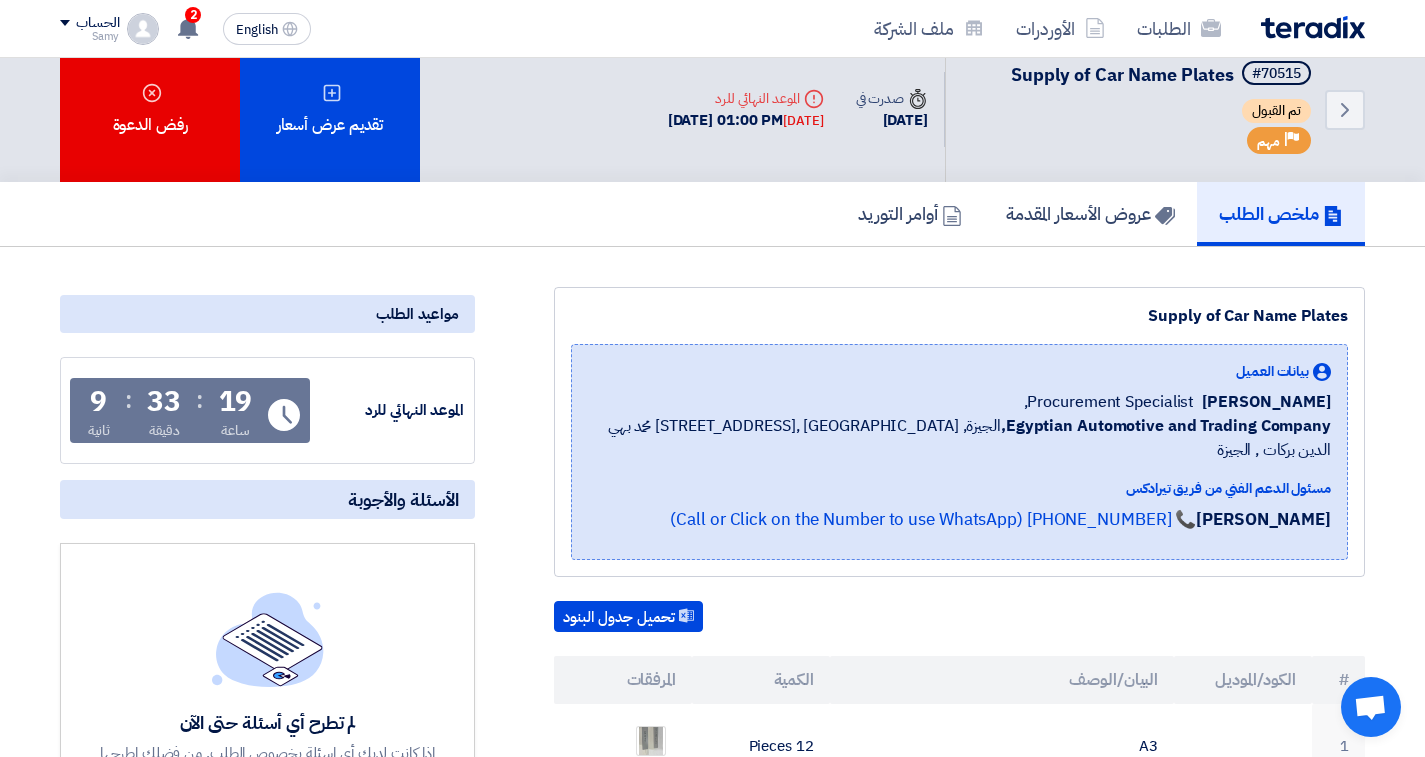 scroll, scrollTop: 0, scrollLeft: 0, axis: both 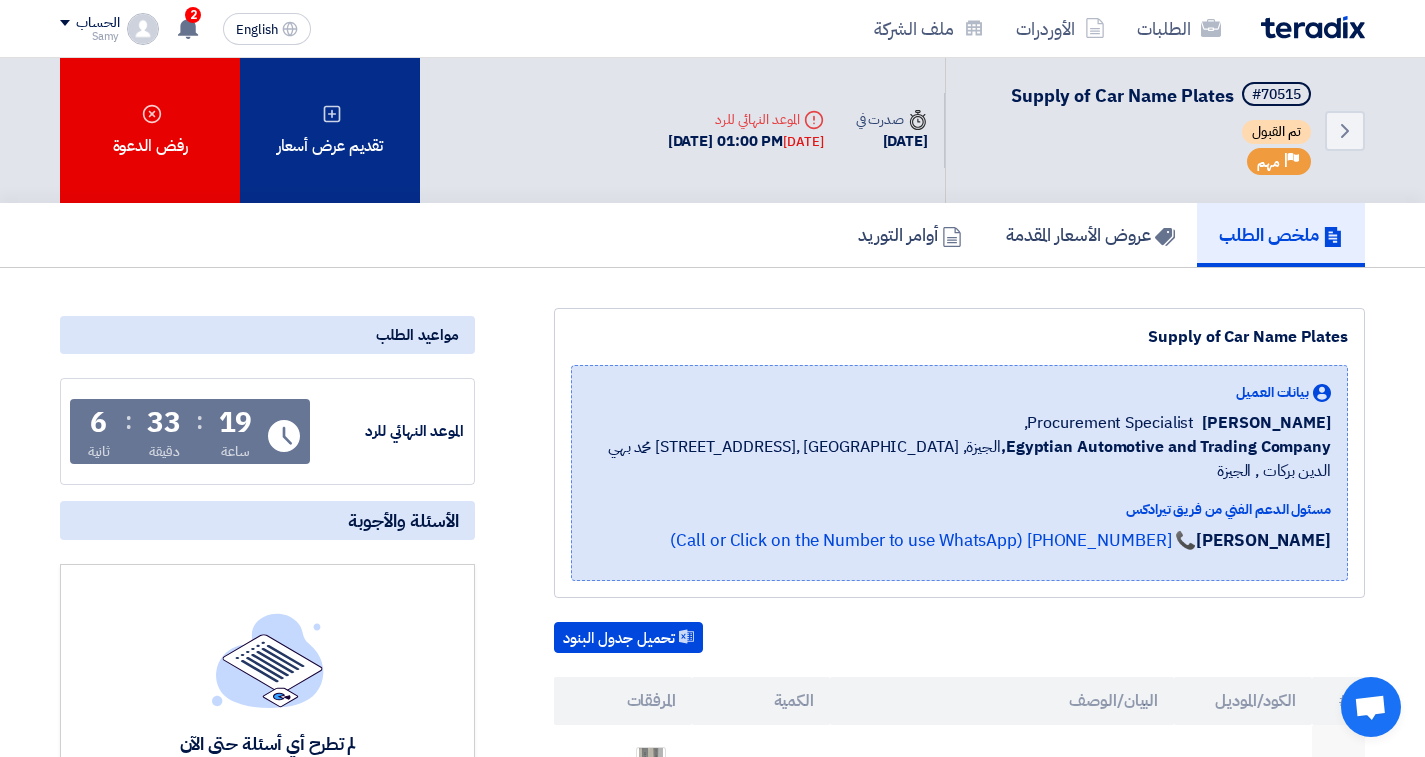 click 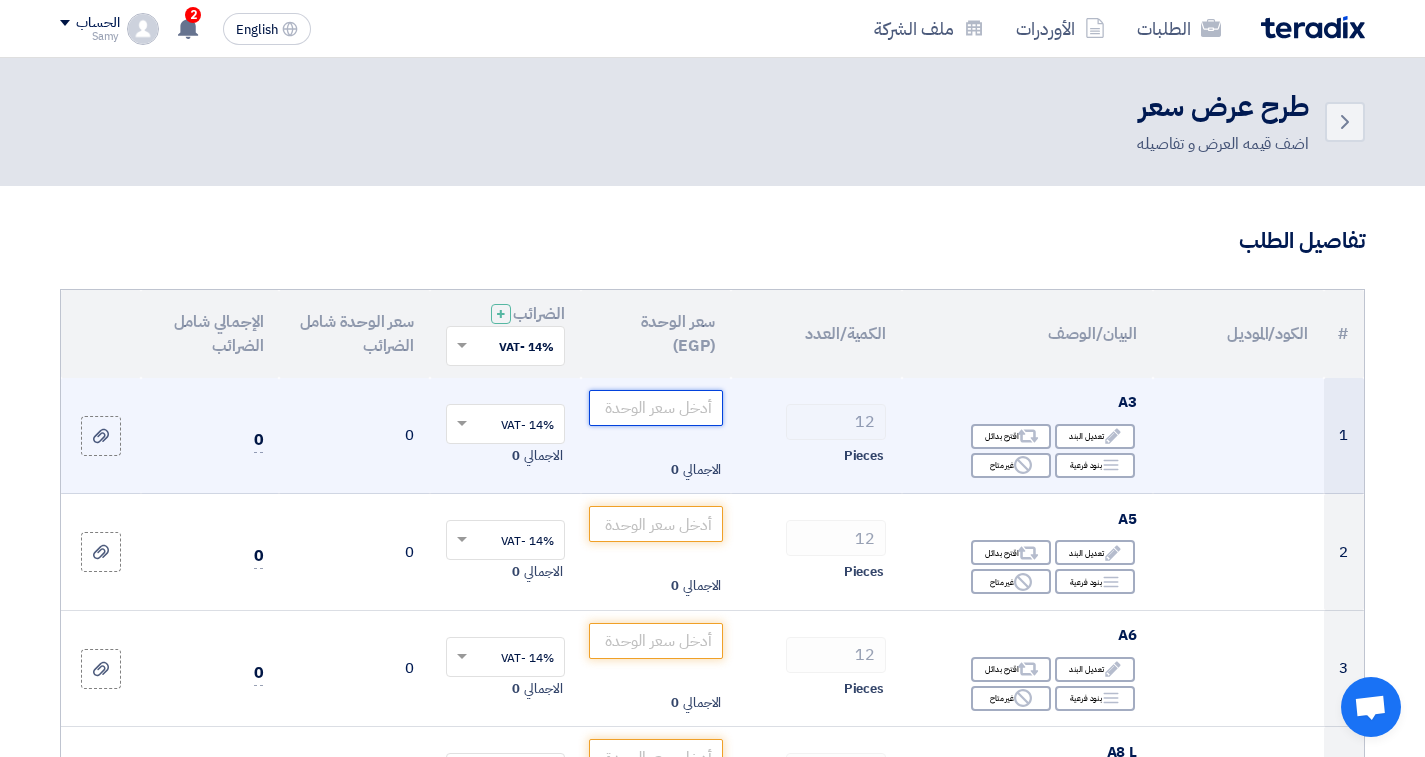 click 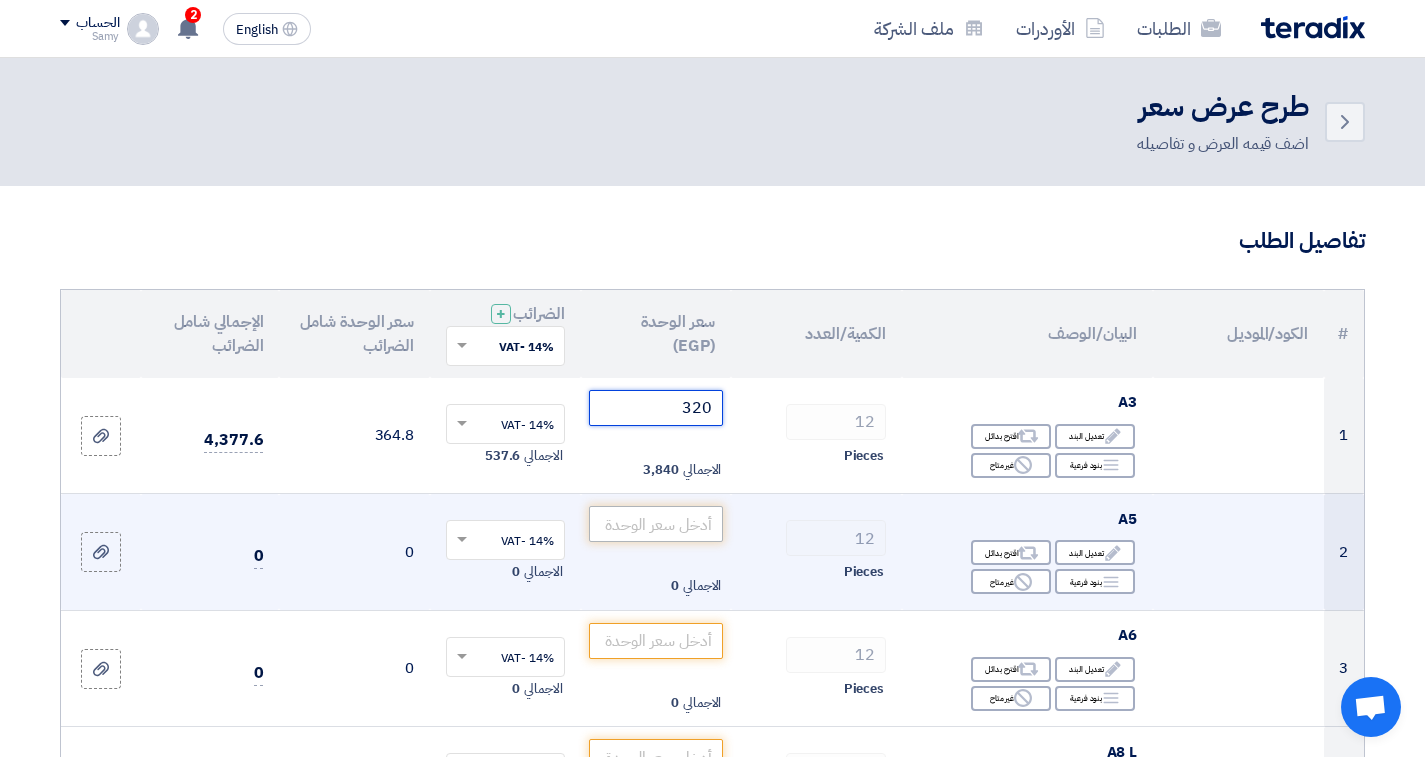 type on "320" 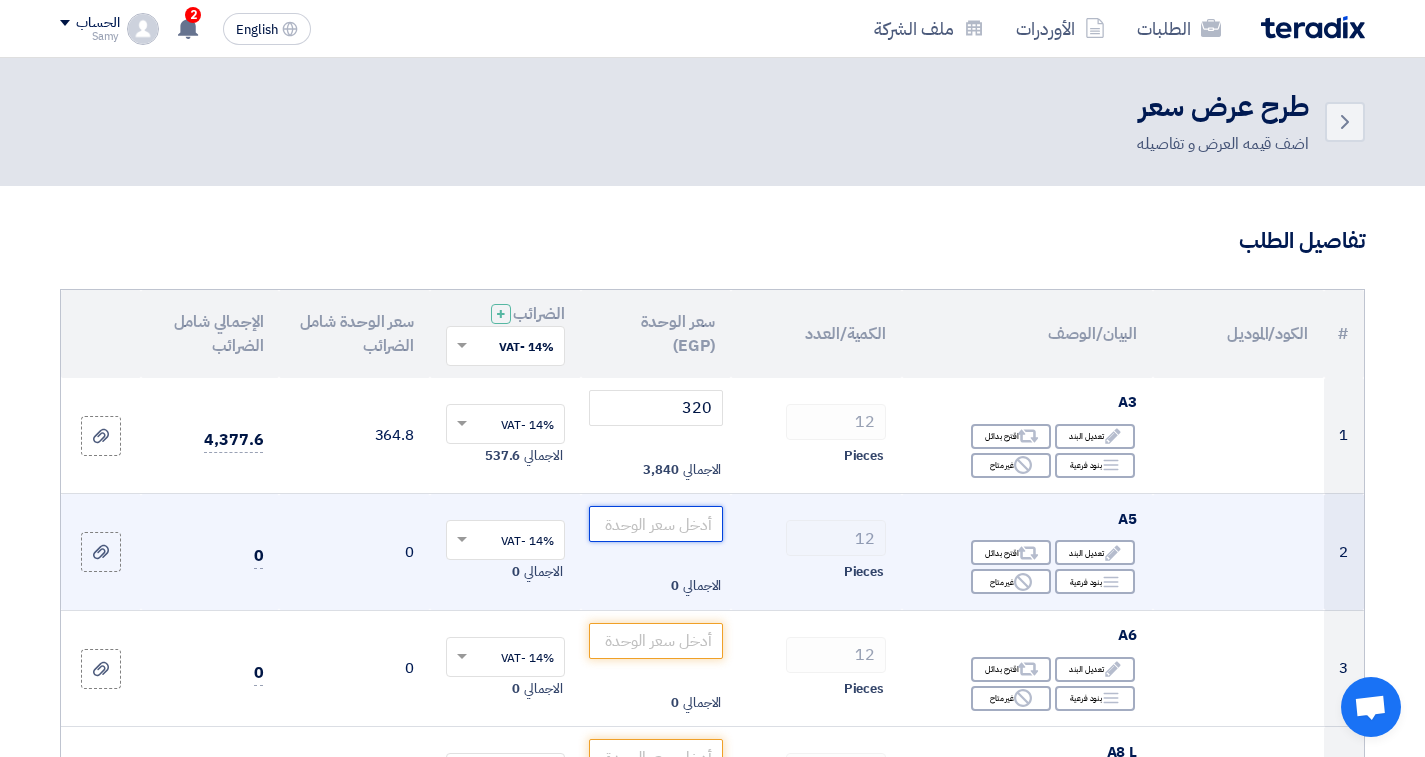 click 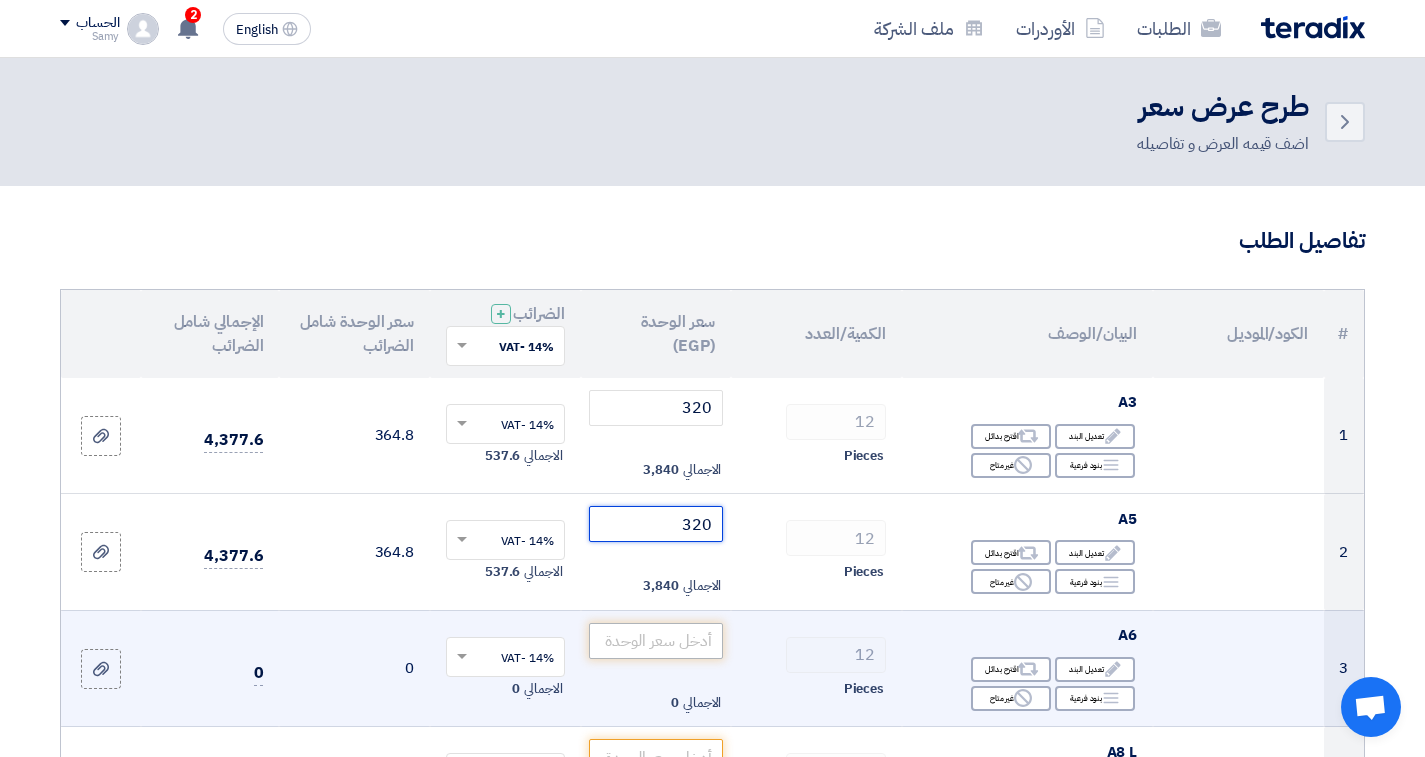 type on "320" 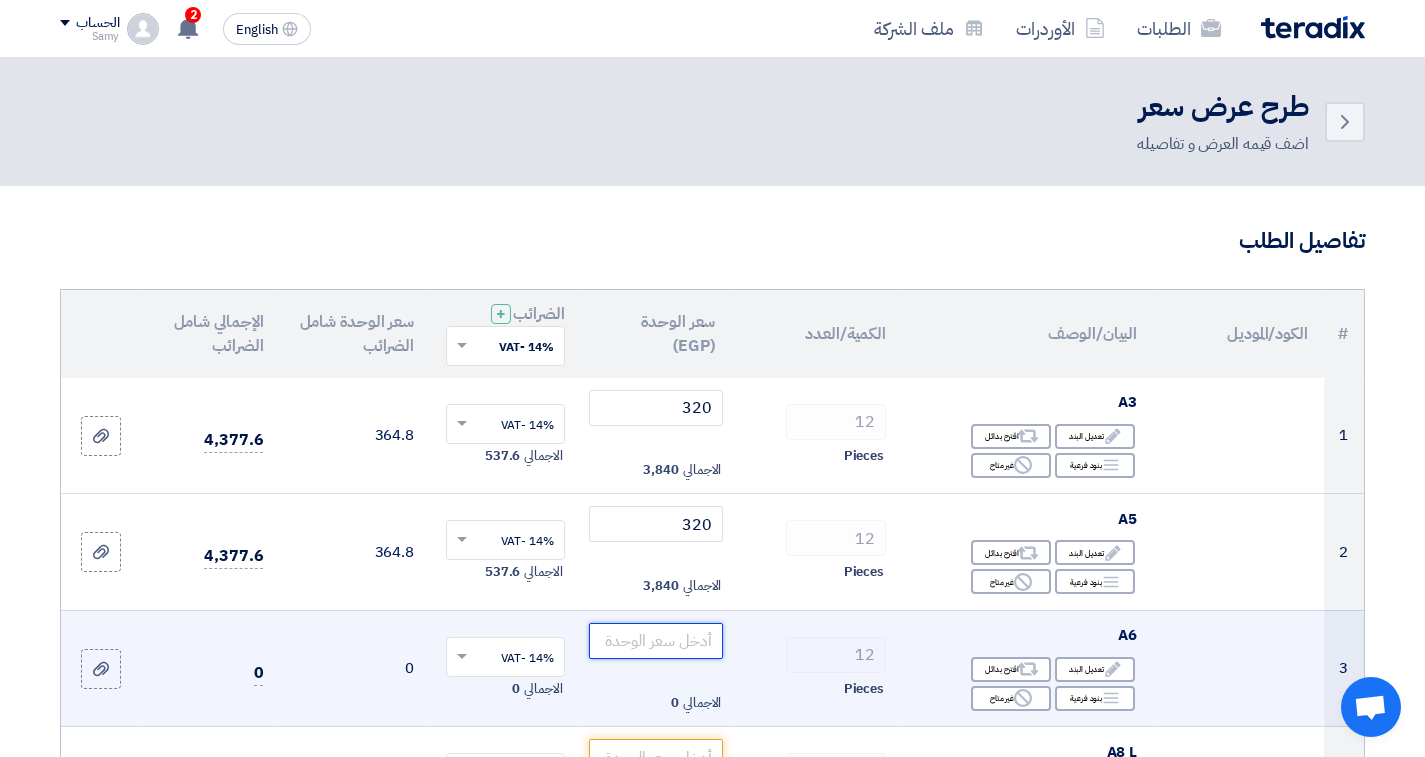 click 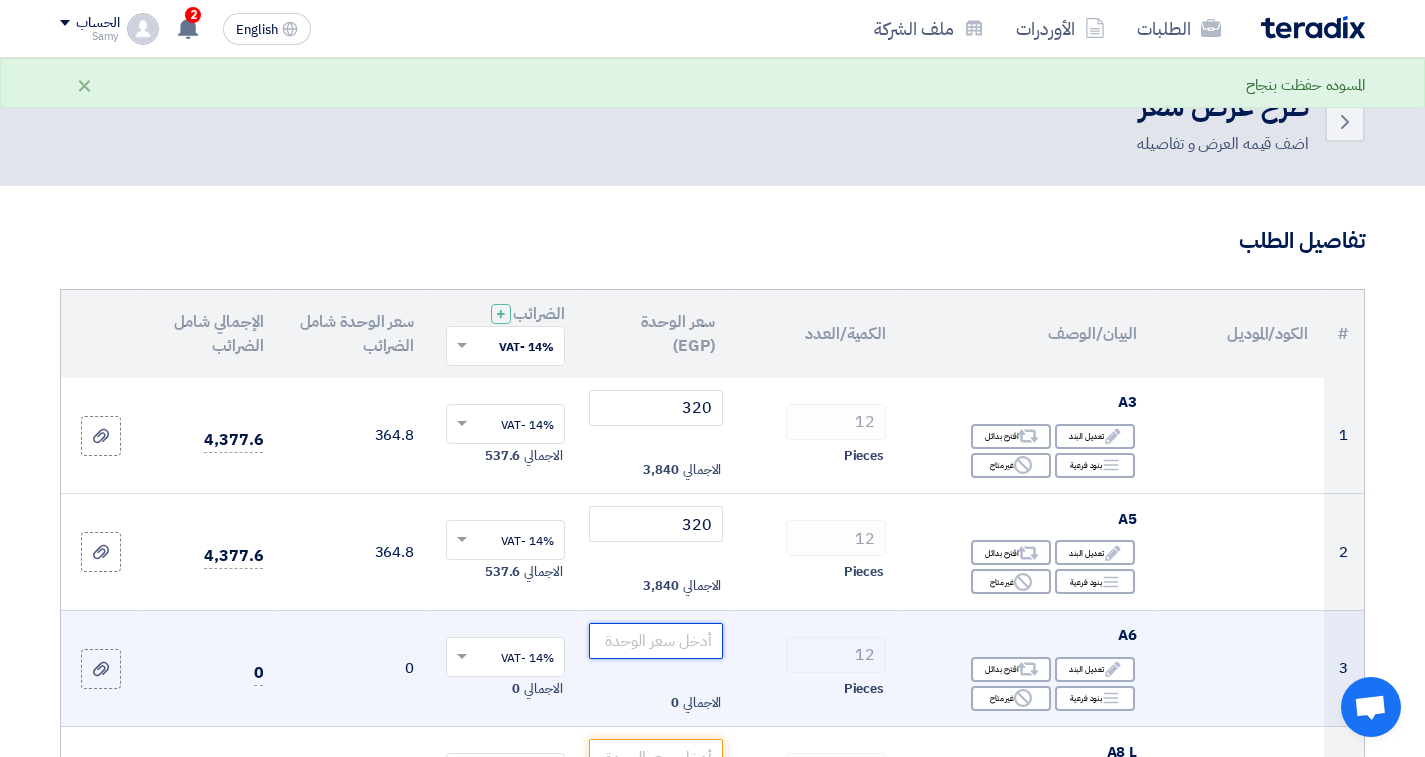 type on "2" 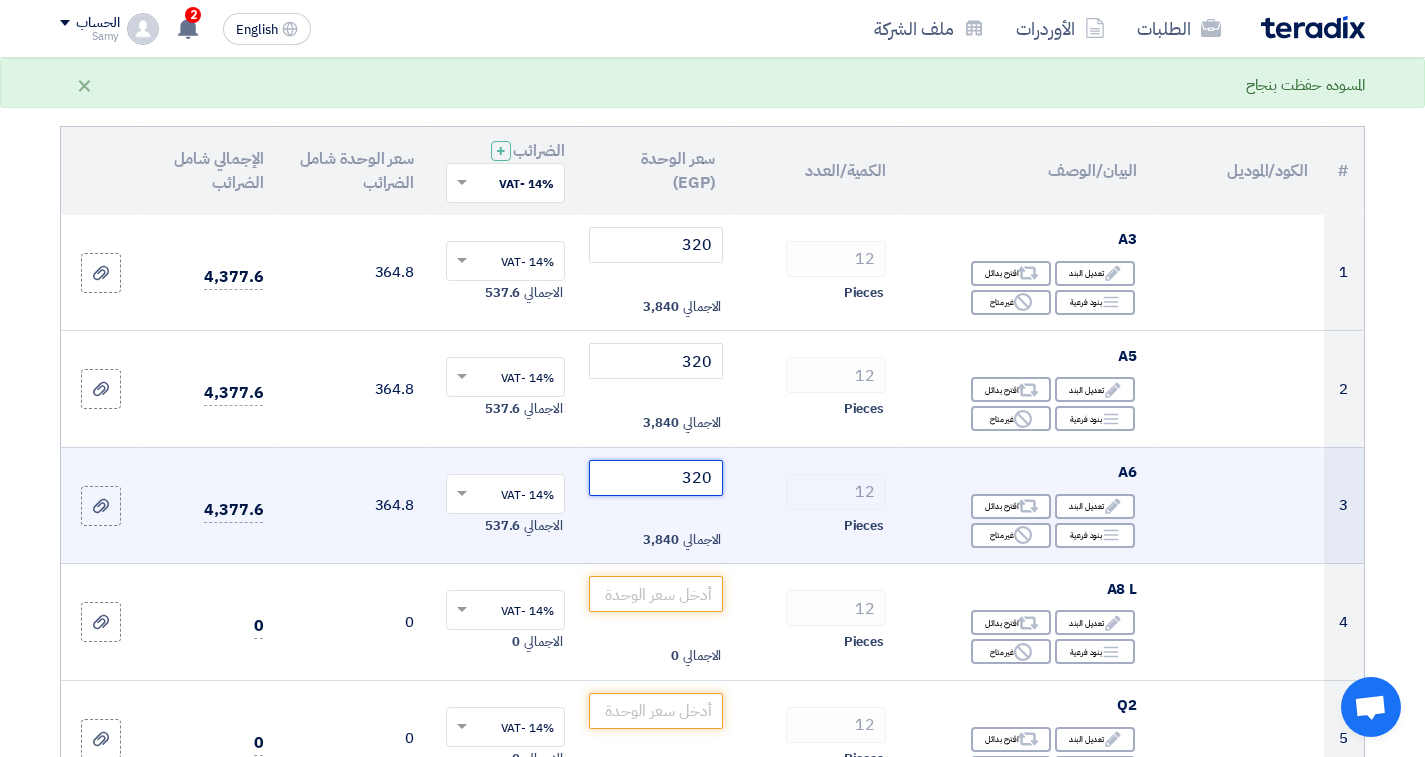 scroll, scrollTop: 177, scrollLeft: 0, axis: vertical 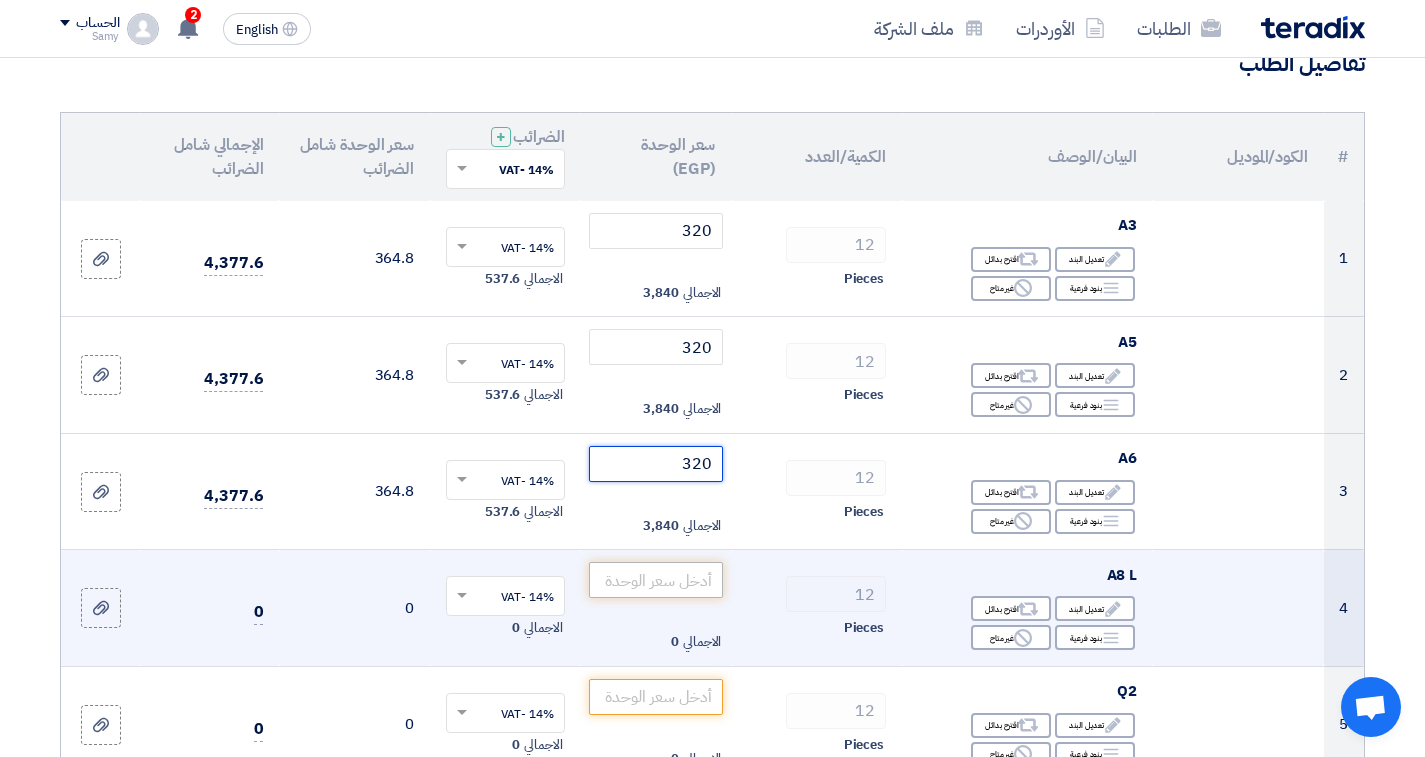 type on "320" 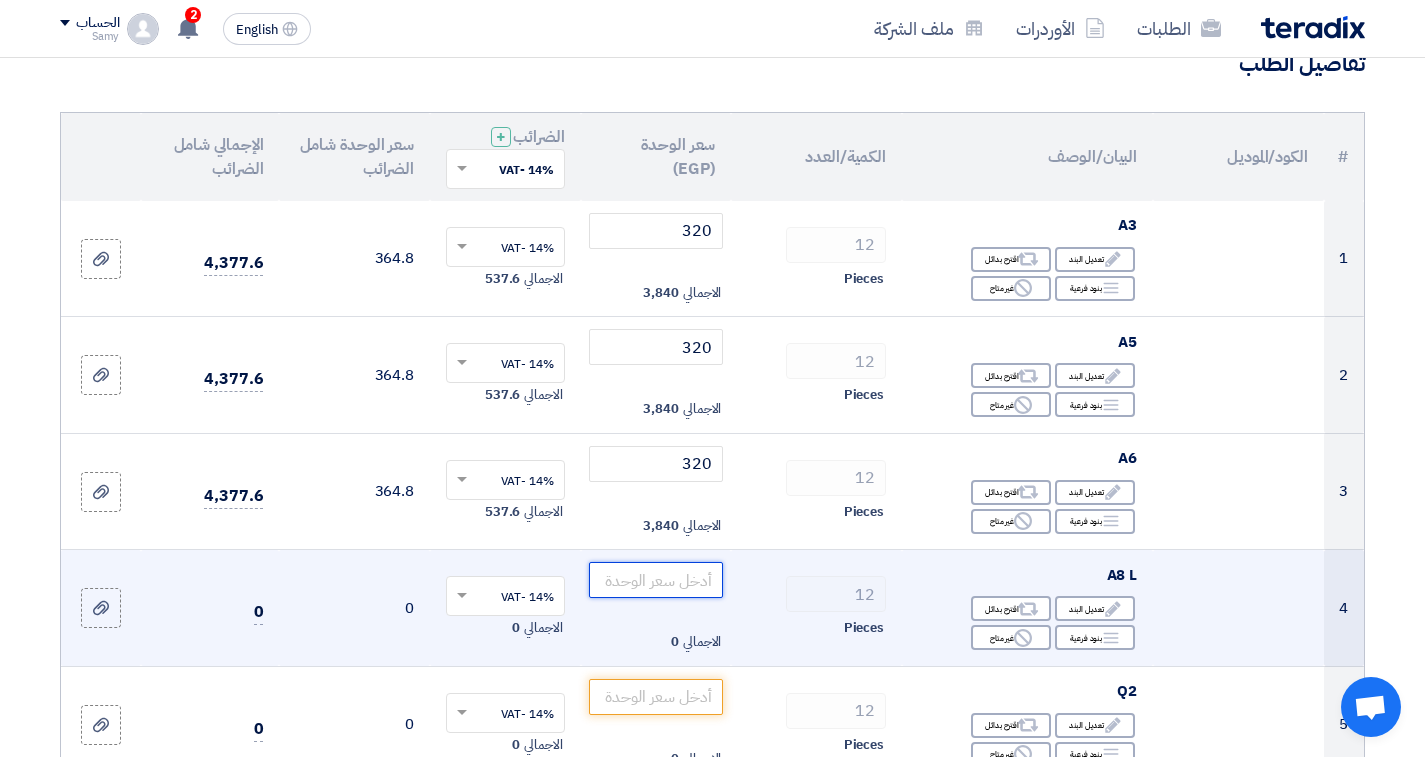 click 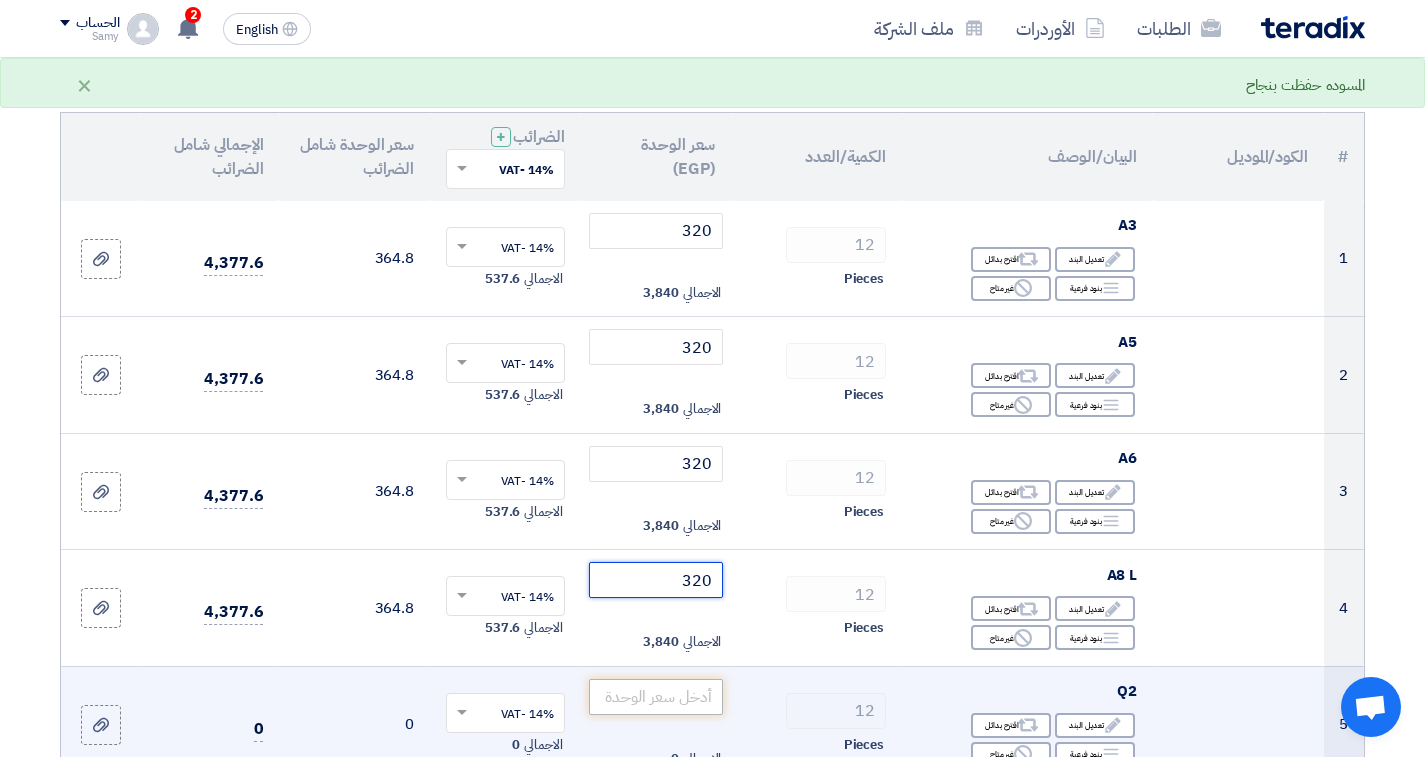 type on "320" 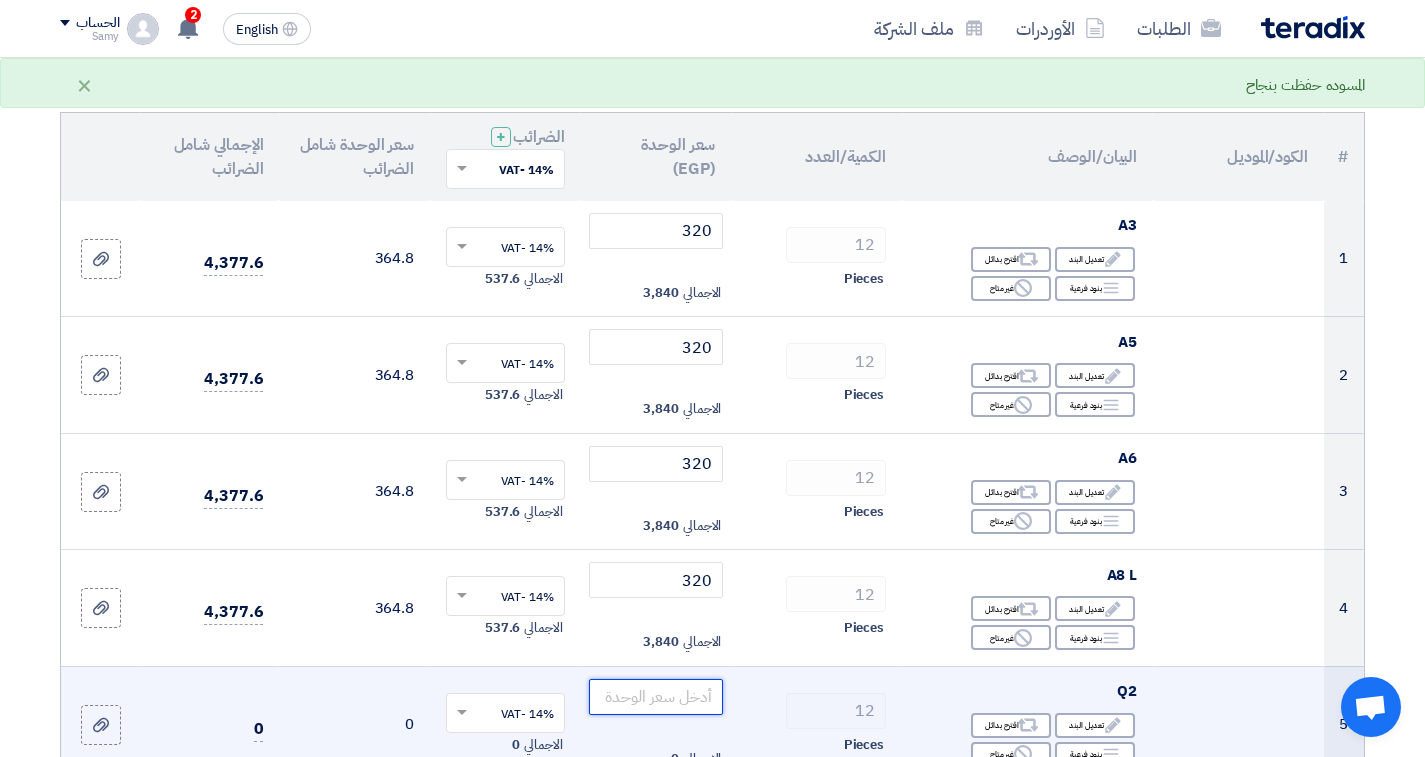 click 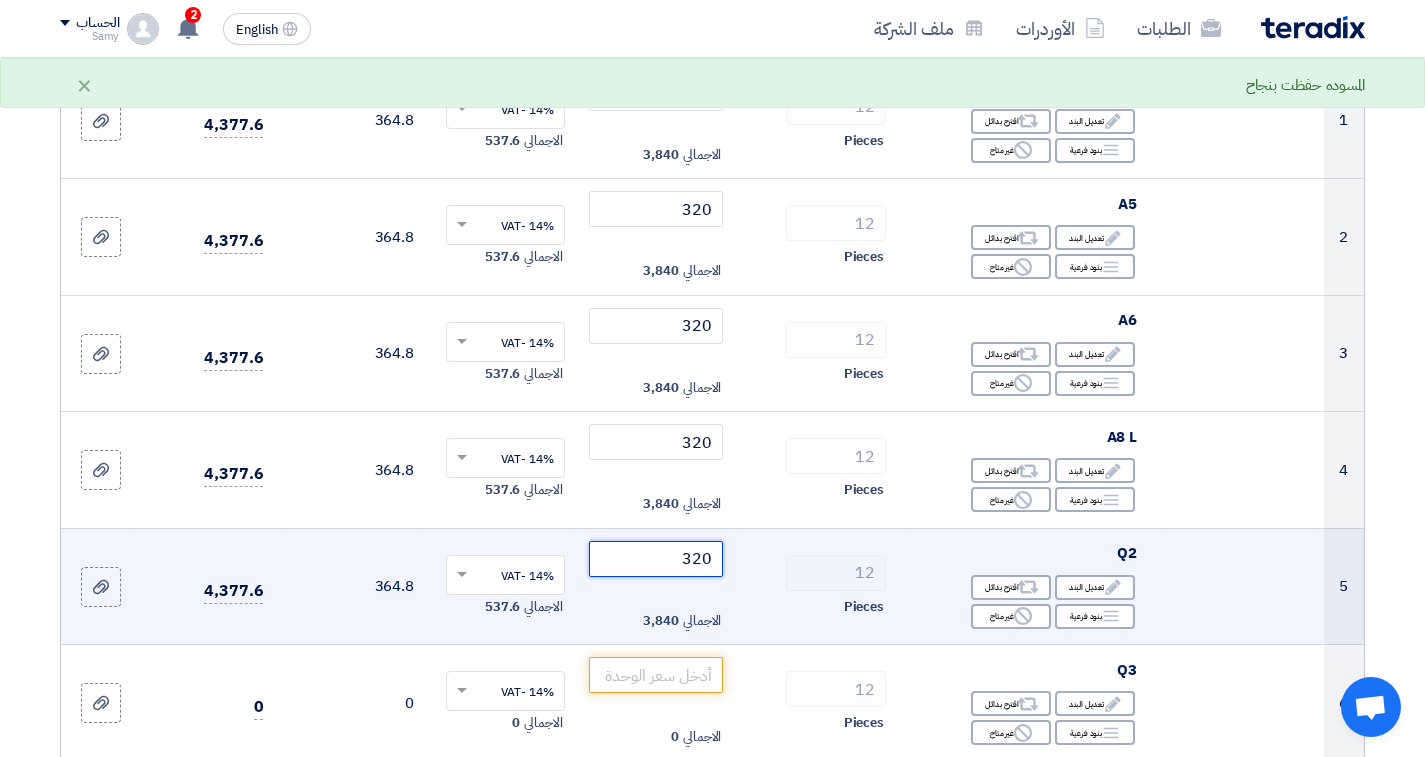 scroll, scrollTop: 319, scrollLeft: 0, axis: vertical 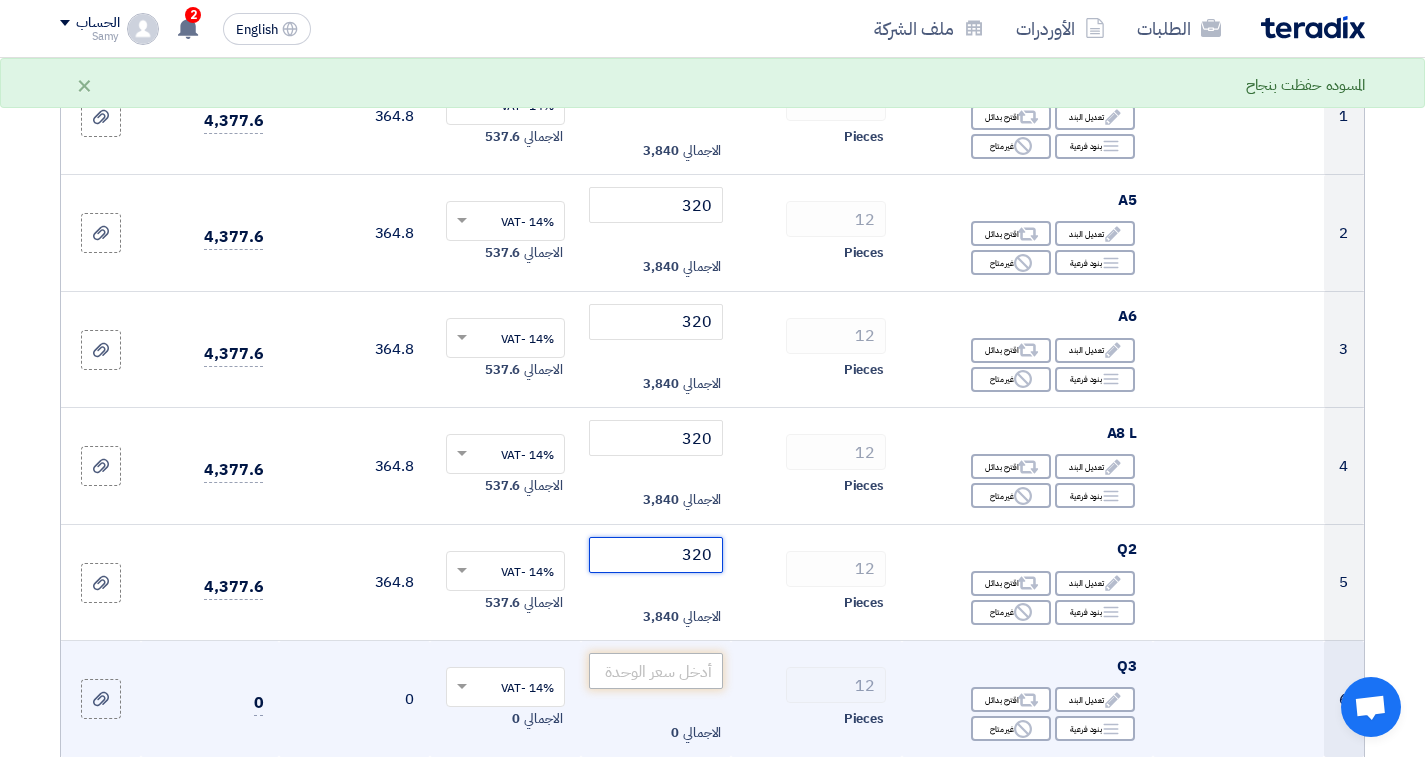 type on "320" 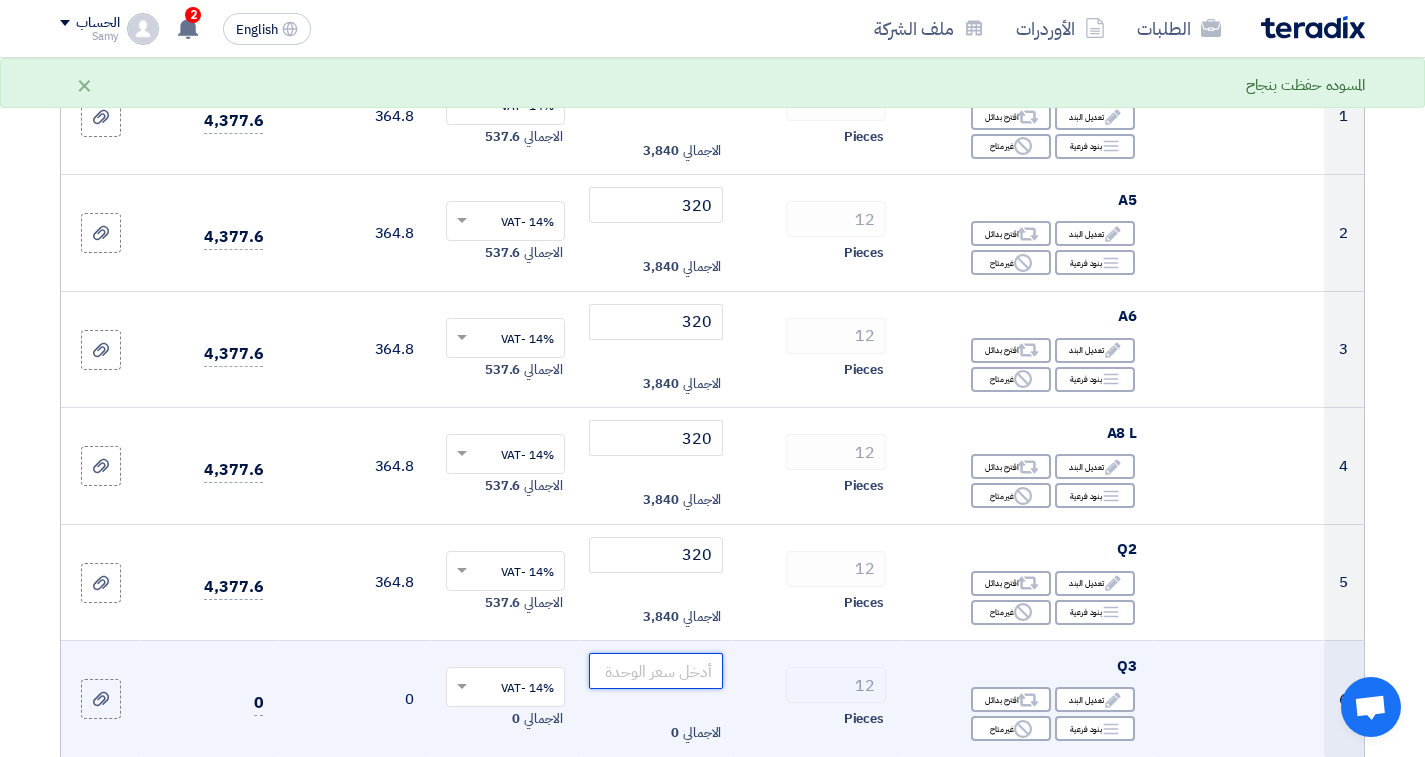 click 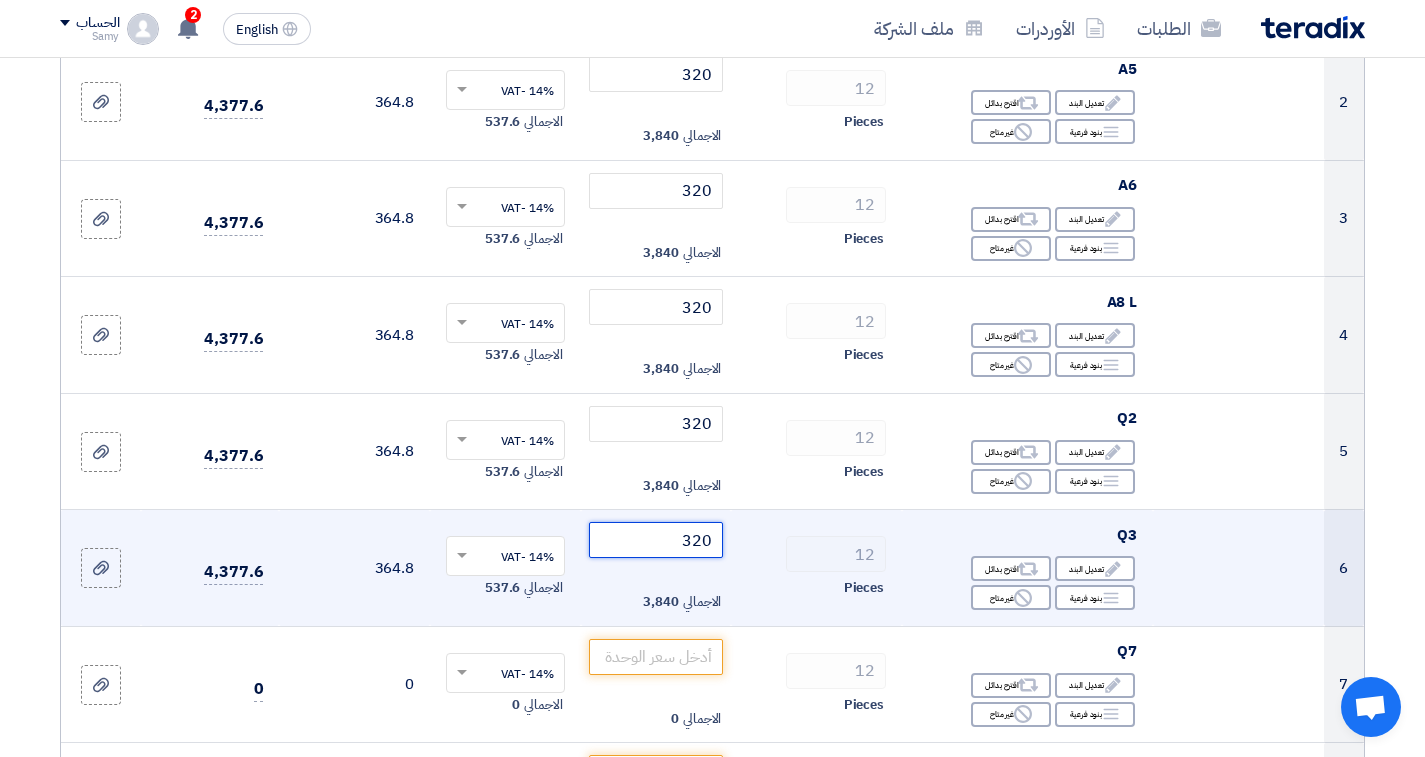 scroll, scrollTop: 453, scrollLeft: 0, axis: vertical 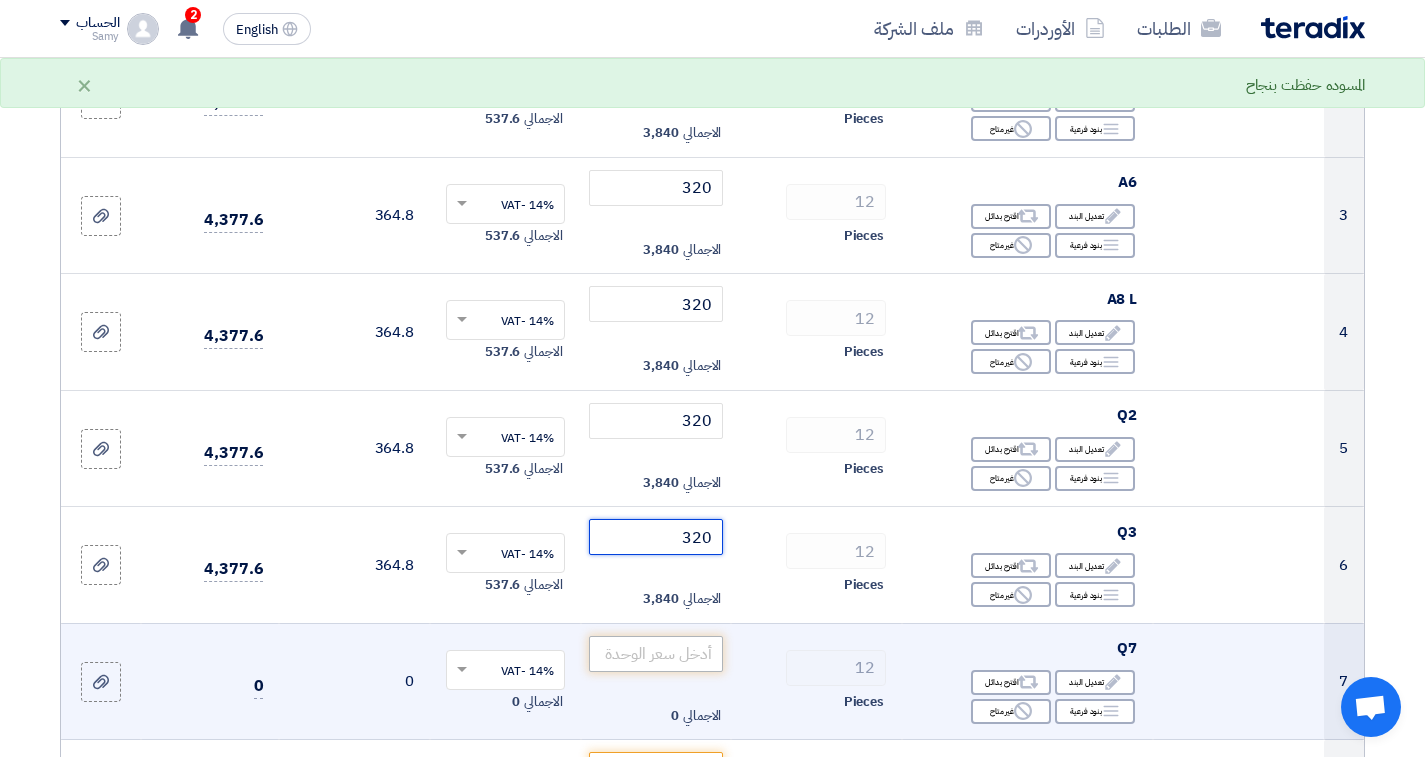 type on "320" 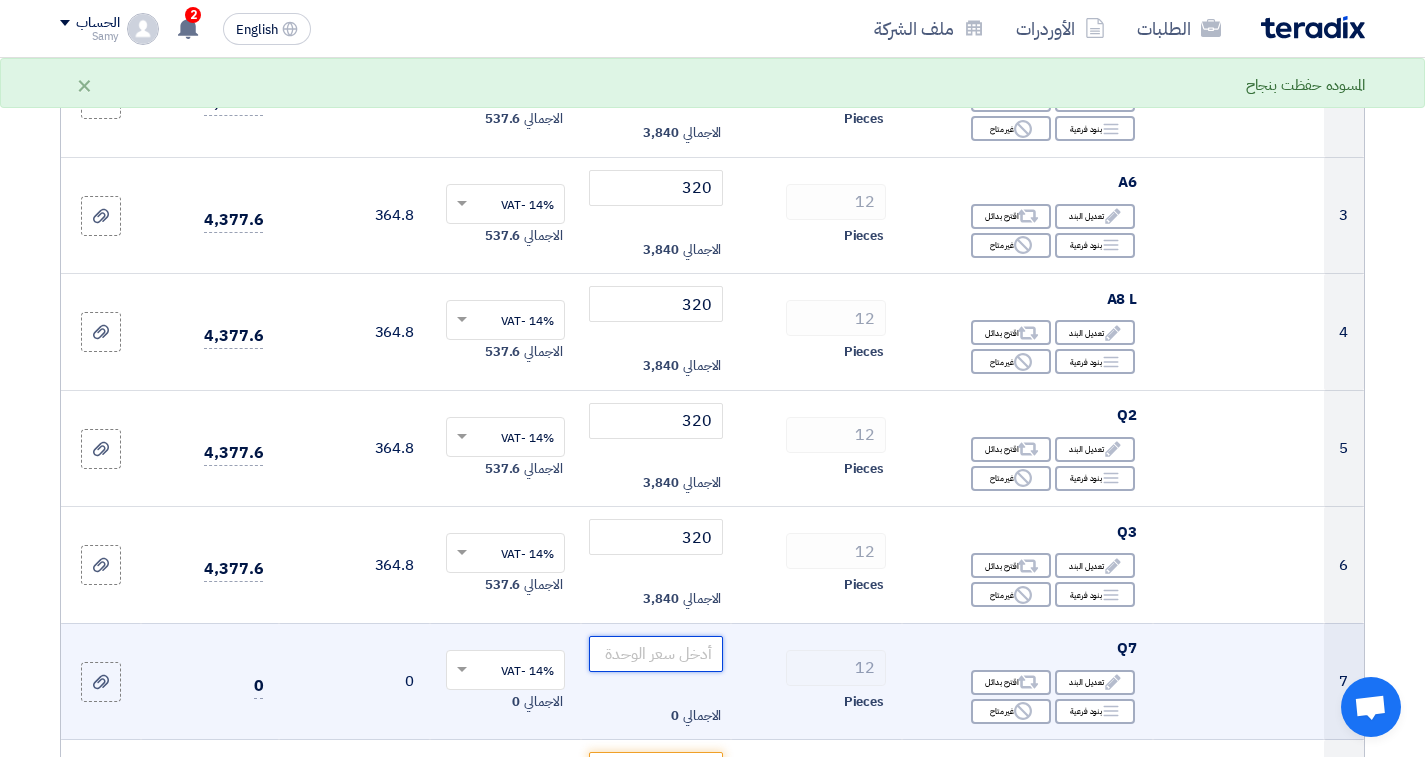 click 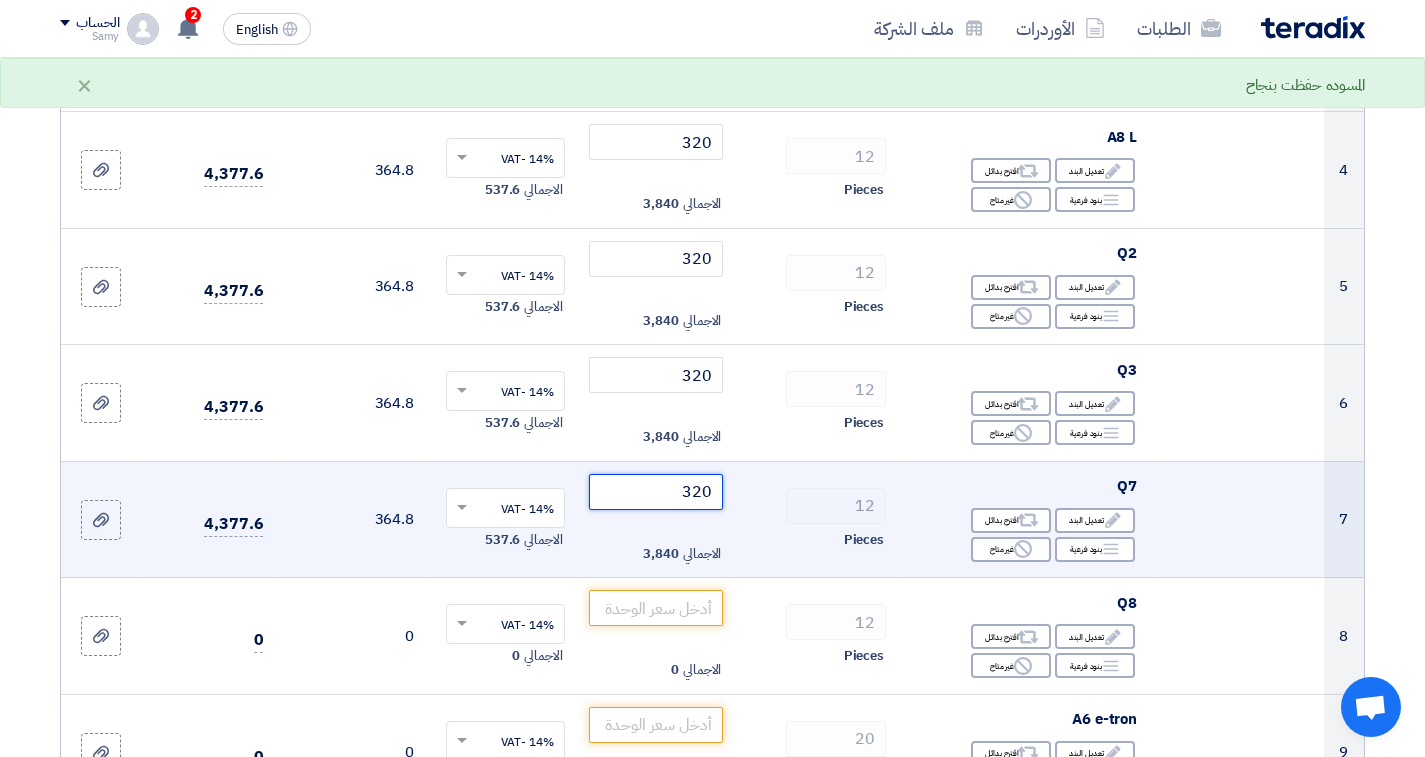 scroll, scrollTop: 622, scrollLeft: 0, axis: vertical 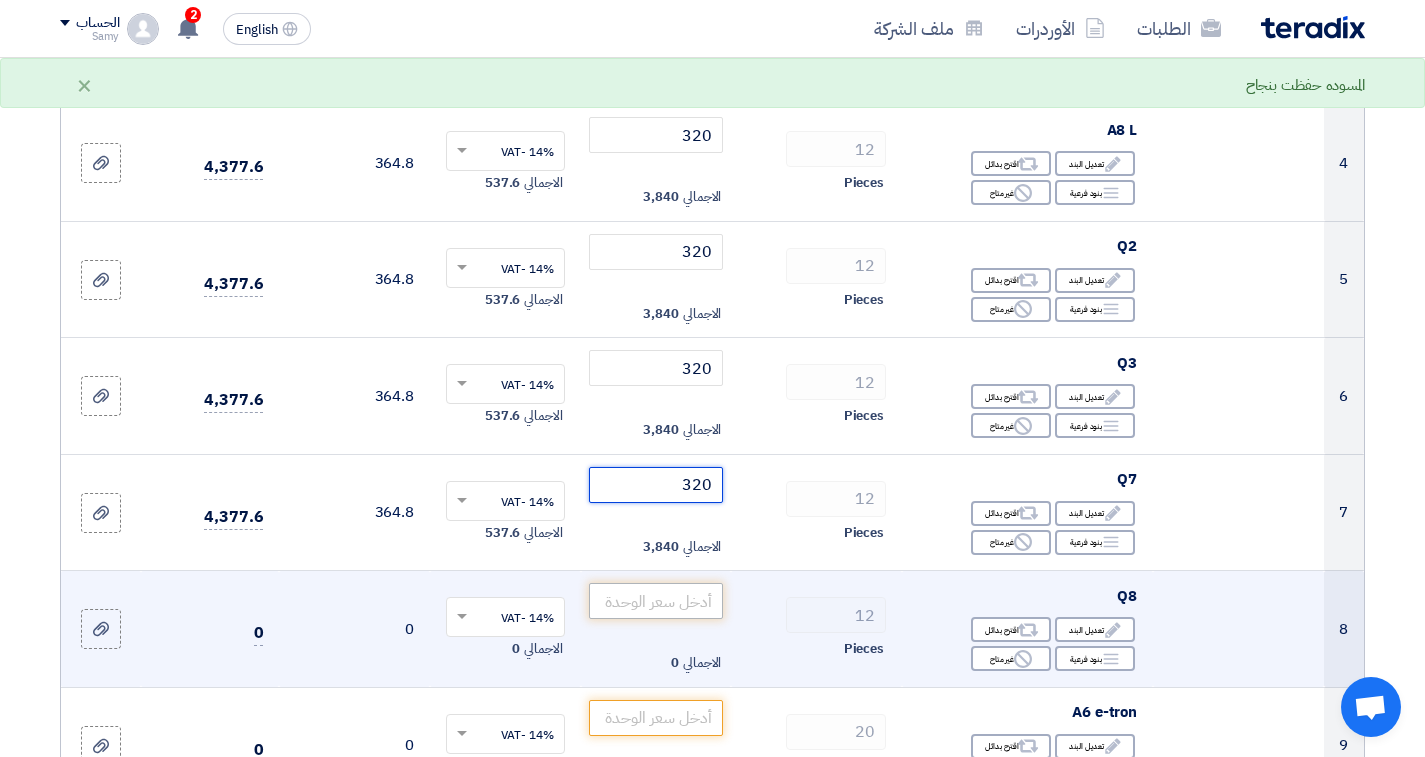 type on "320" 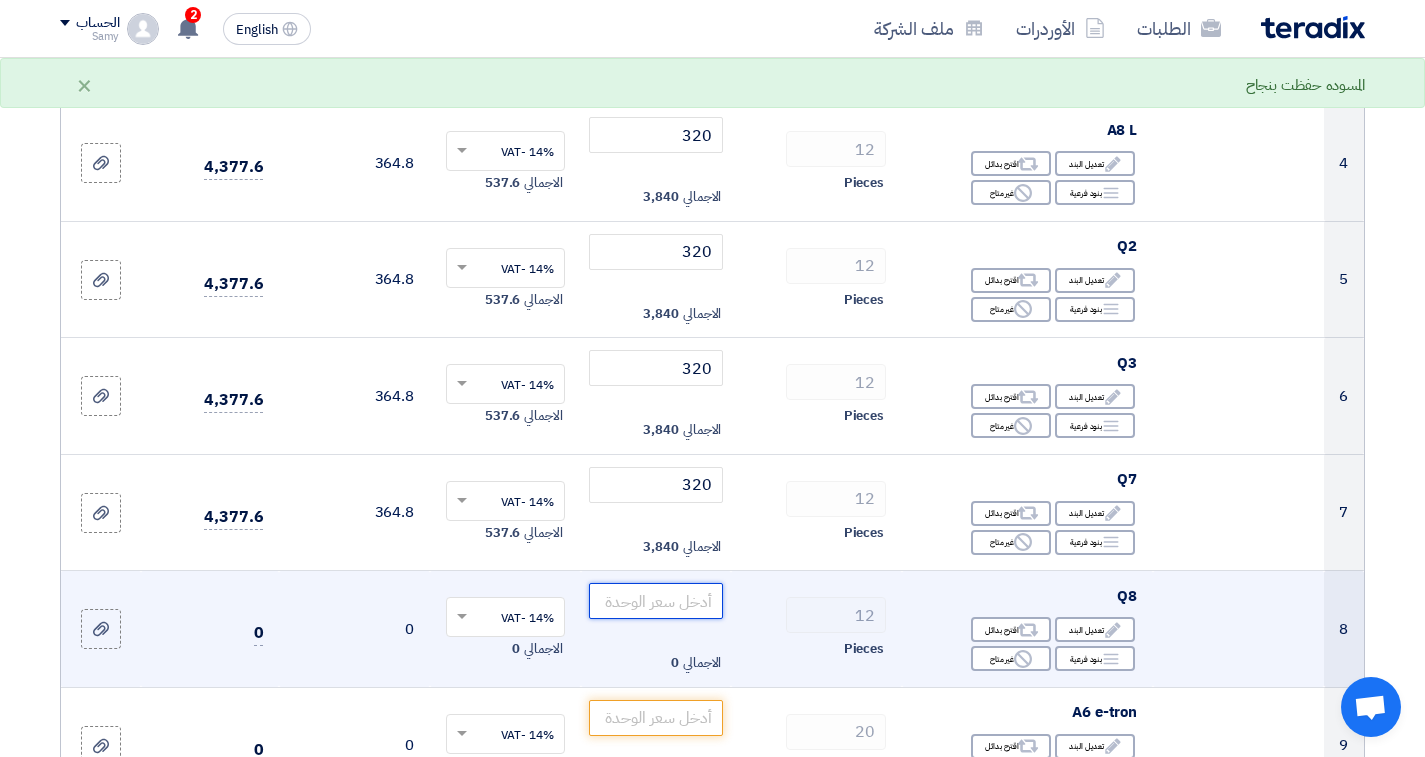 click 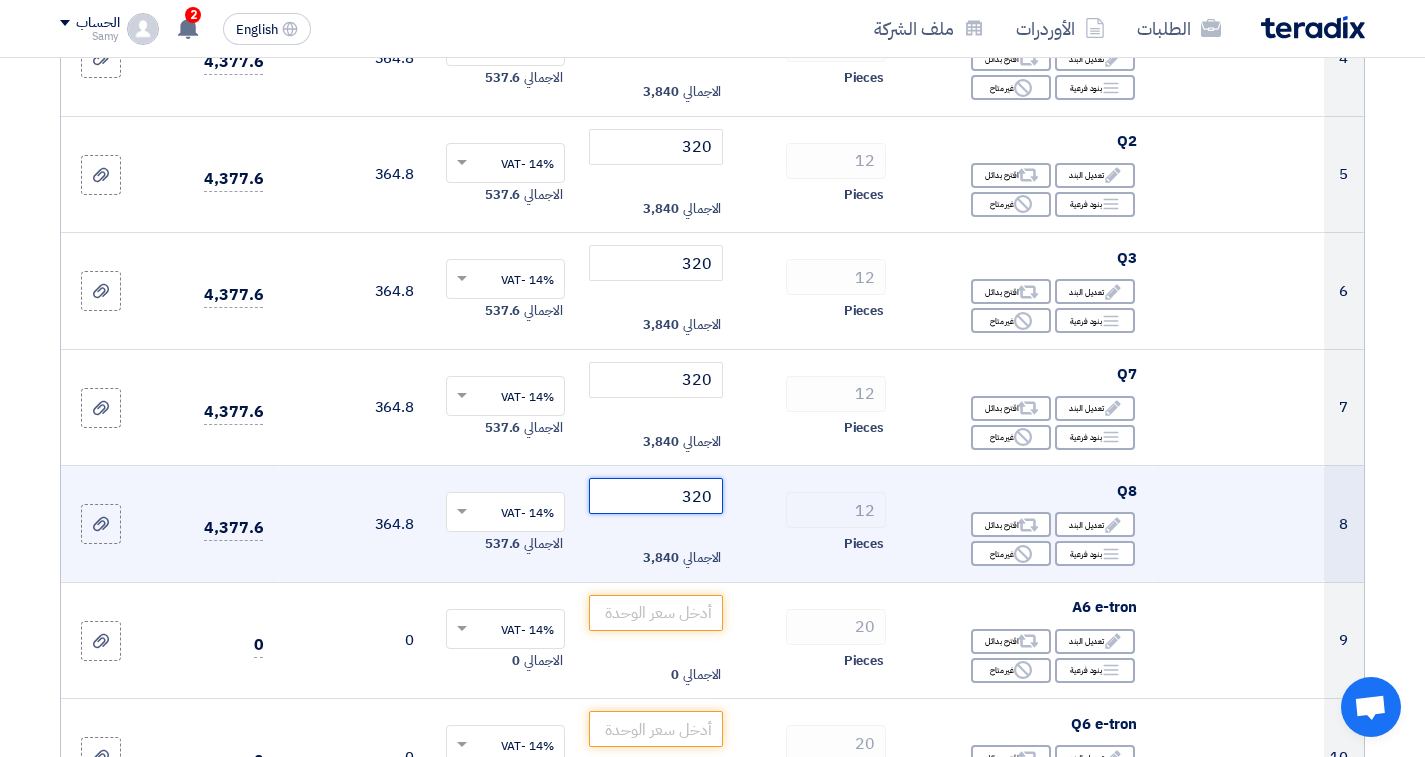 scroll, scrollTop: 728, scrollLeft: 0, axis: vertical 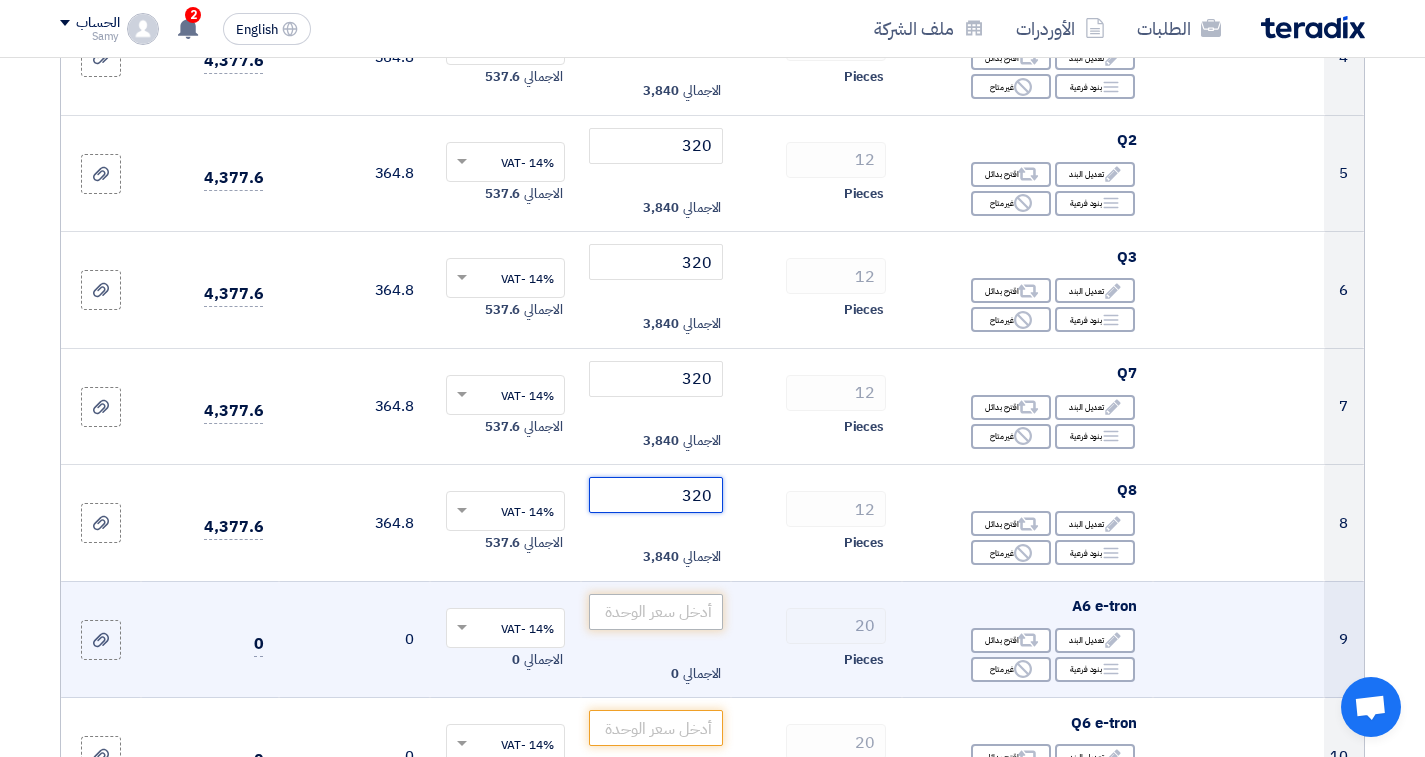 type on "320" 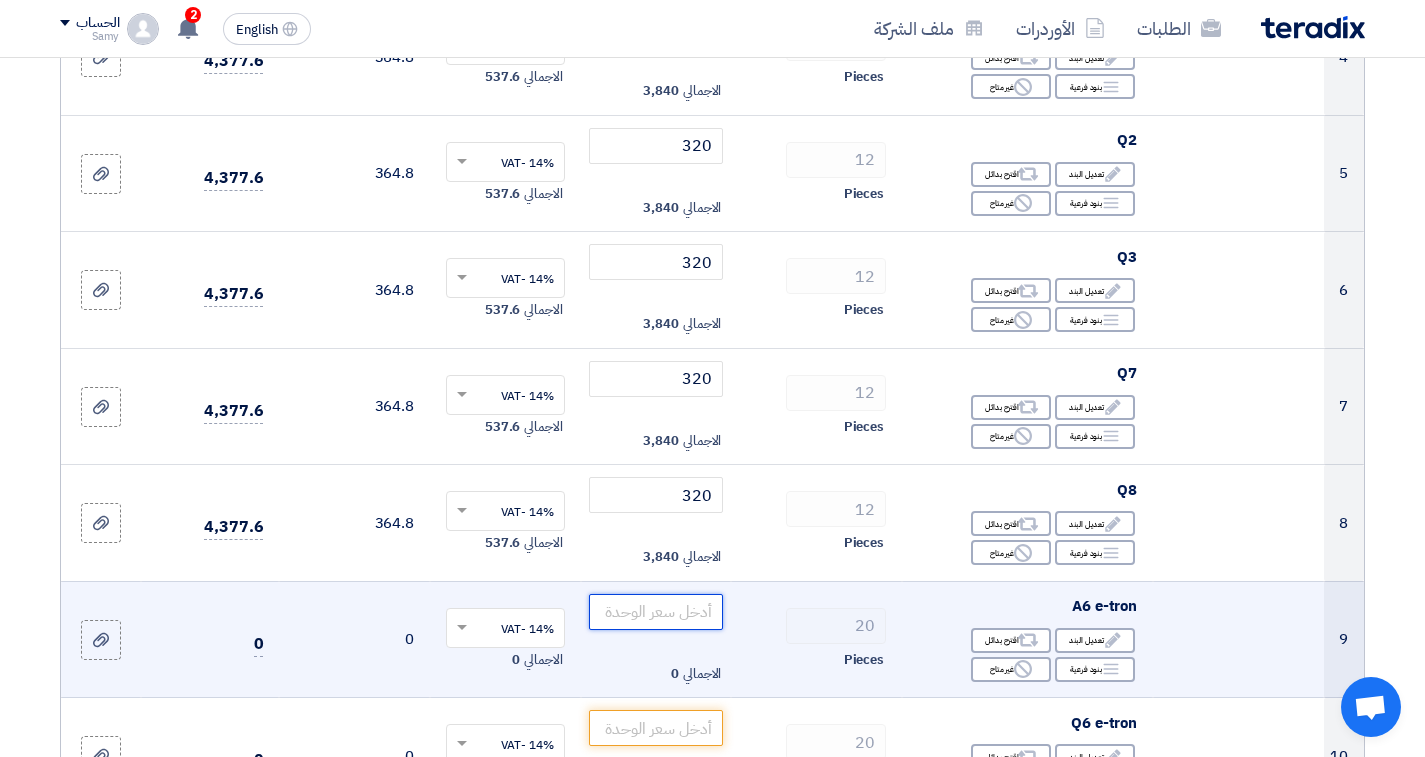 click 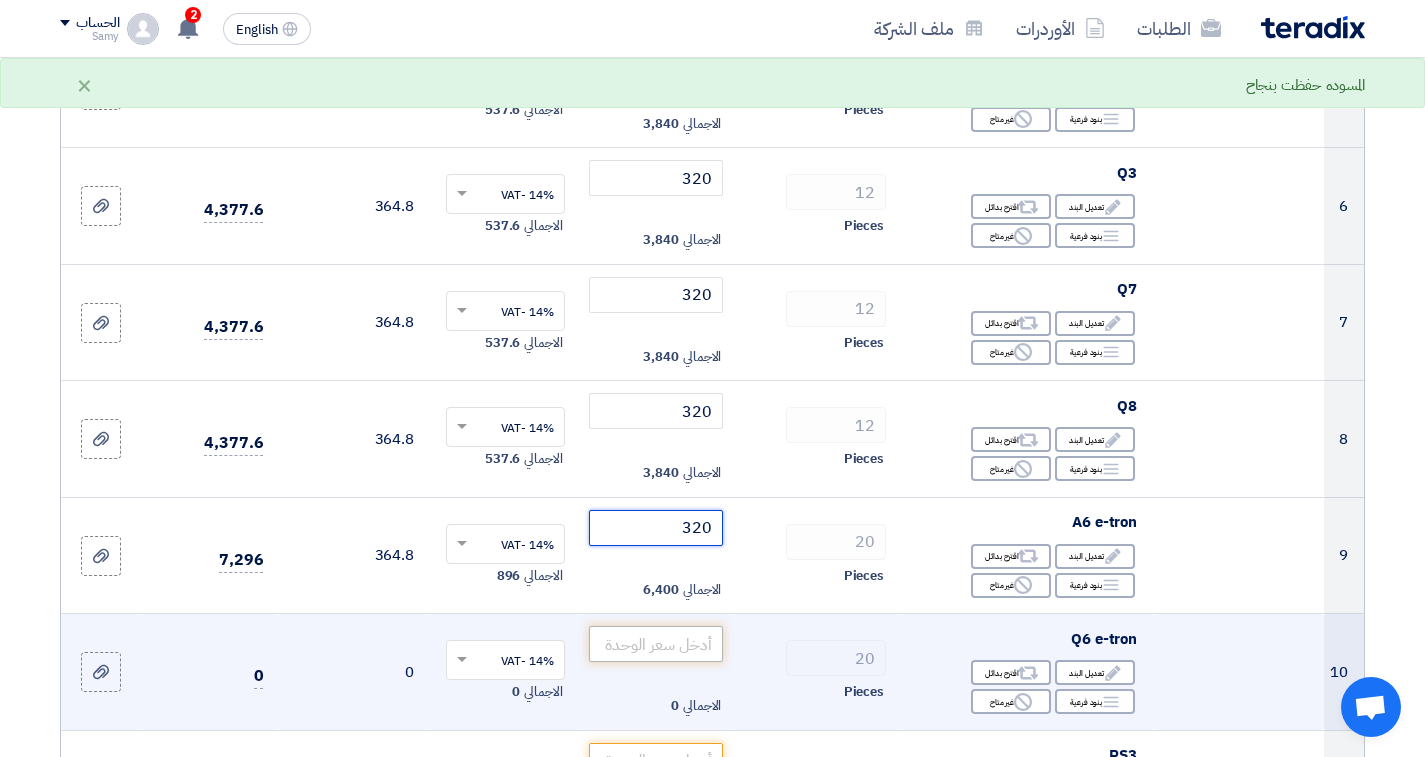 type on "320" 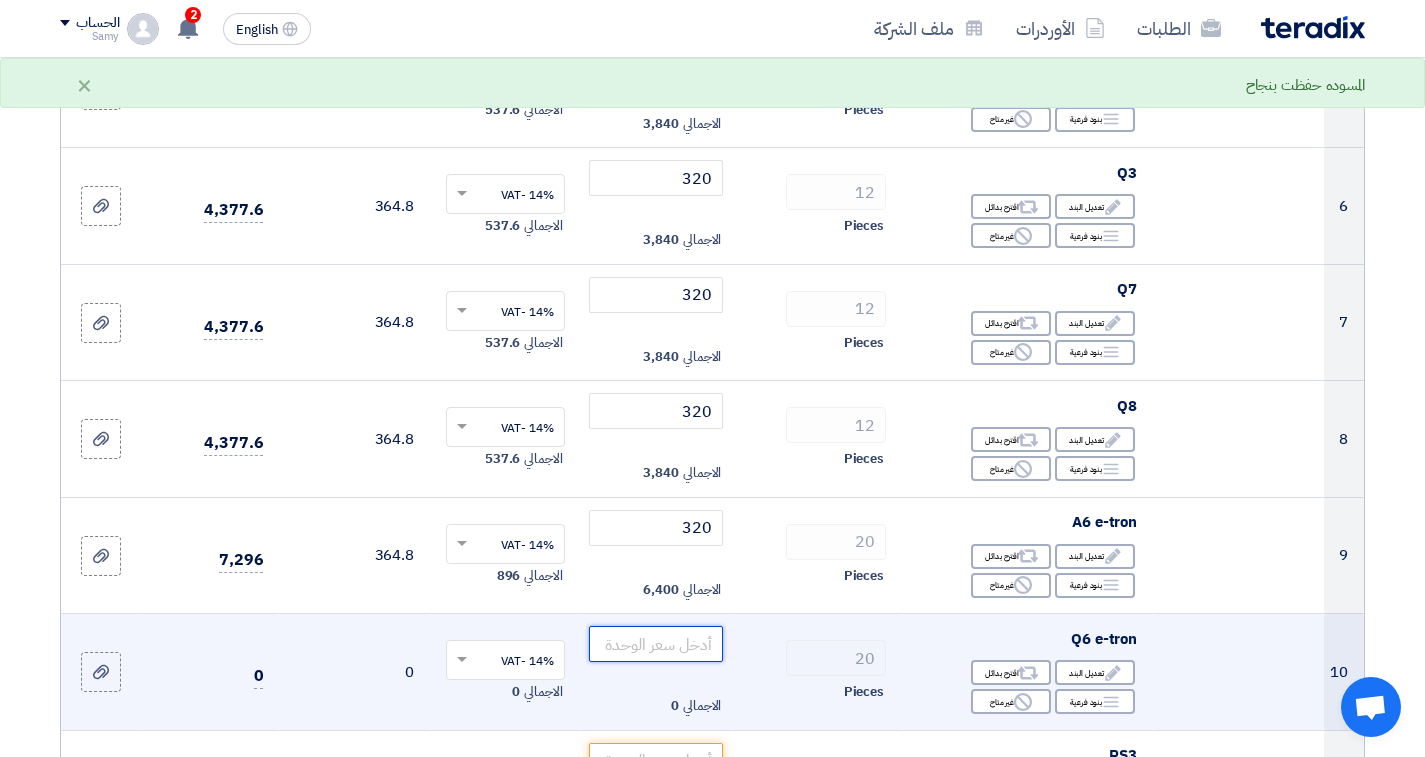 click 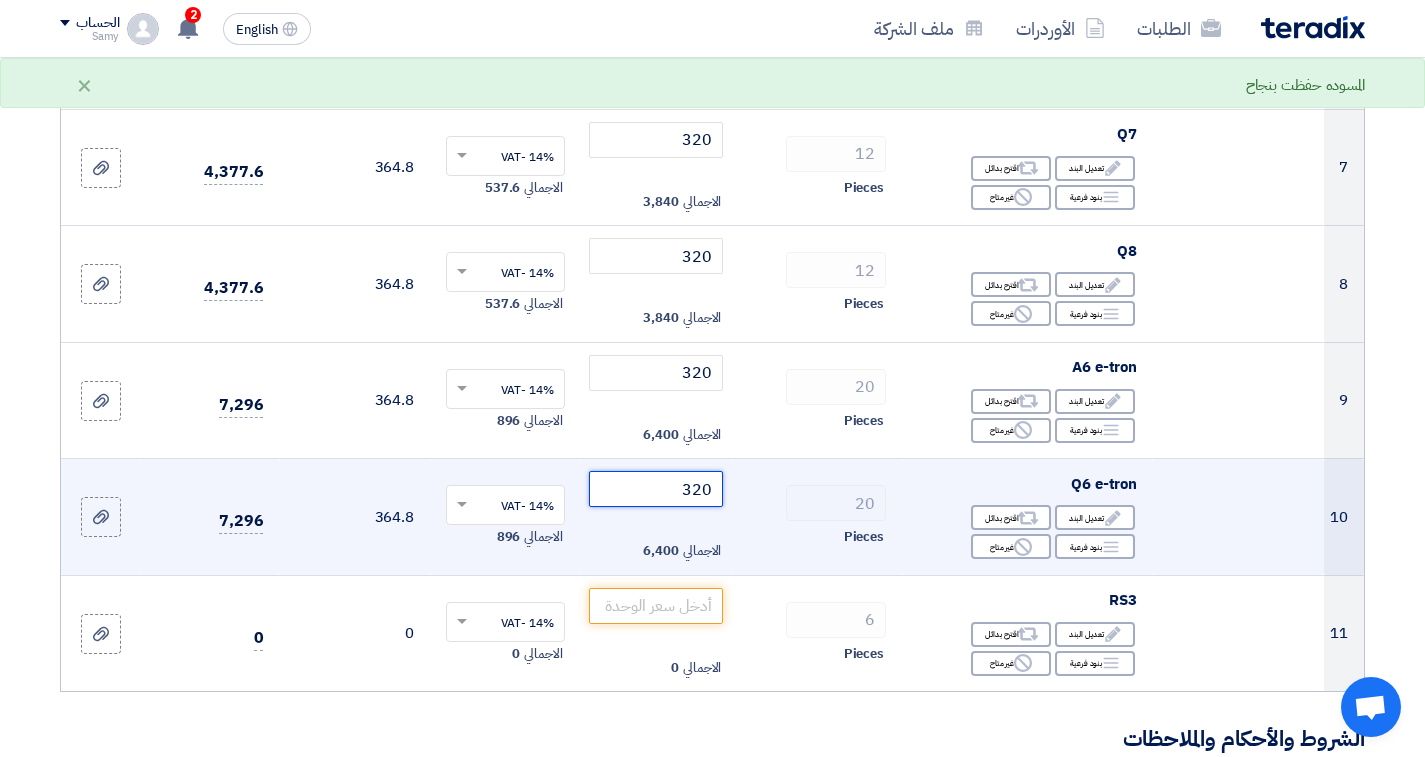 scroll, scrollTop: 971, scrollLeft: 0, axis: vertical 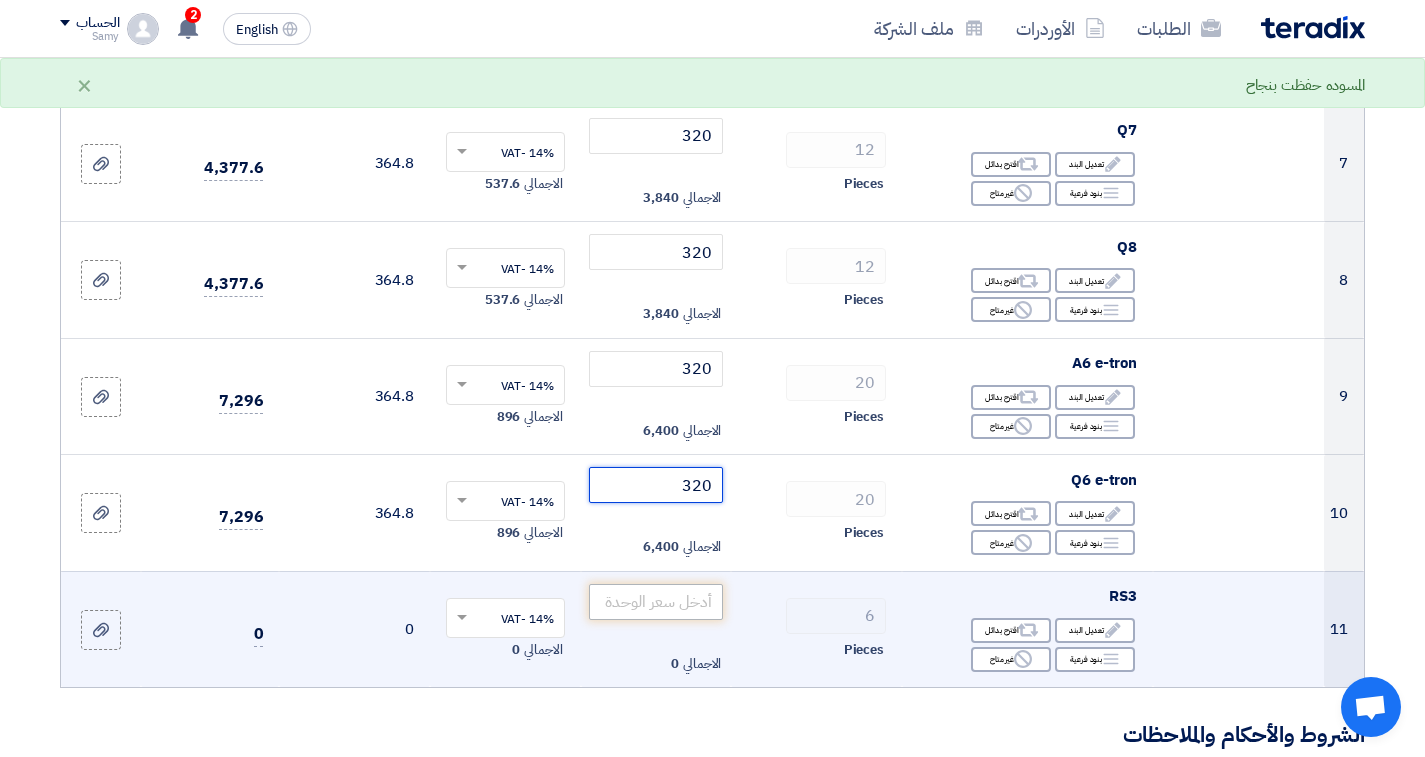 type on "320" 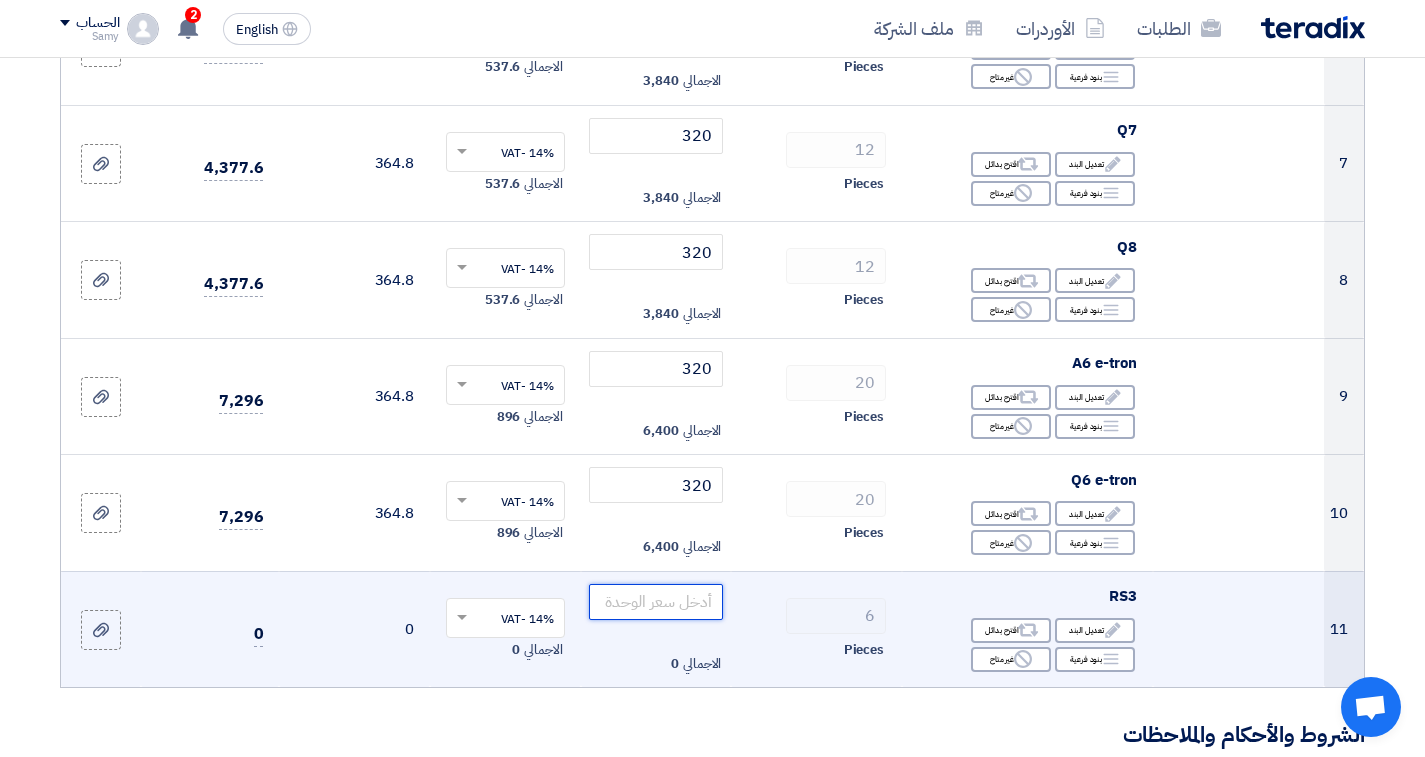 click 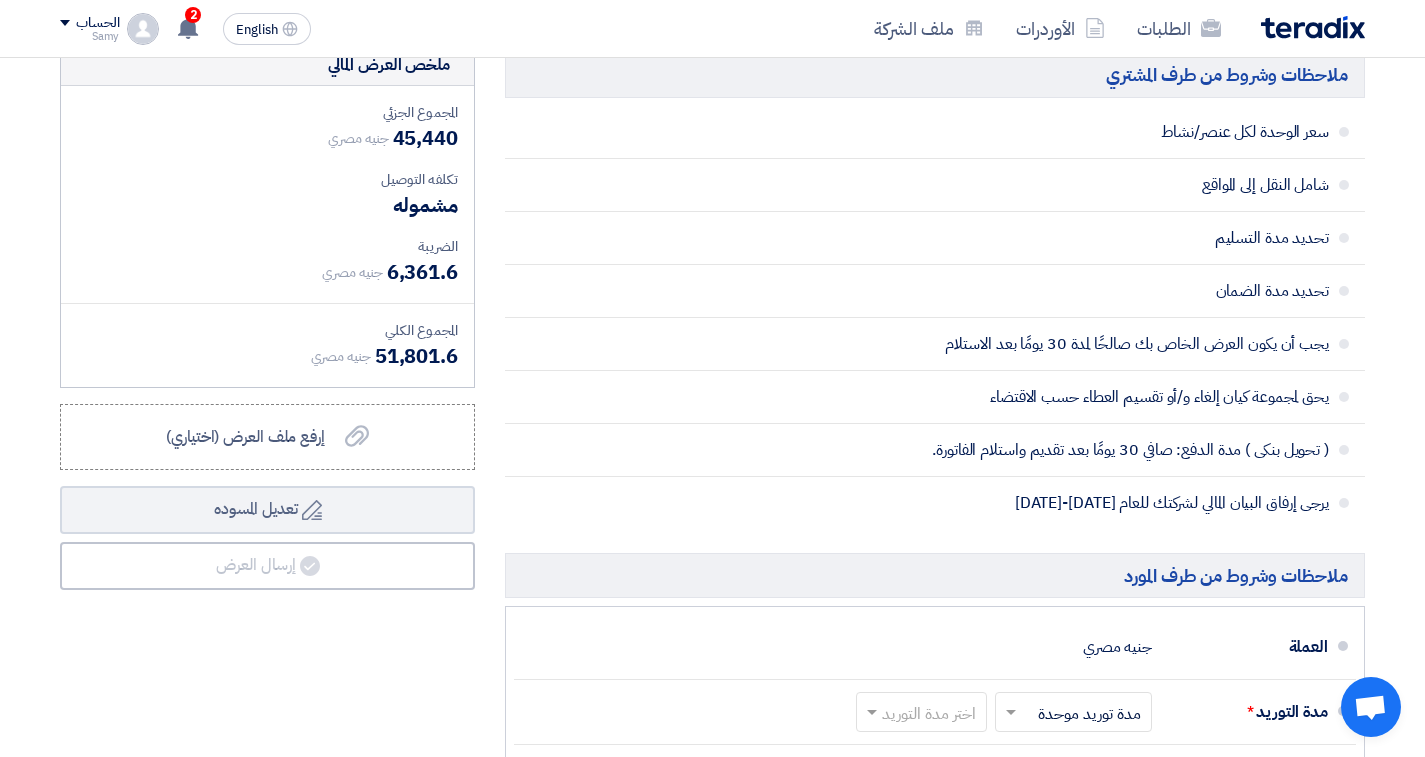 scroll, scrollTop: 1713, scrollLeft: 0, axis: vertical 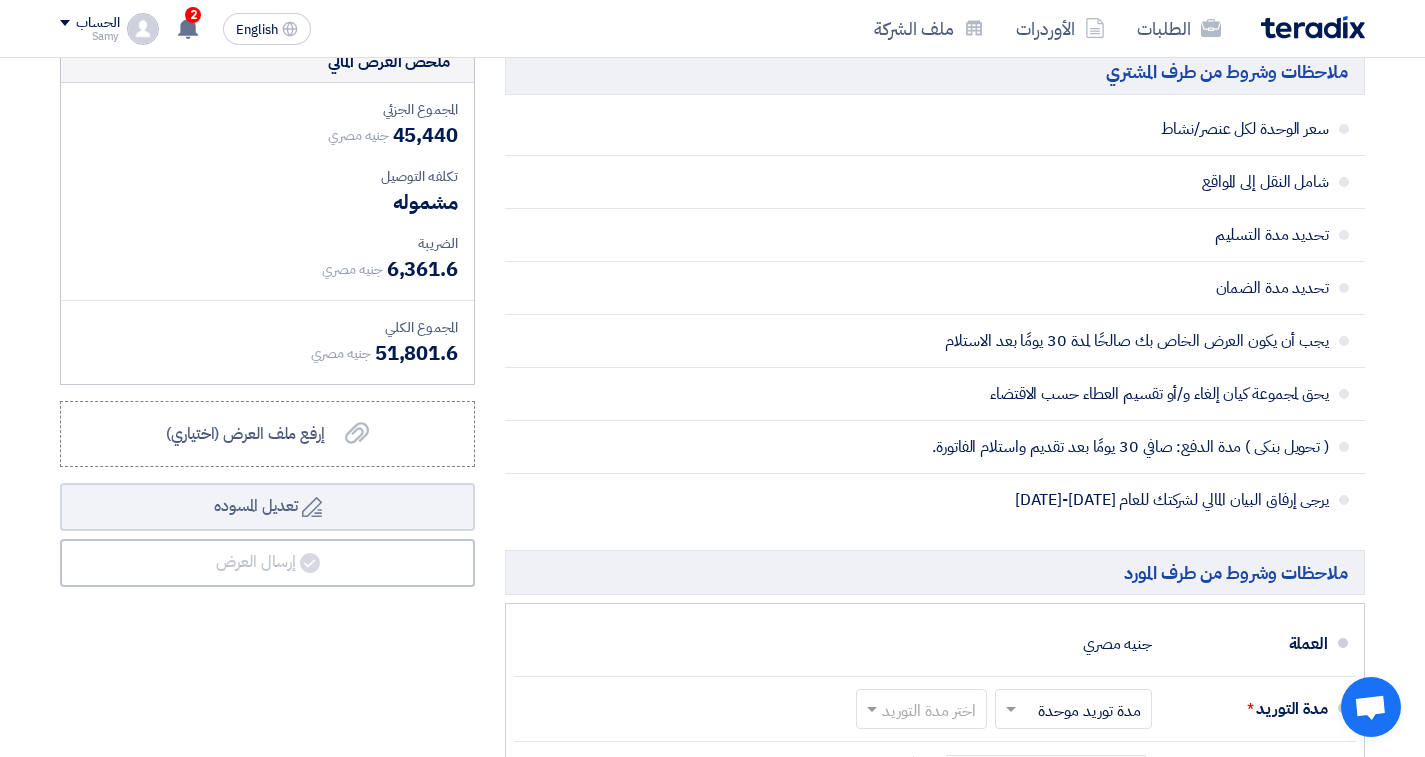 type on "320" 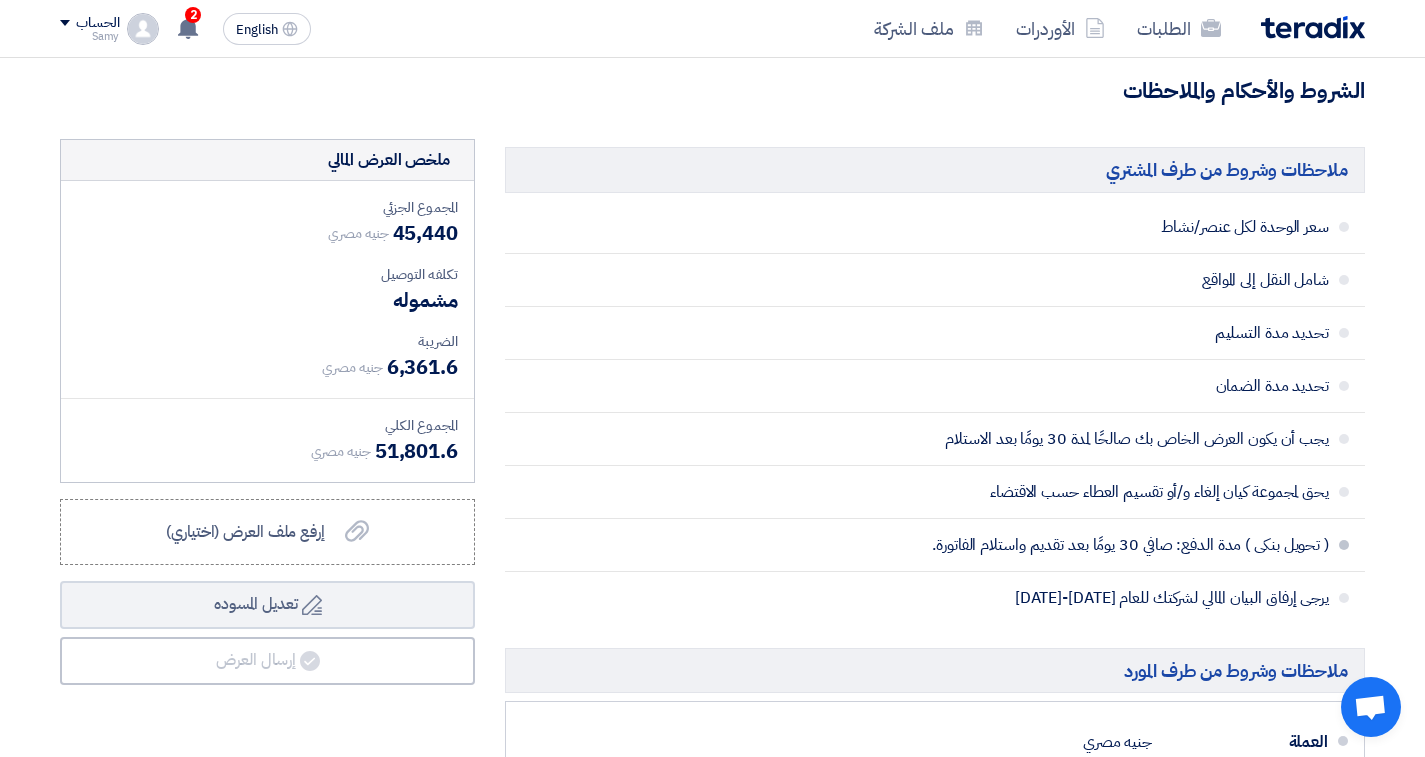 scroll, scrollTop: 1614, scrollLeft: 0, axis: vertical 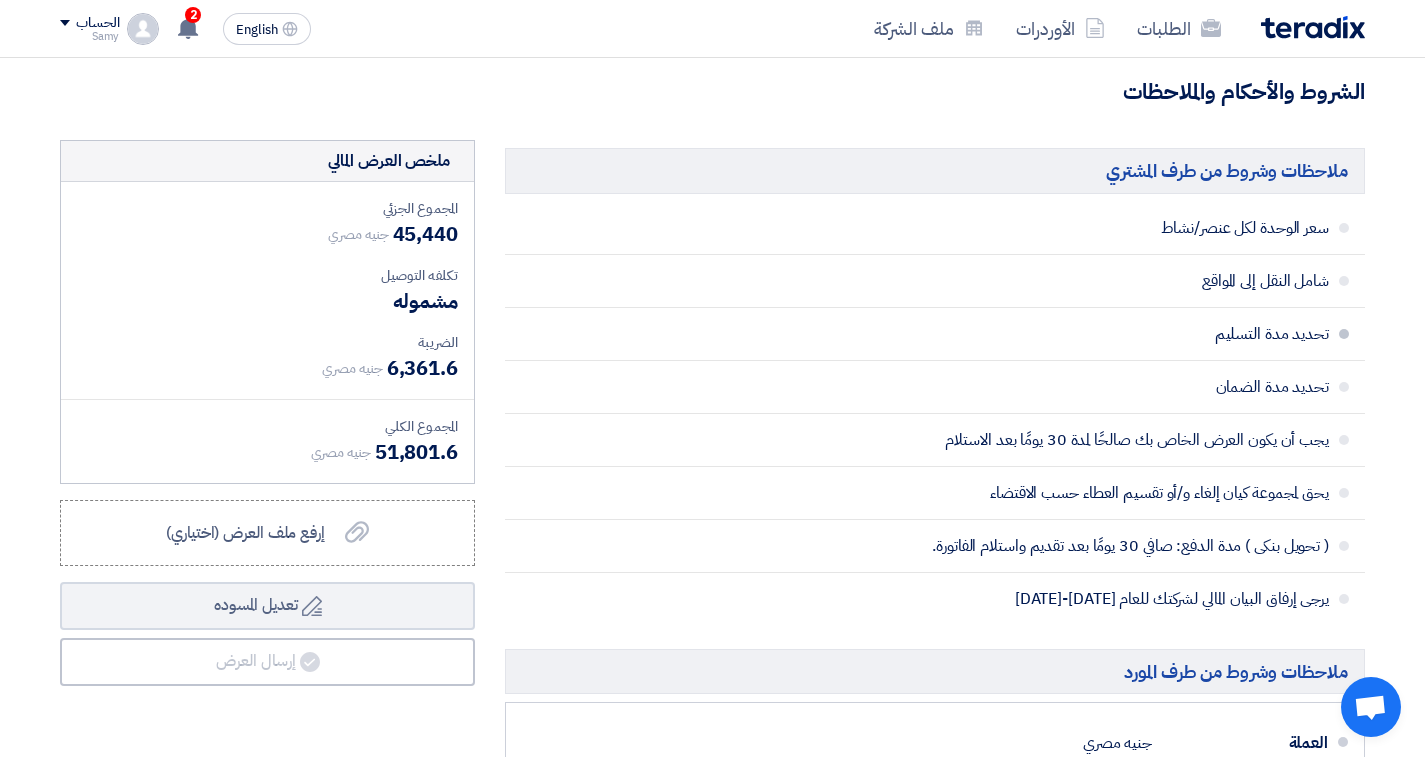click on "تحديد مدة التسليم" 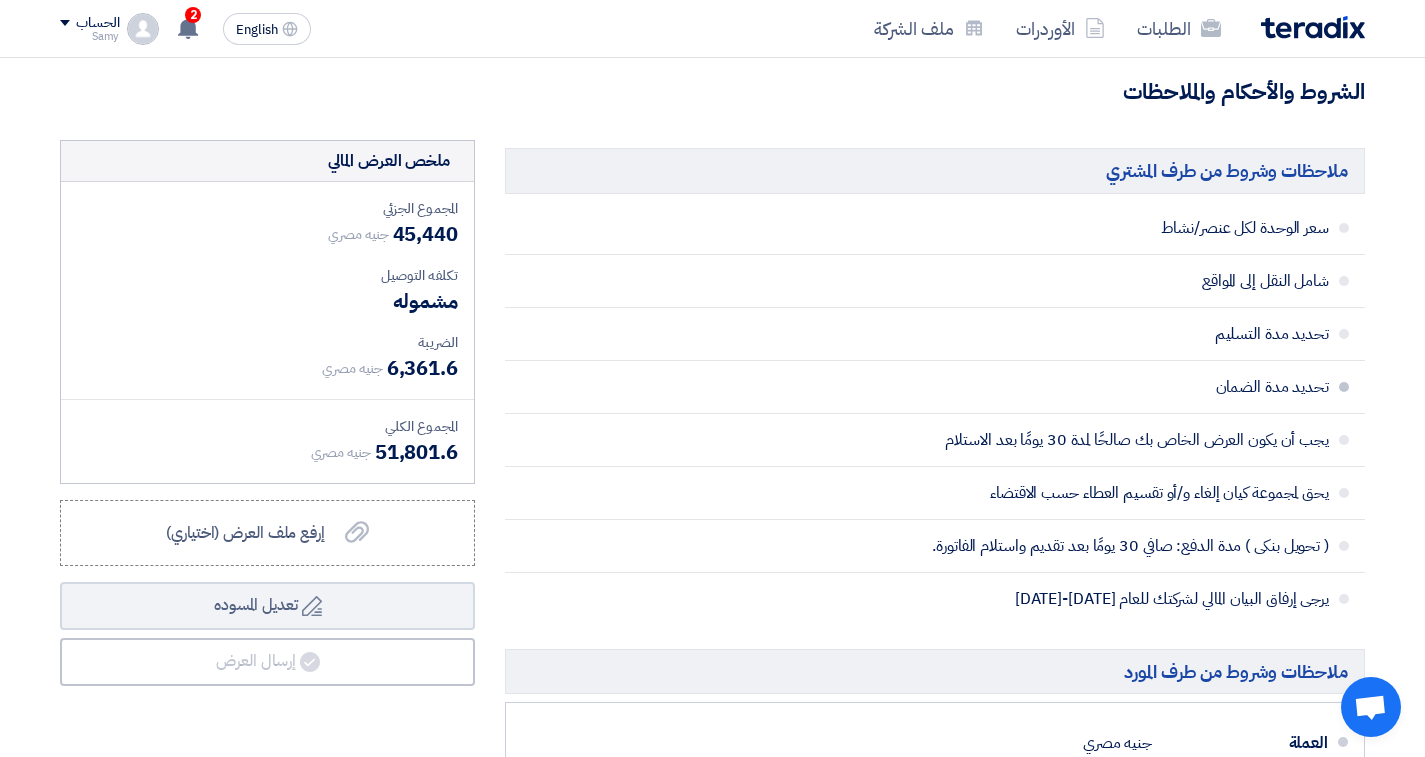 click on "تحديد مدة الضمان" 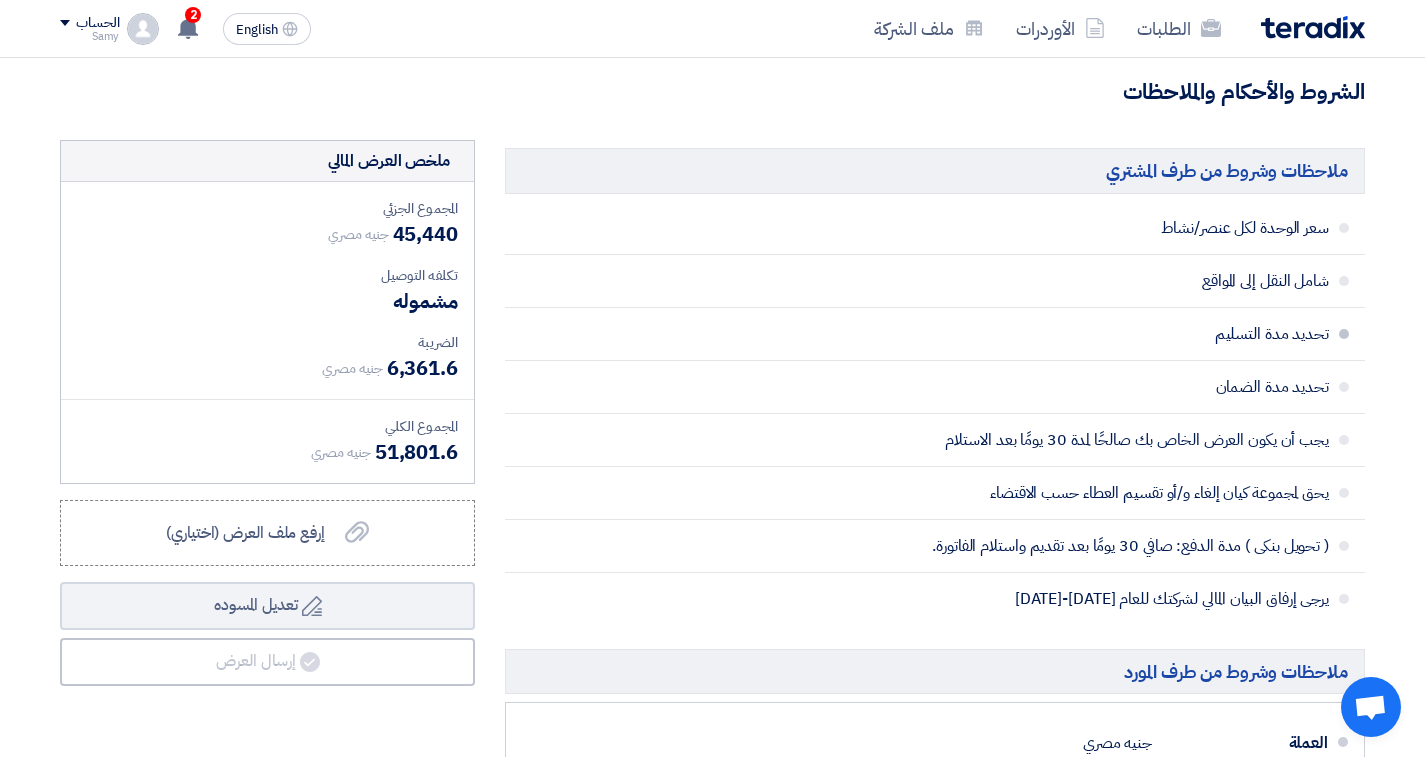 click on "تحديد مدة التسليم" 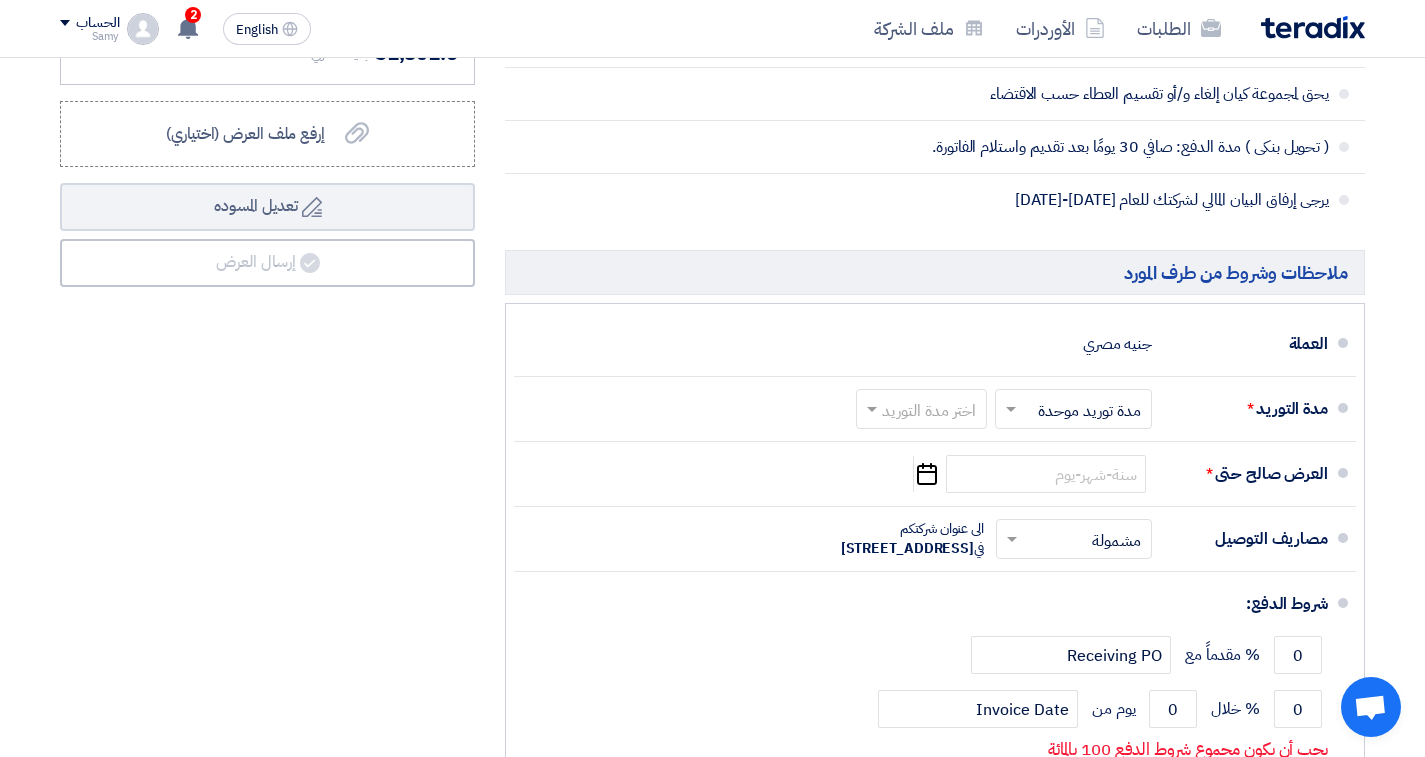 scroll, scrollTop: 2015, scrollLeft: 0, axis: vertical 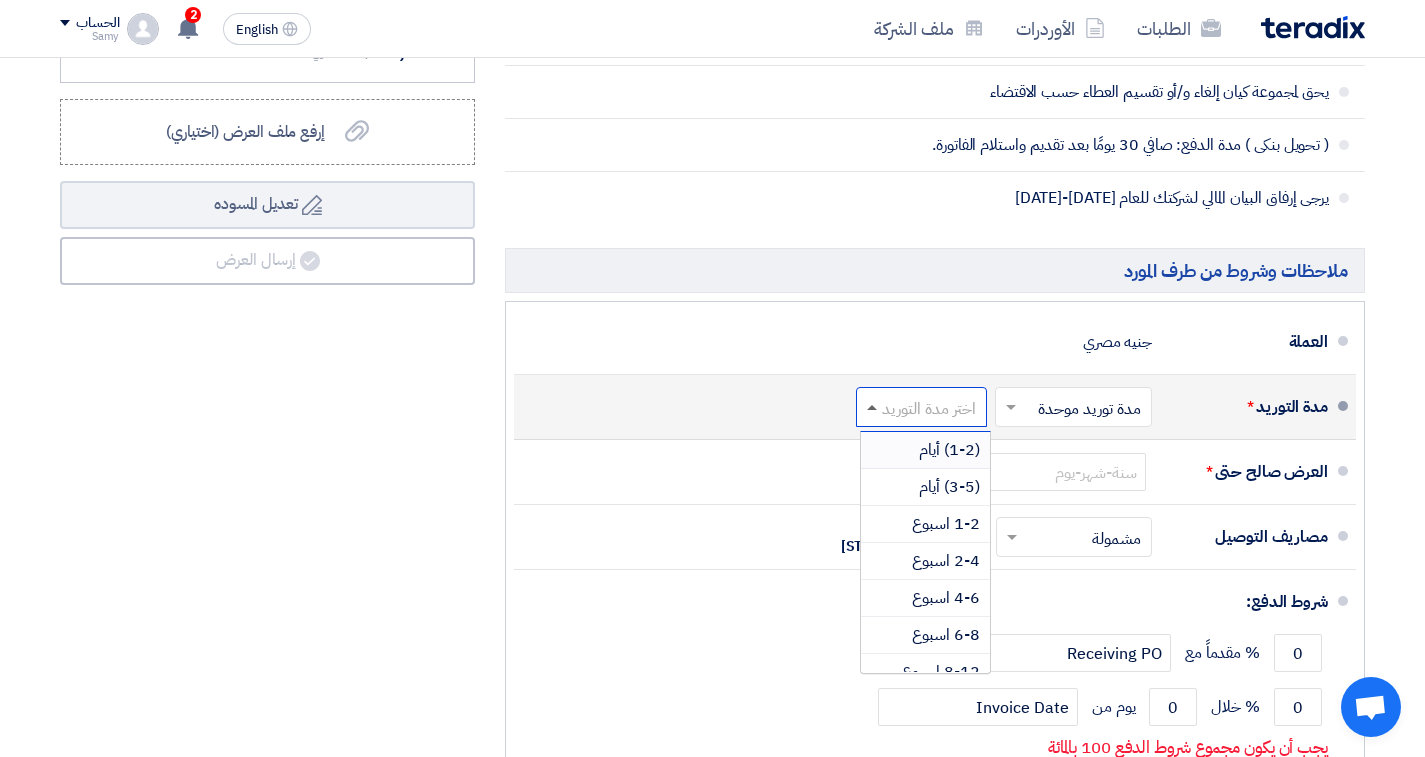 click 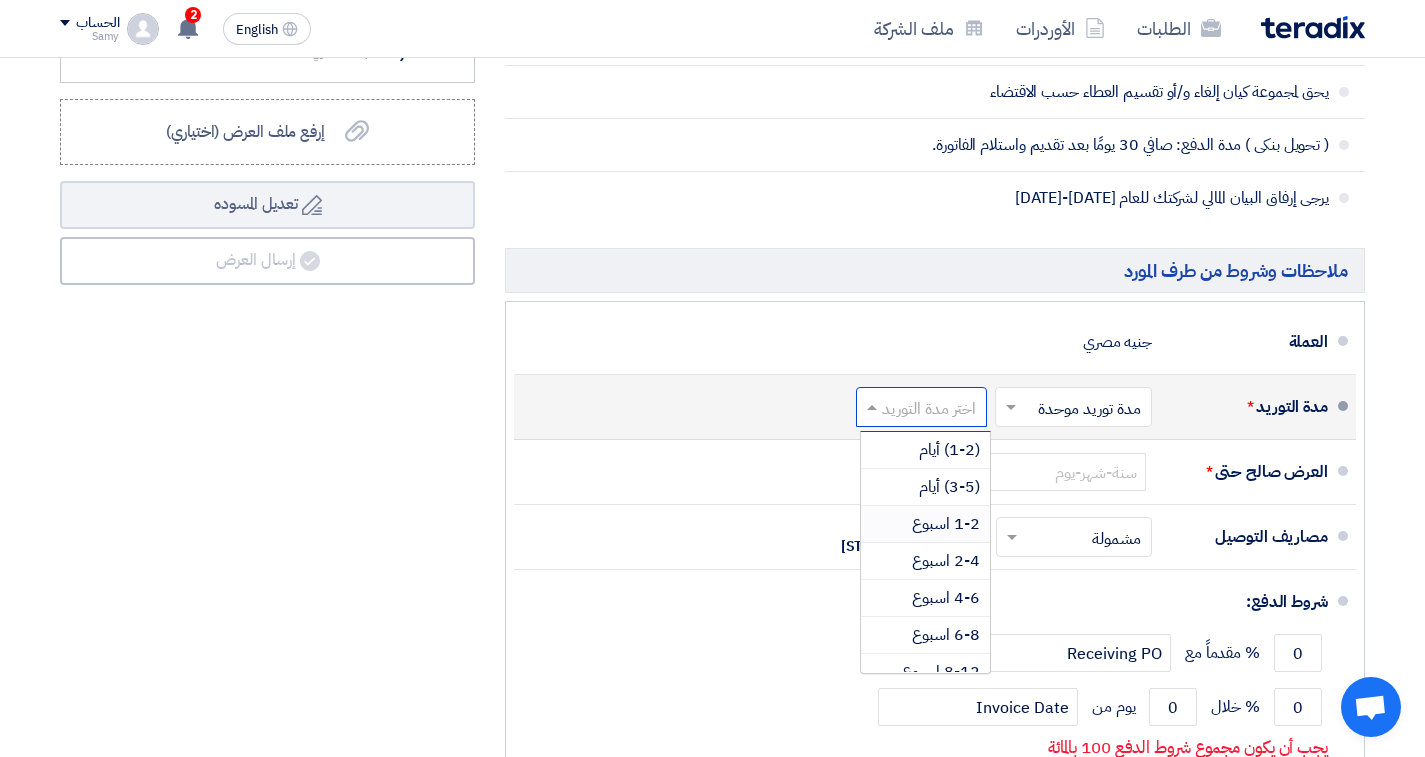 click on "1-2 اسبوع" at bounding box center (946, 524) 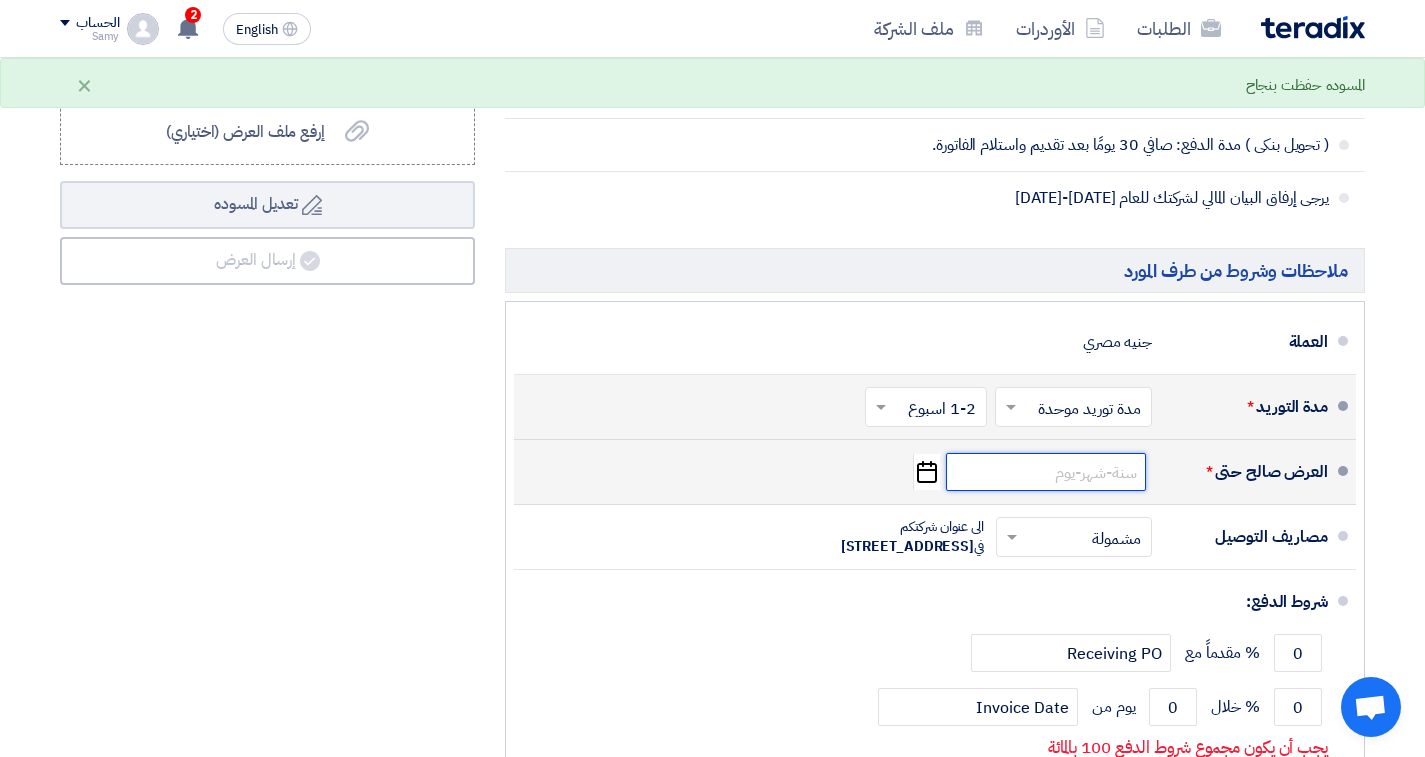 click 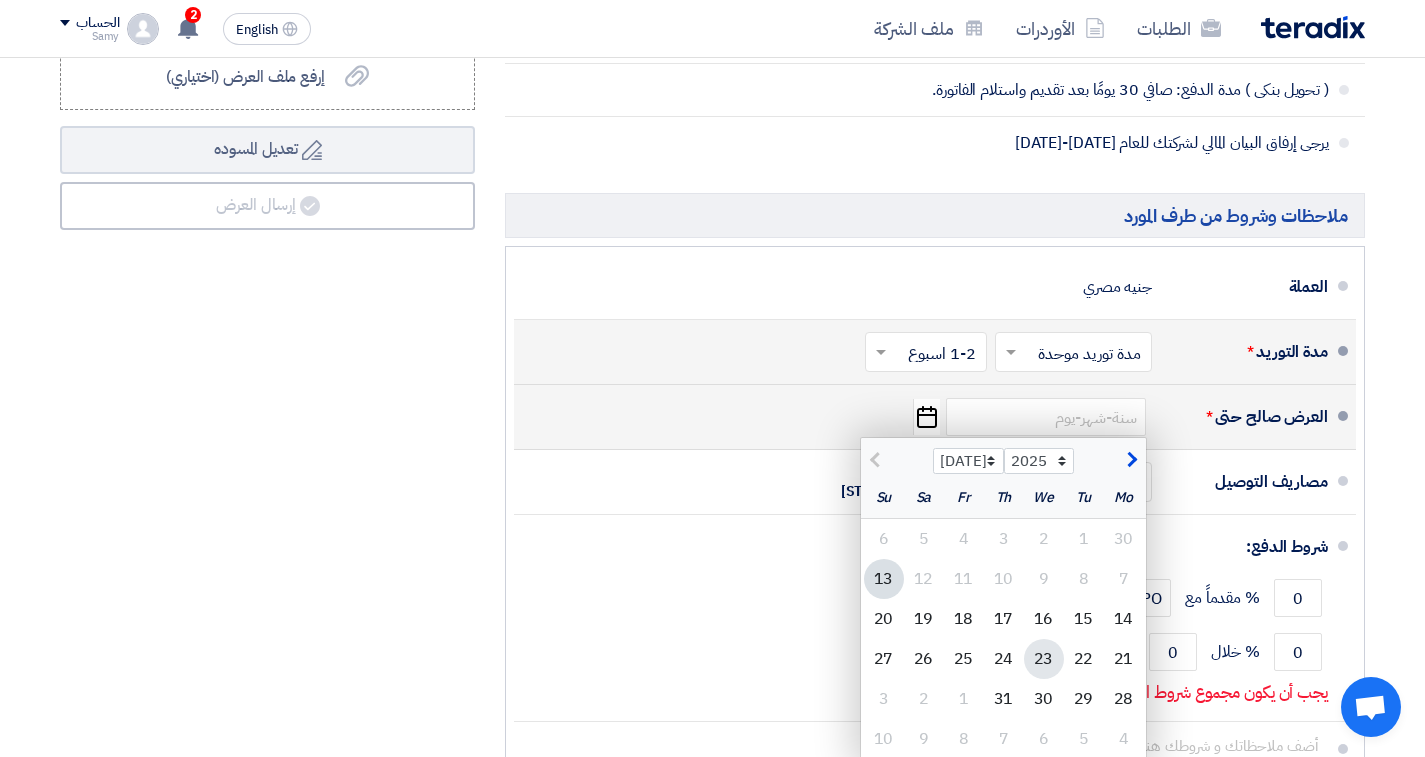 scroll, scrollTop: 2083, scrollLeft: 0, axis: vertical 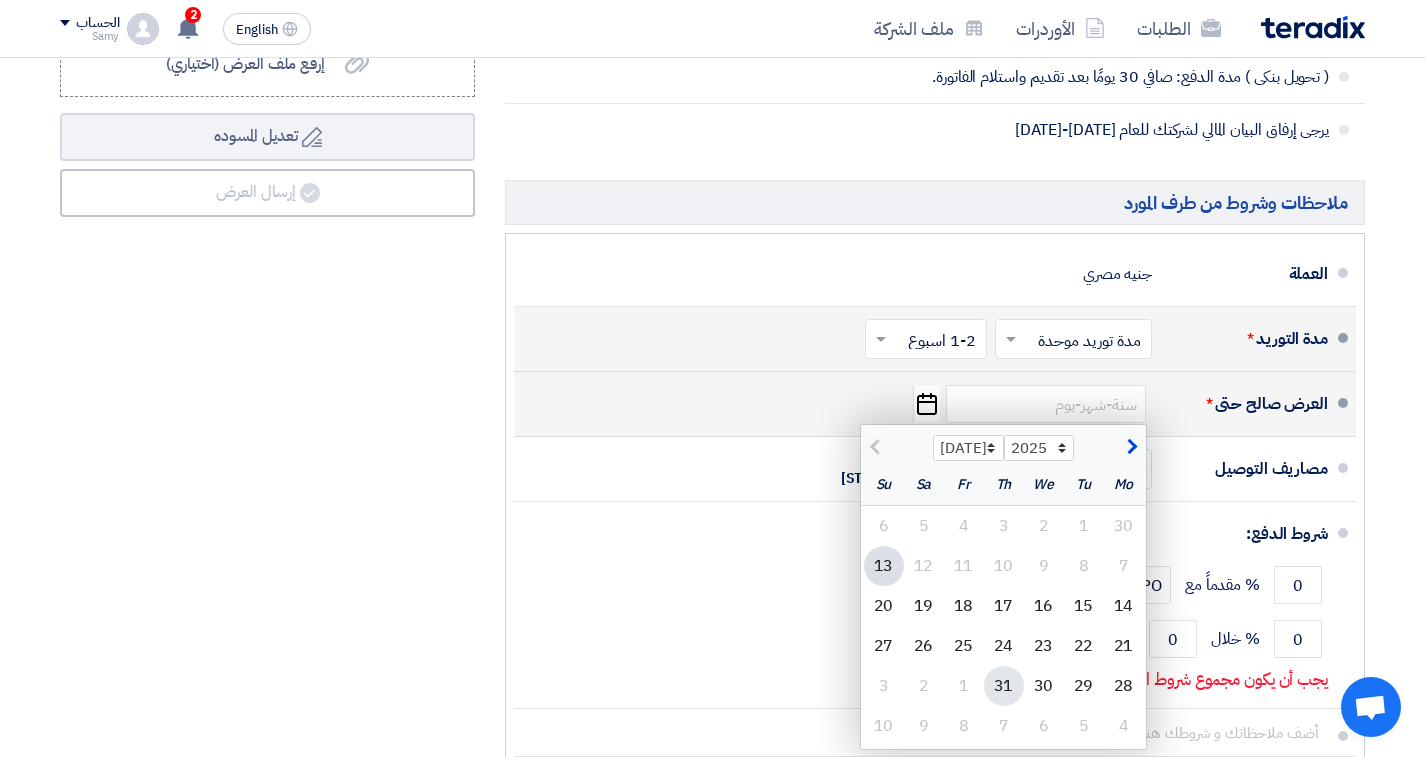 click on "31" 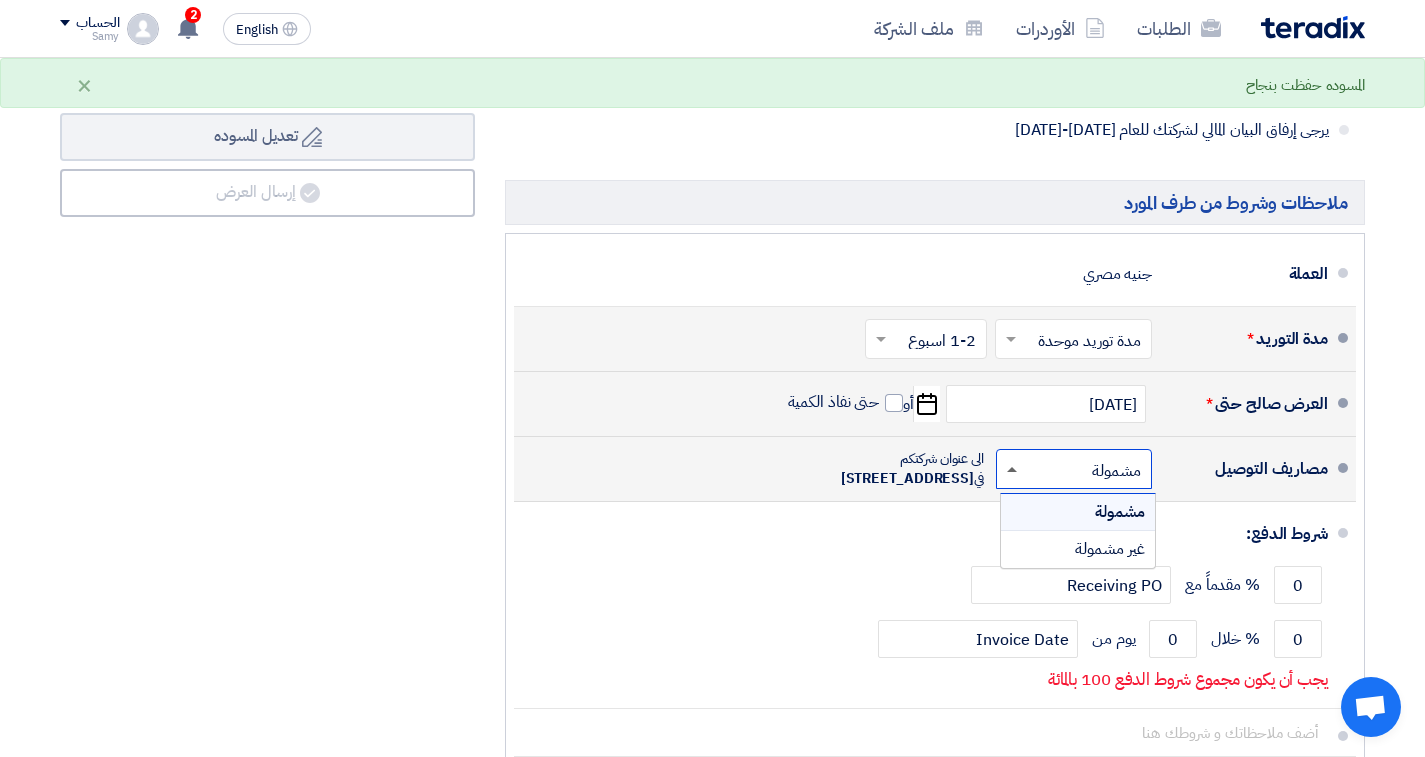 click 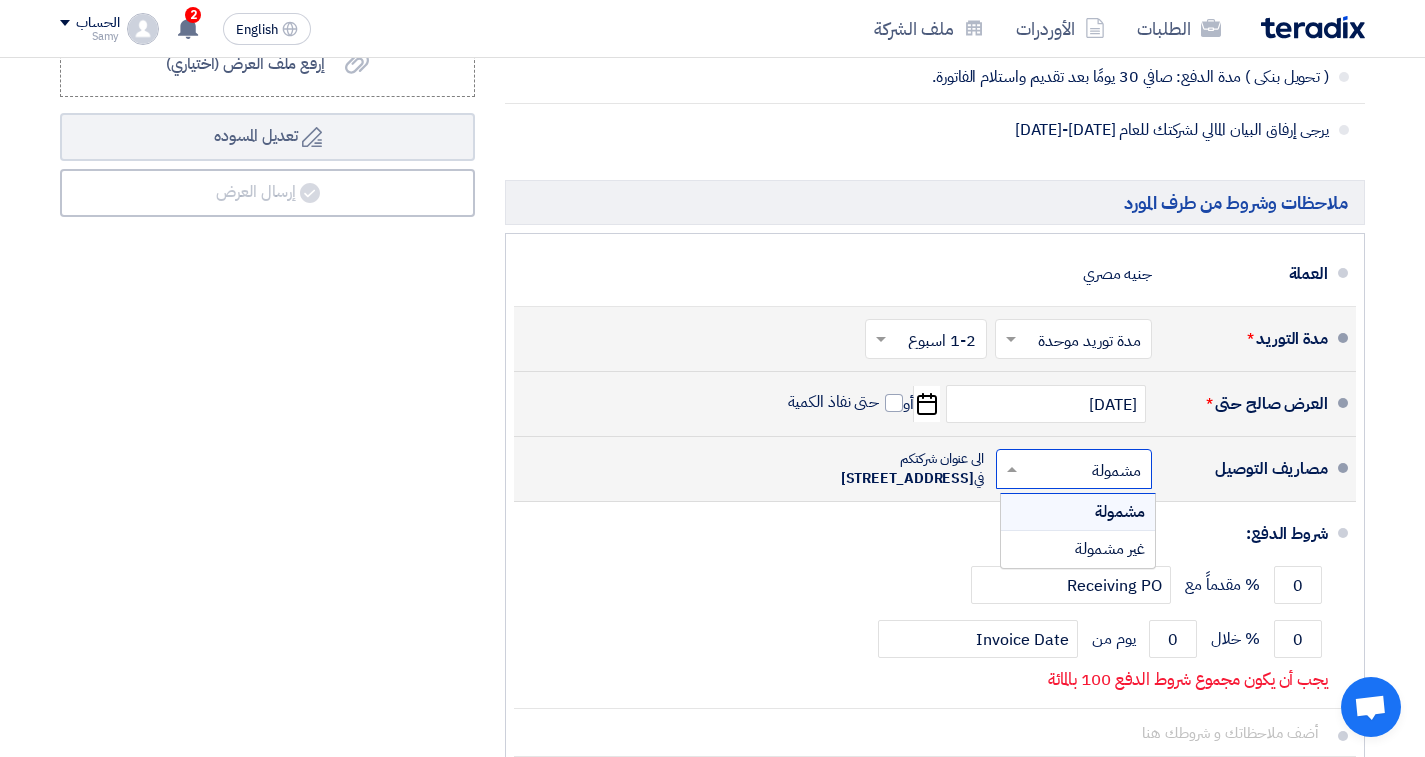 click on "مشمولة" at bounding box center [1120, 512] 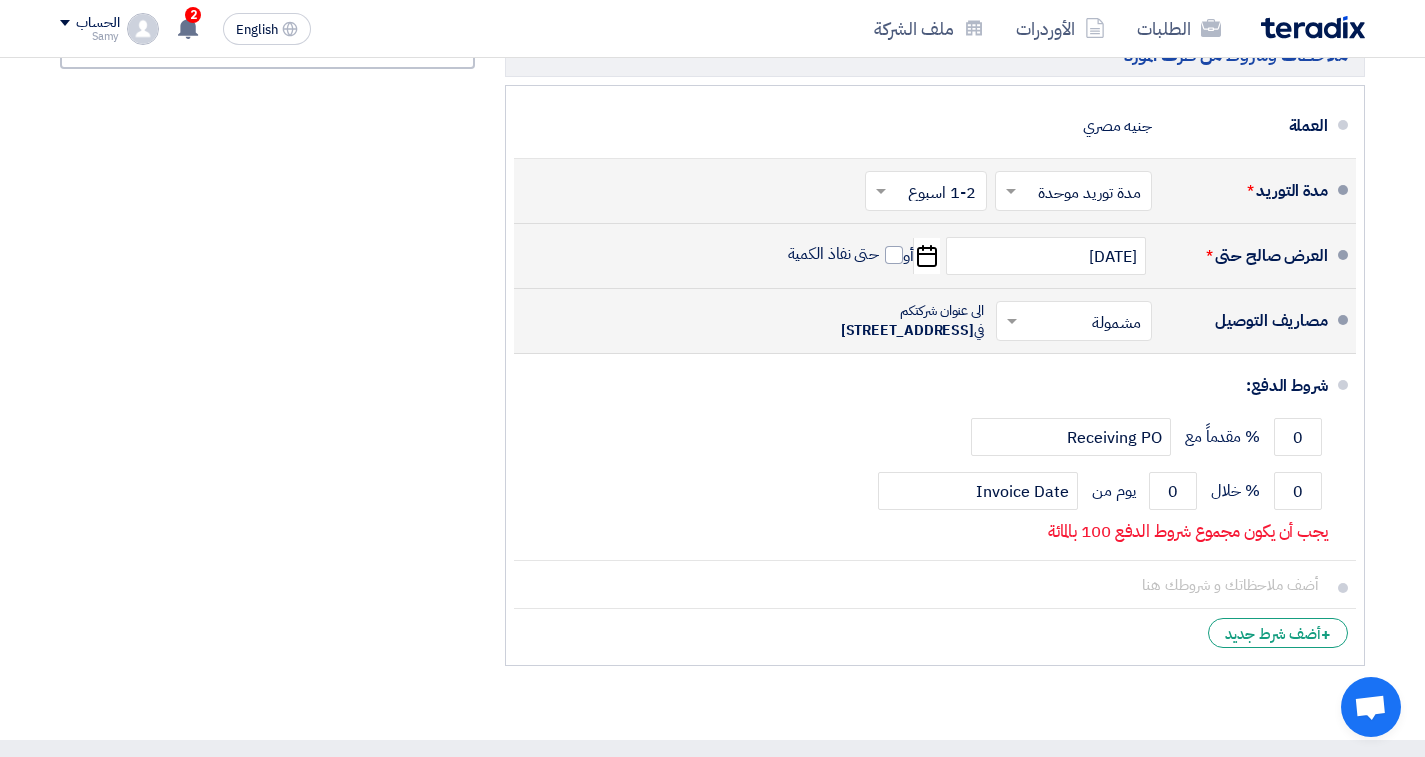 scroll, scrollTop: 2237, scrollLeft: 0, axis: vertical 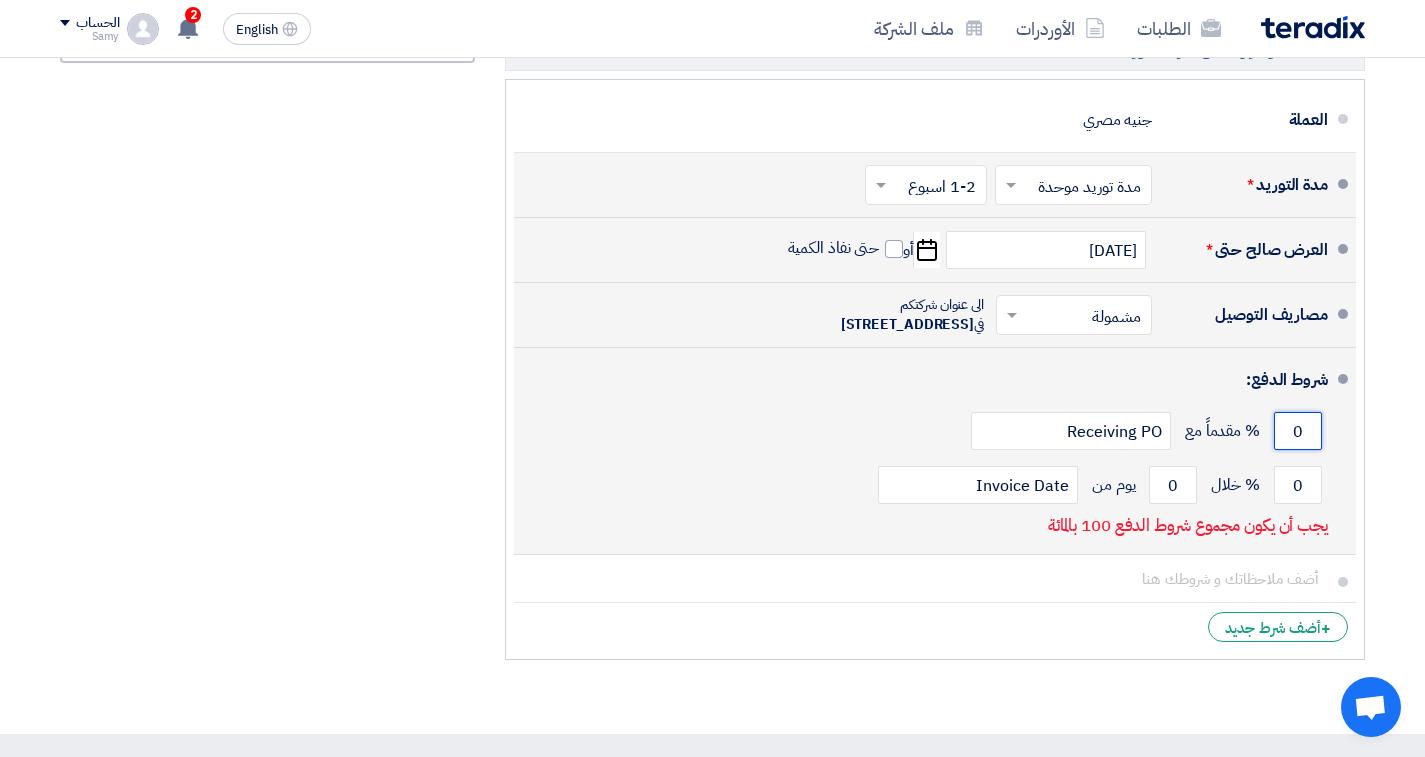 click on "0" 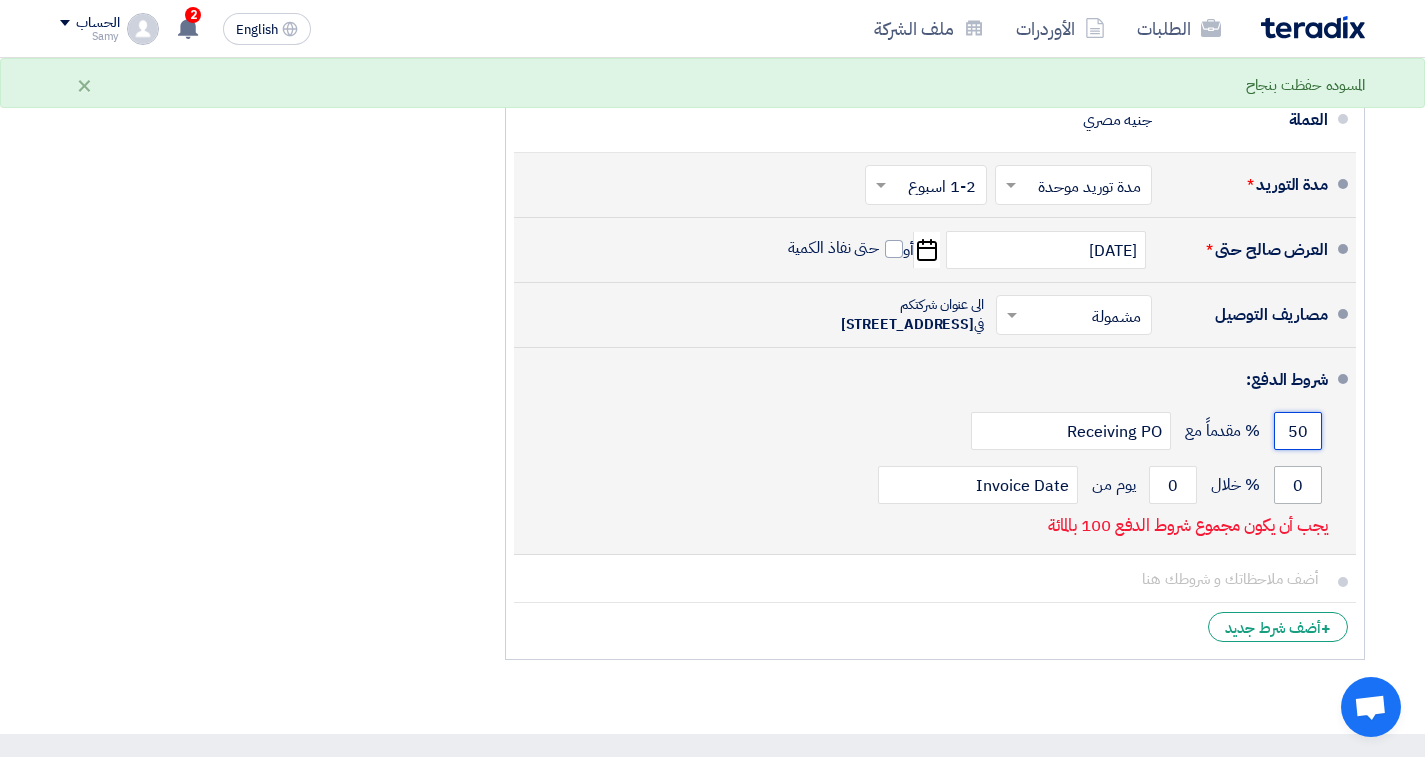 type on "50" 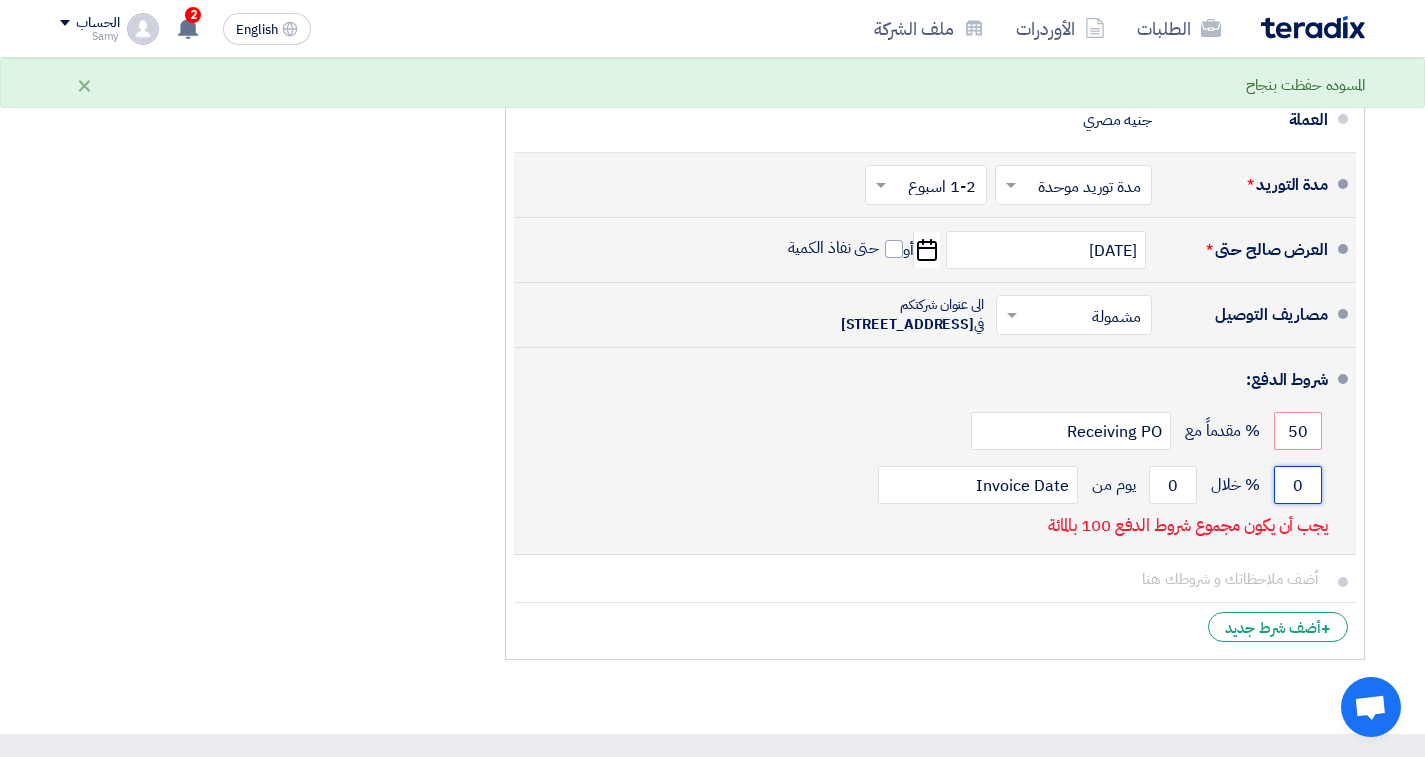 click on "0" 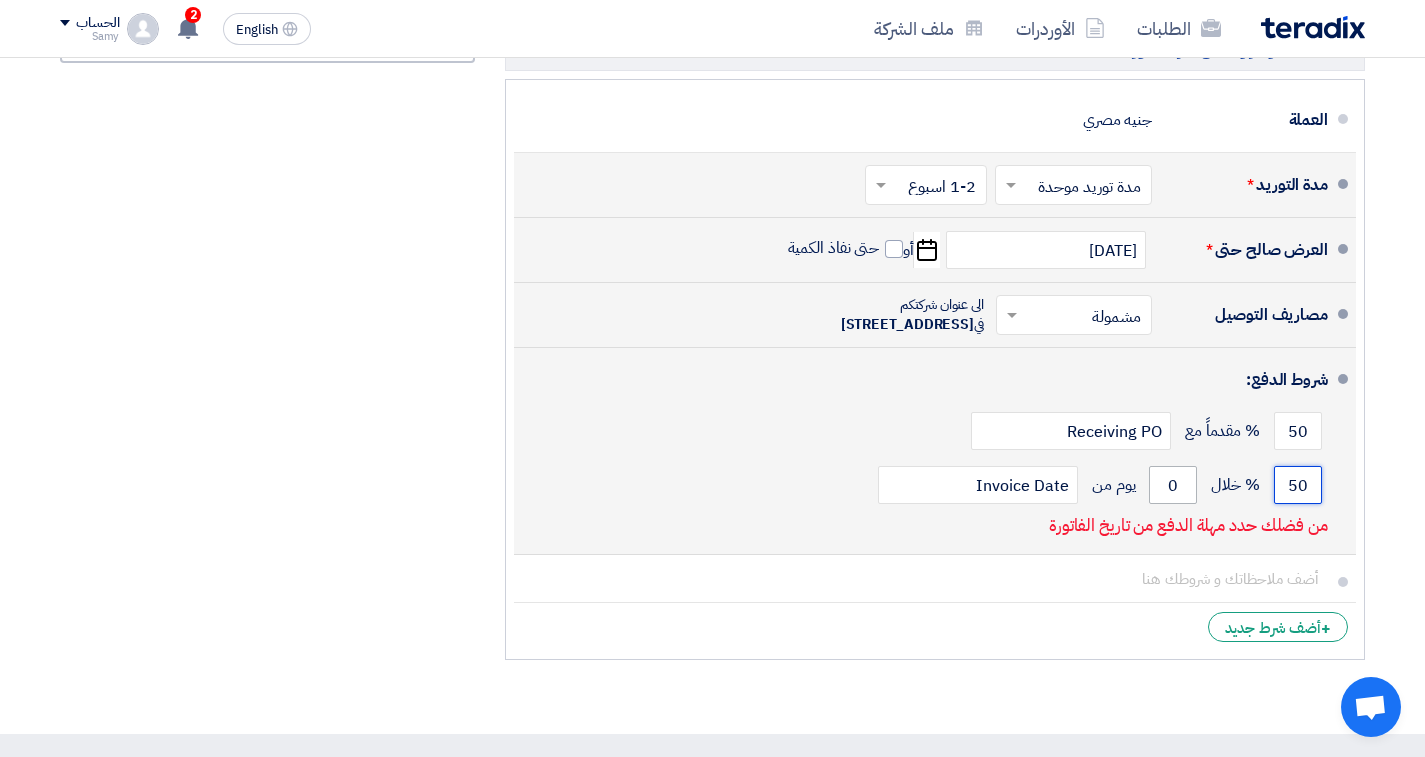 type on "50" 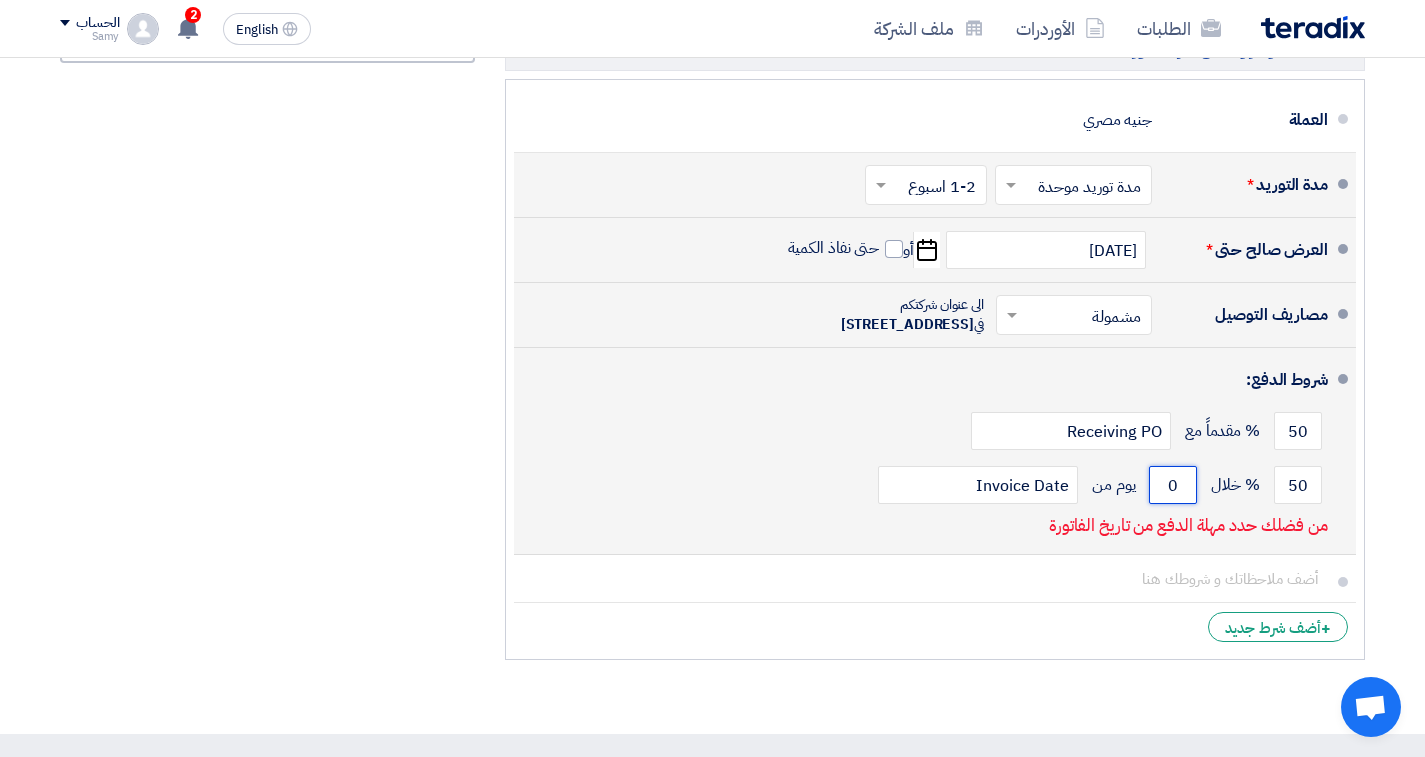 click on "0" 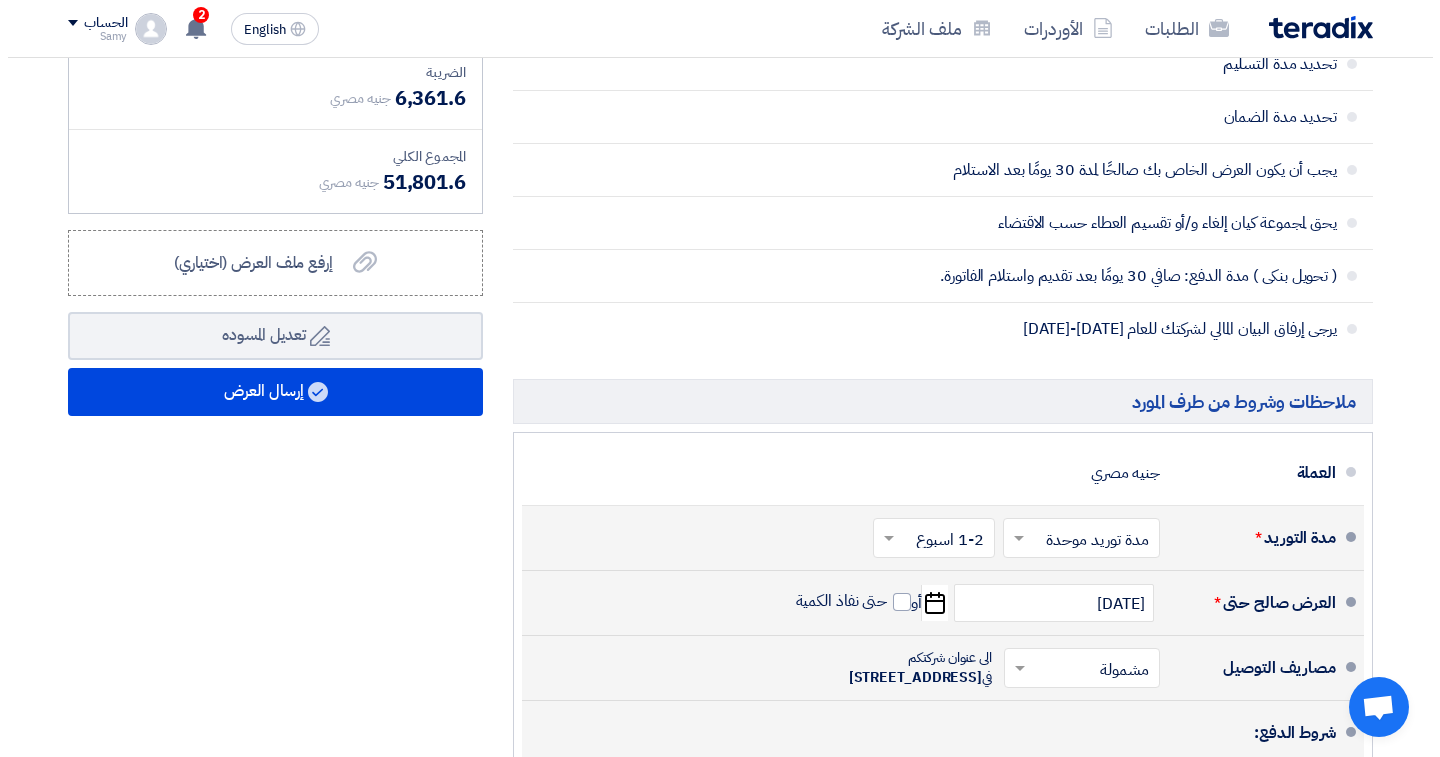 scroll, scrollTop: 1880, scrollLeft: 0, axis: vertical 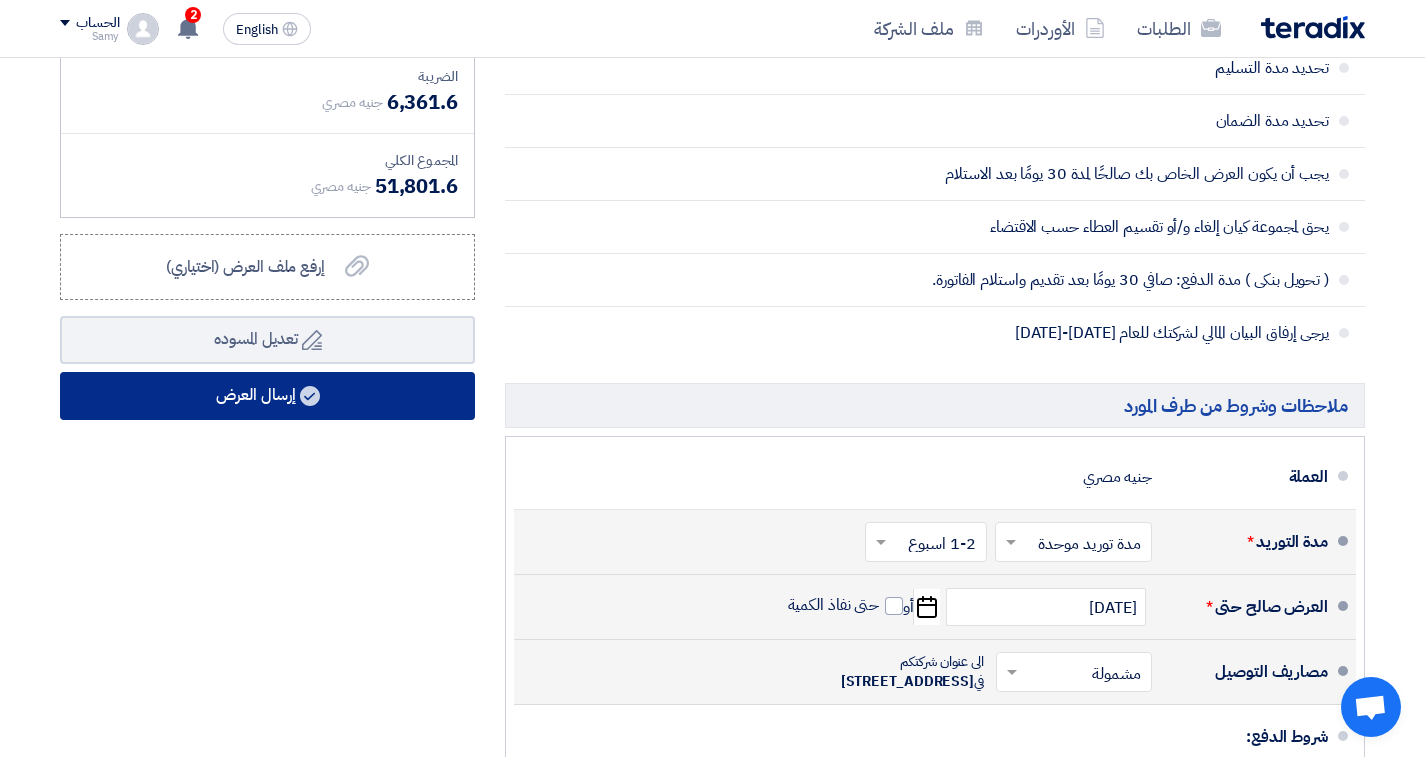type on "10" 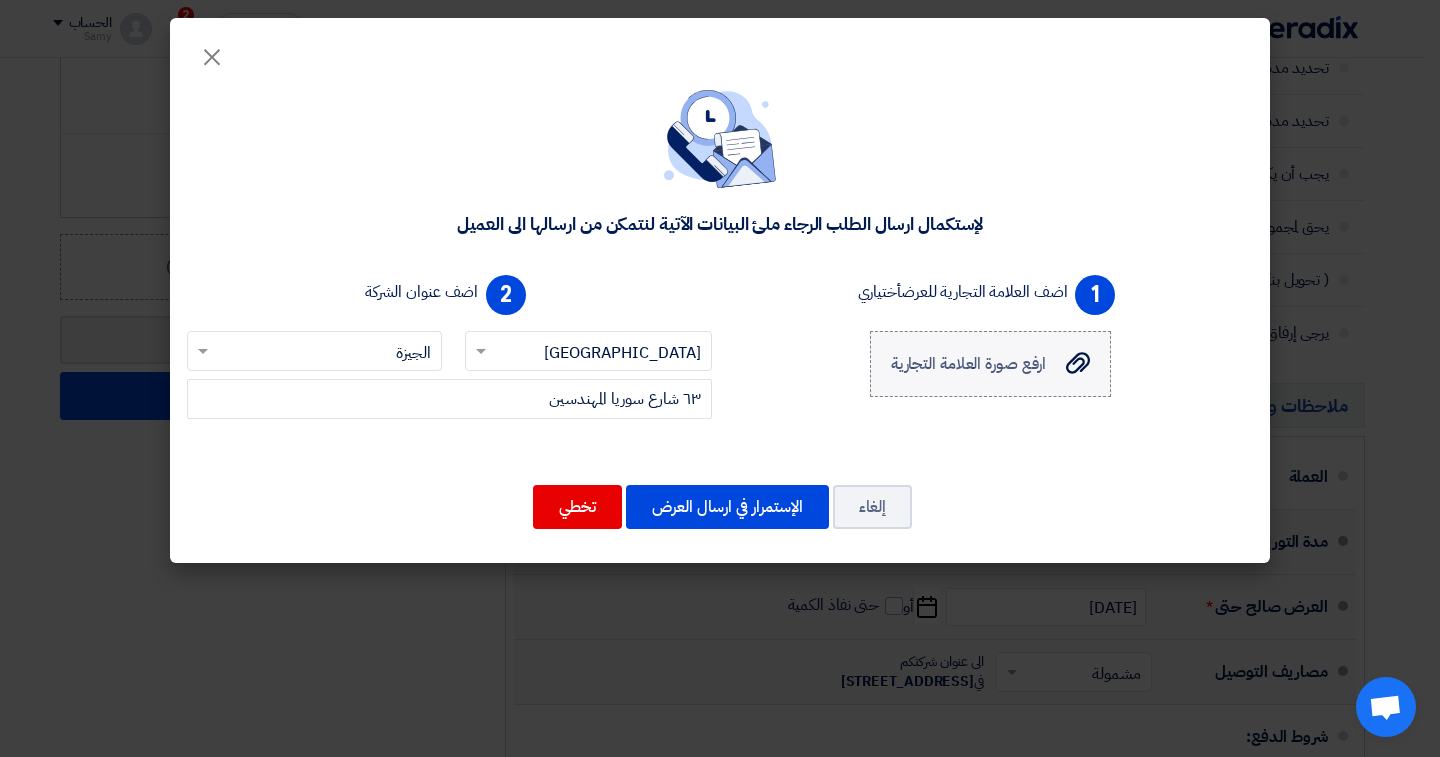 click 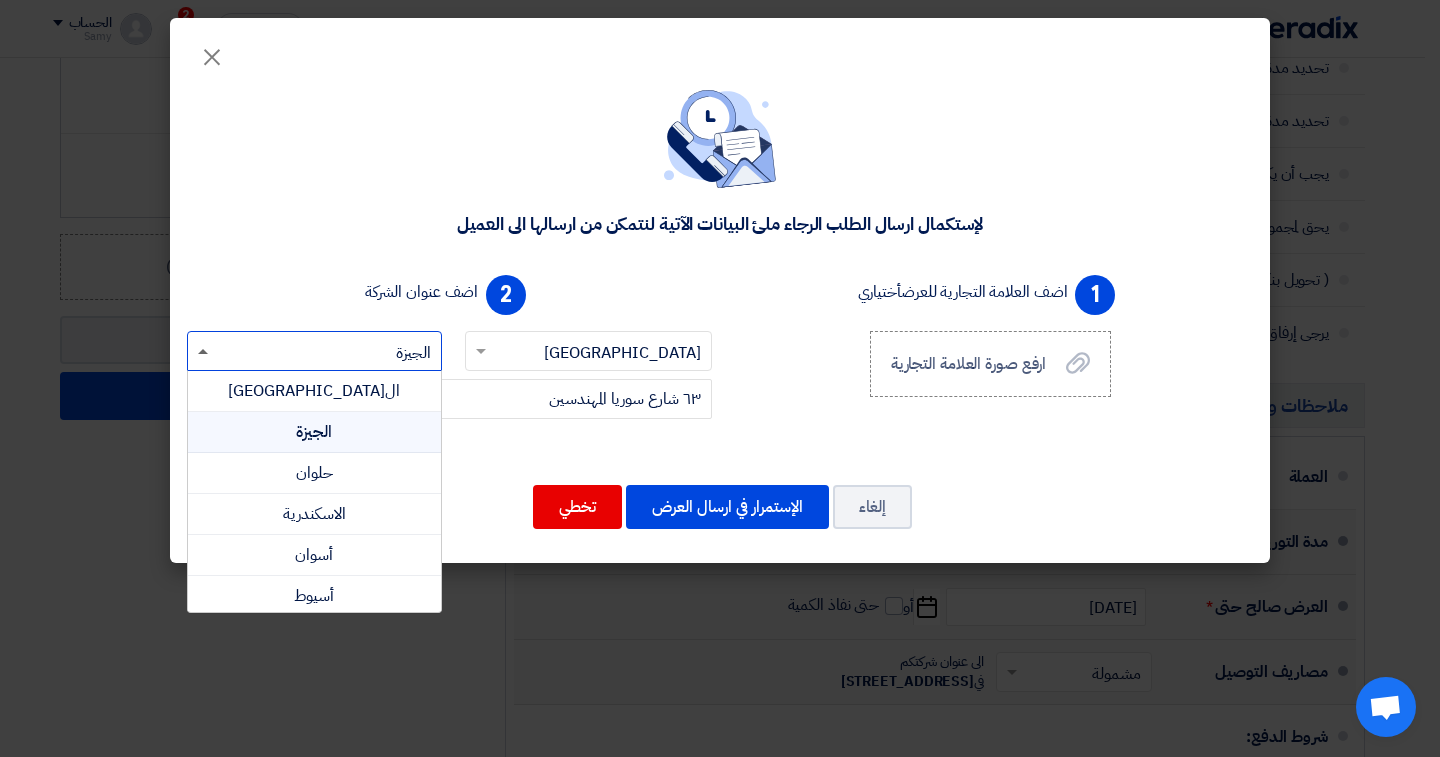 click 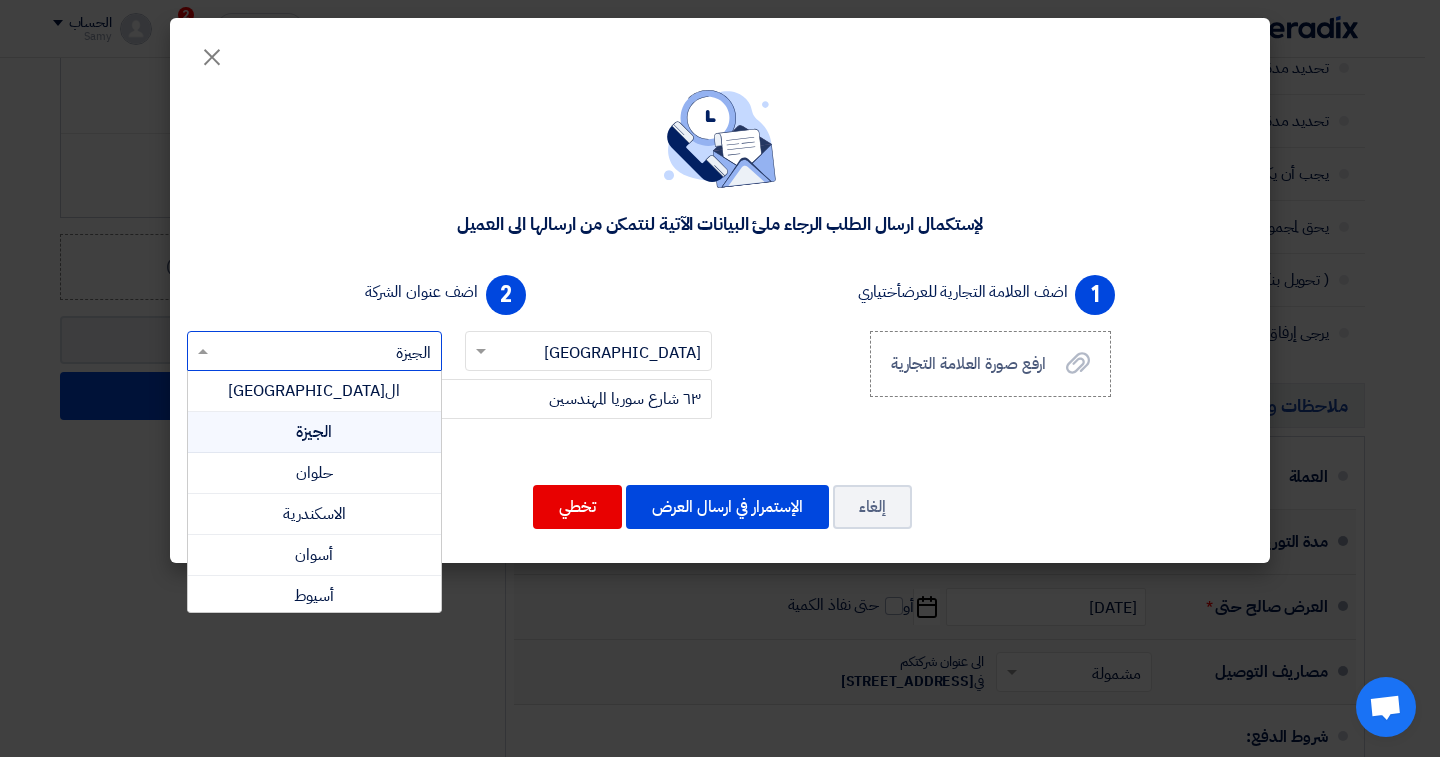 click on "الجيزة" at bounding box center (314, 432) 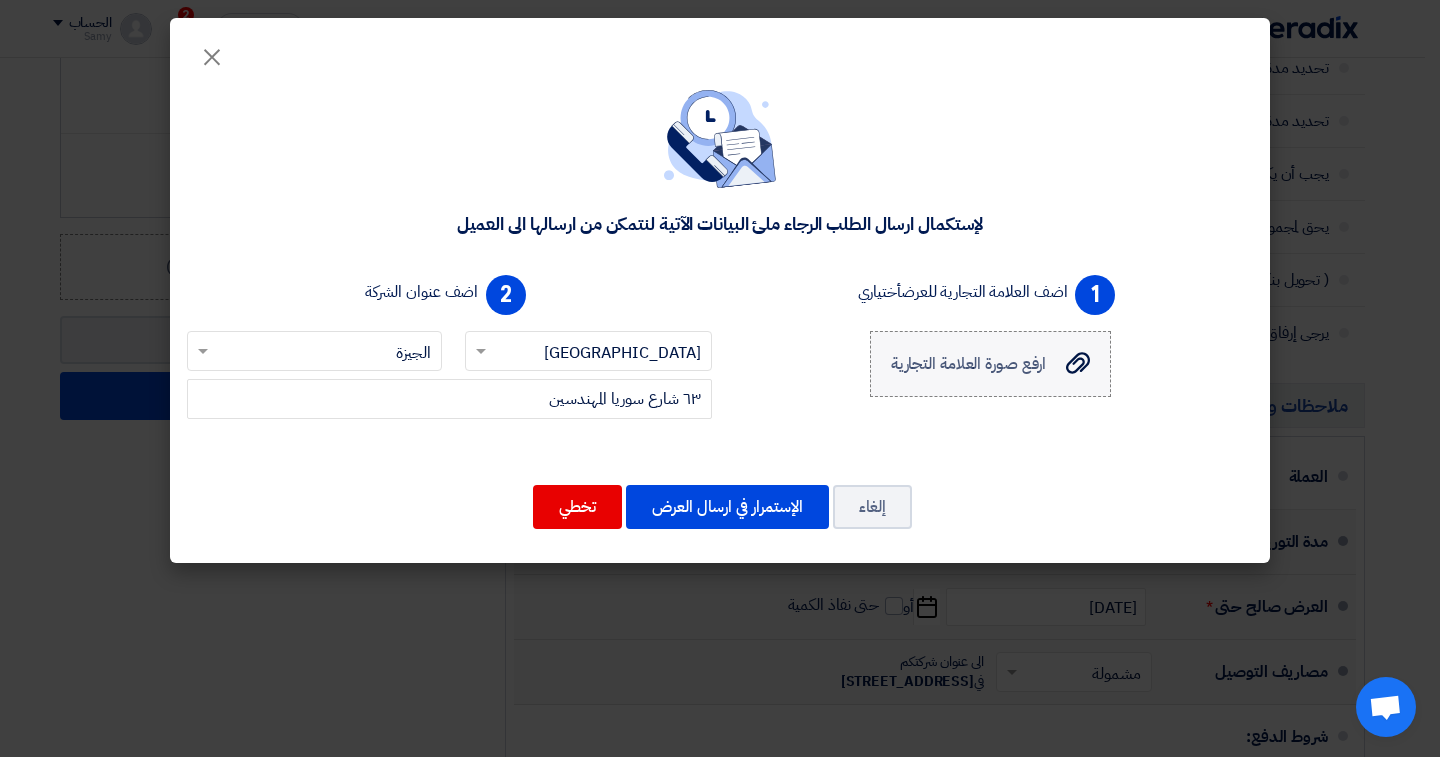 click on "ارفع صورة العلامة التجارية
ارفع صورة العلامة التجارية" 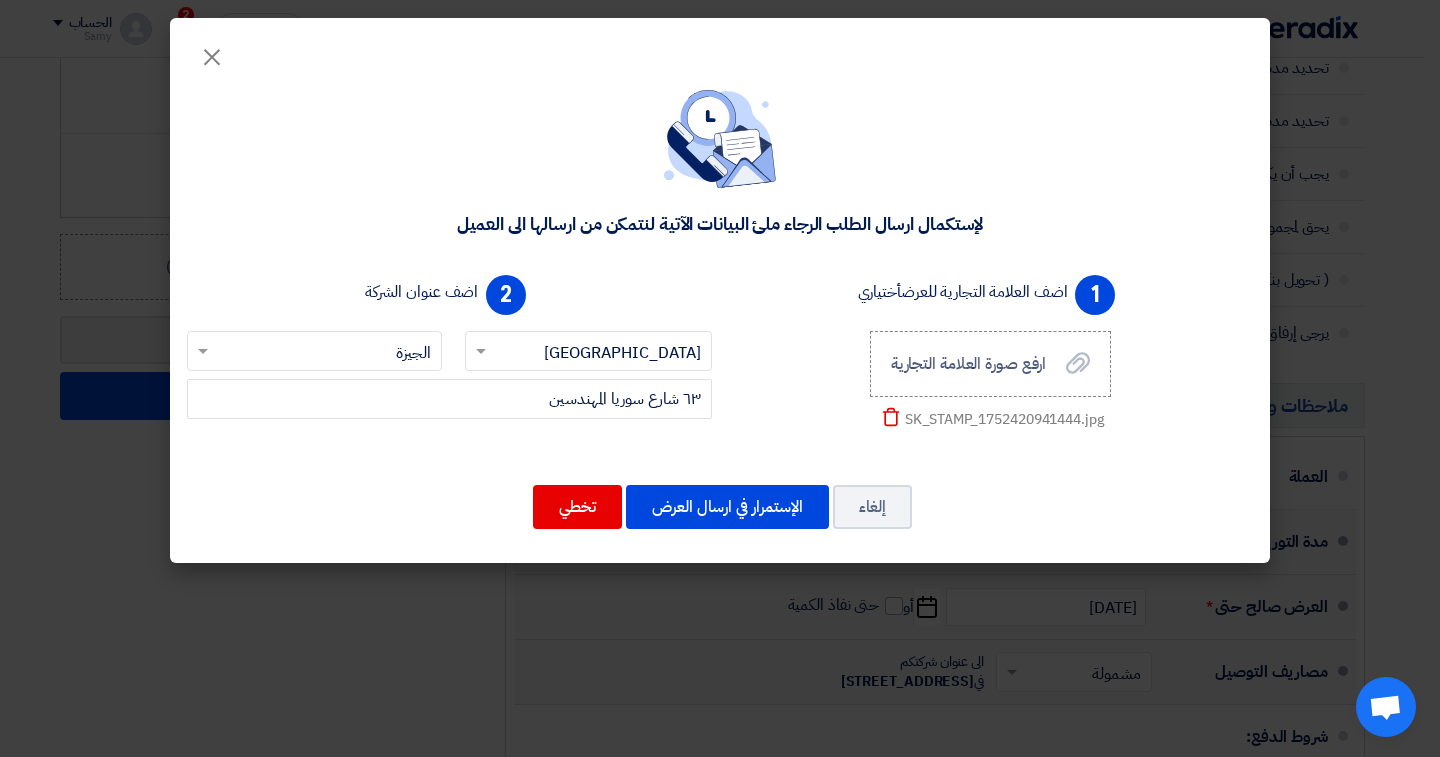 click on "Delete" 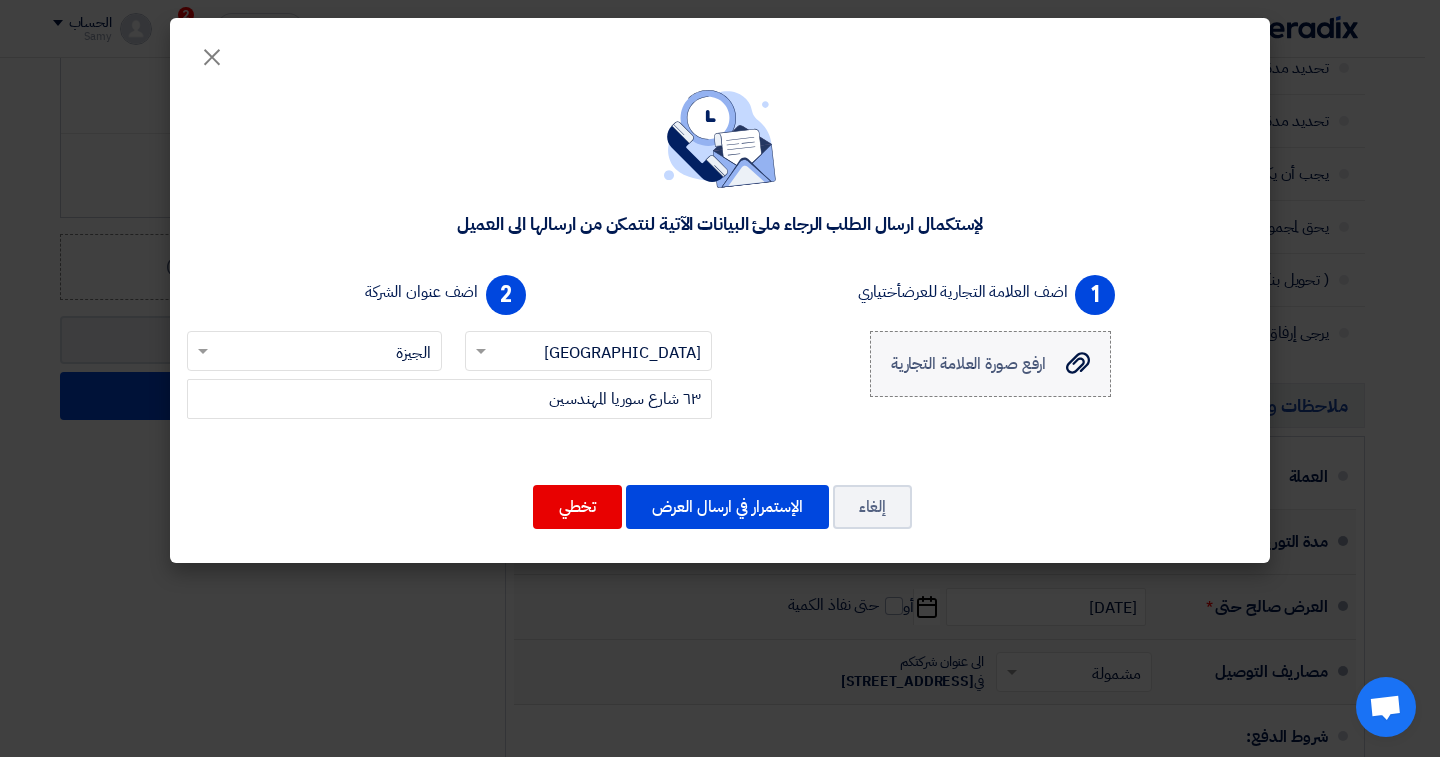 click on "ارفع صورة العلامة التجارية" 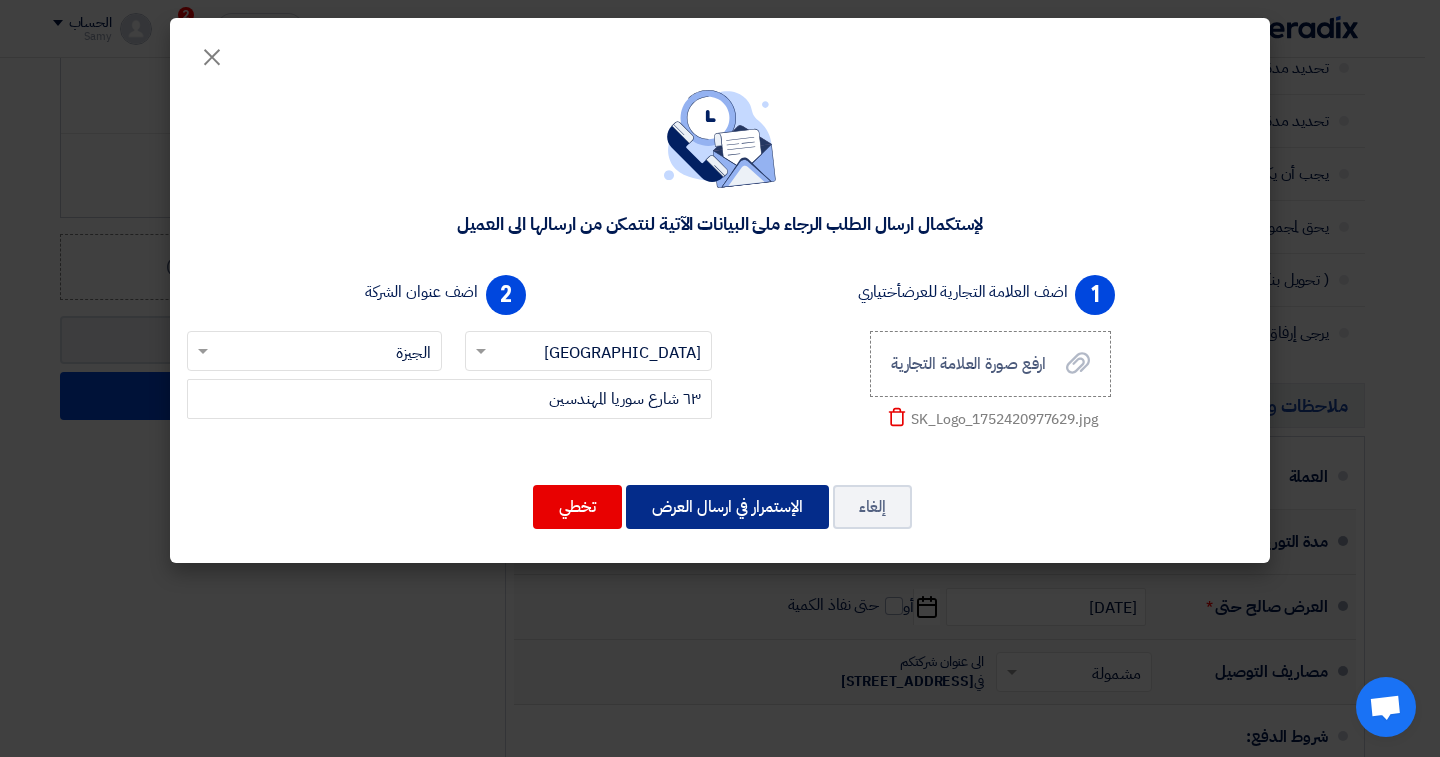 click on "الإستمرار في ارسال العرض" 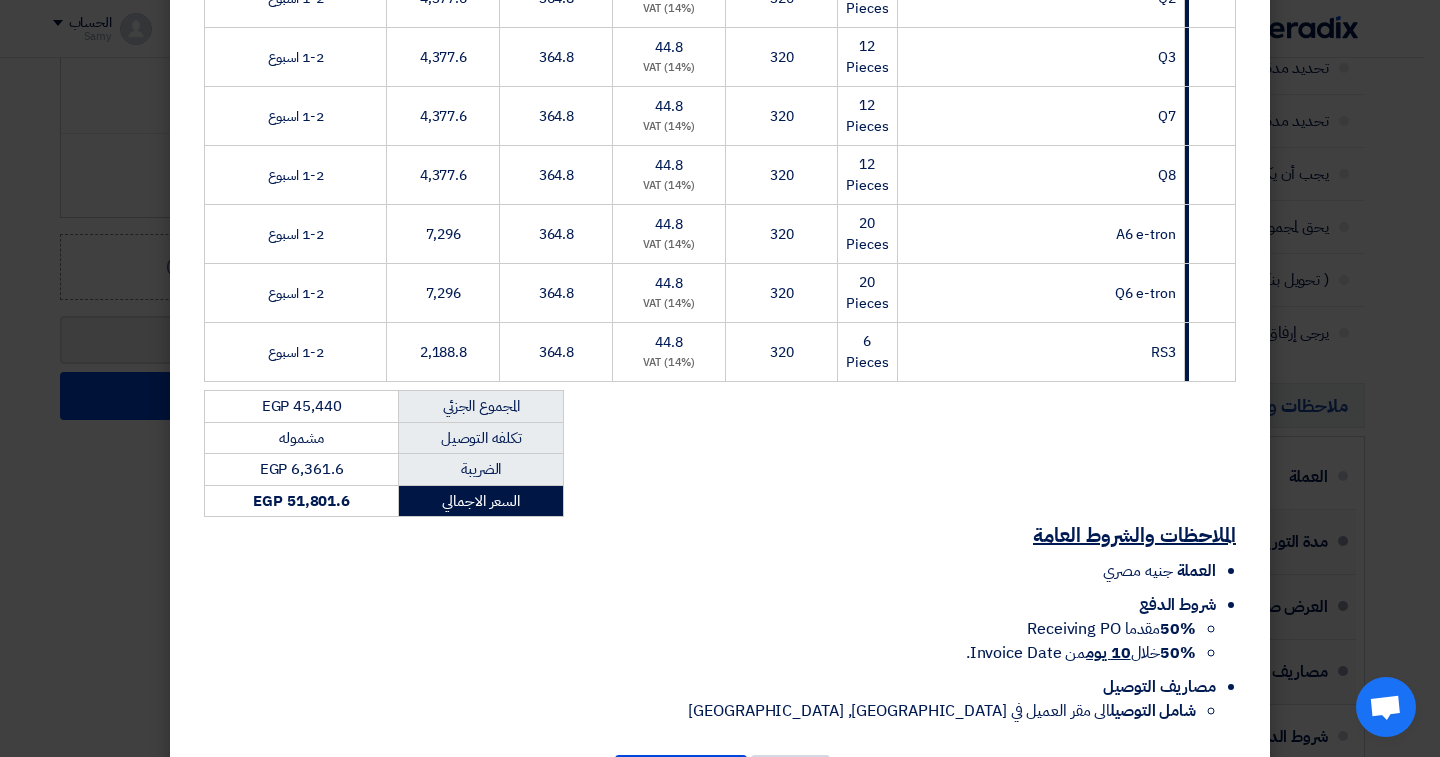scroll, scrollTop: 803, scrollLeft: 0, axis: vertical 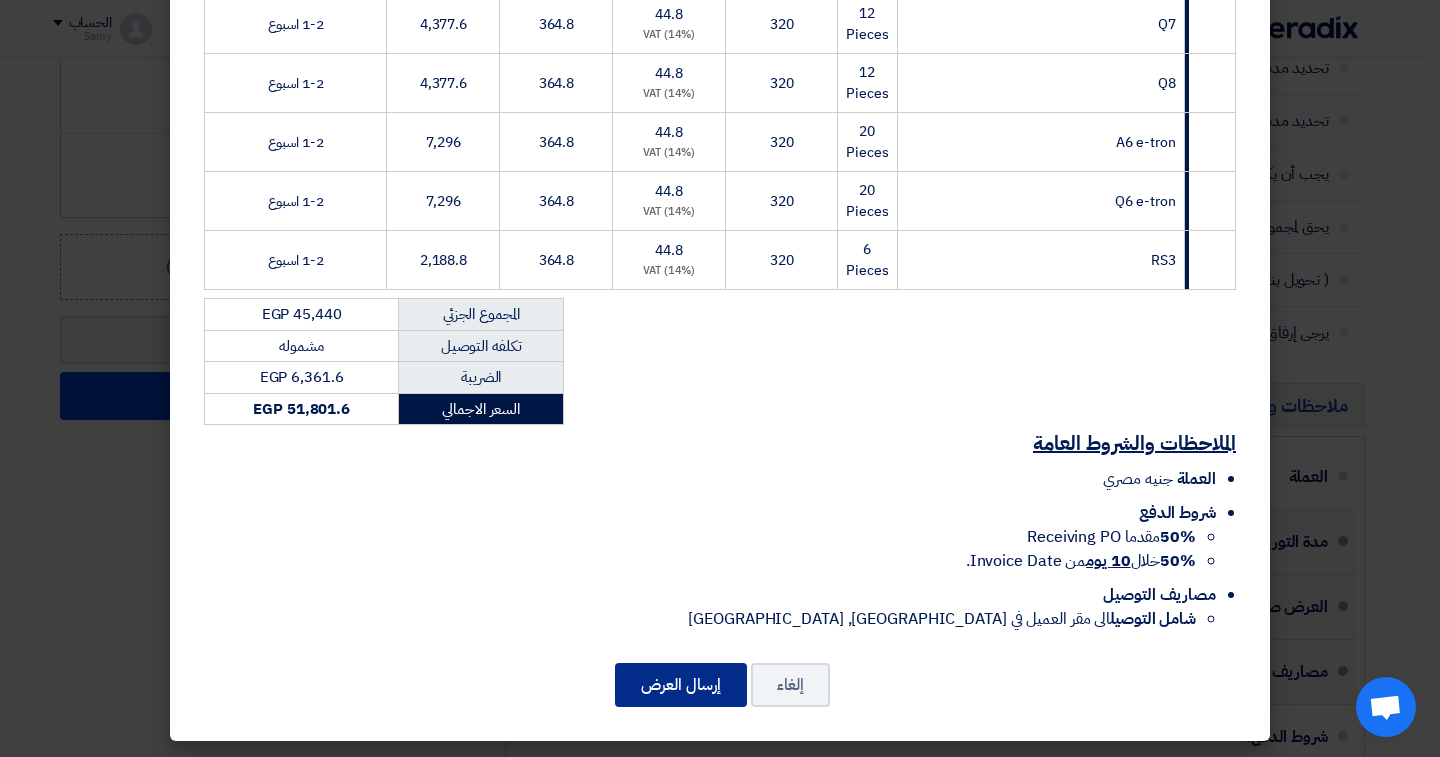 click on "إرسال العرض" 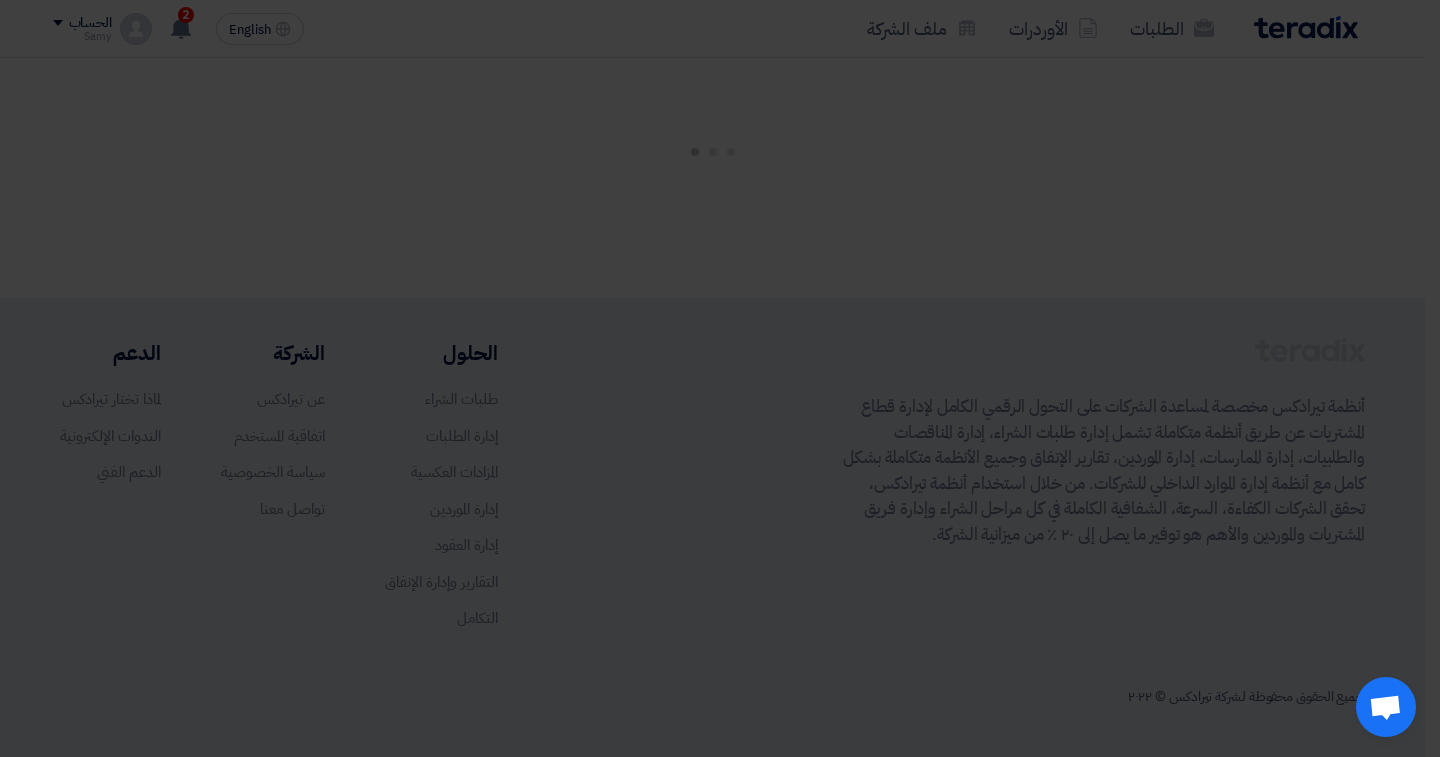 scroll, scrollTop: 60, scrollLeft: 0, axis: vertical 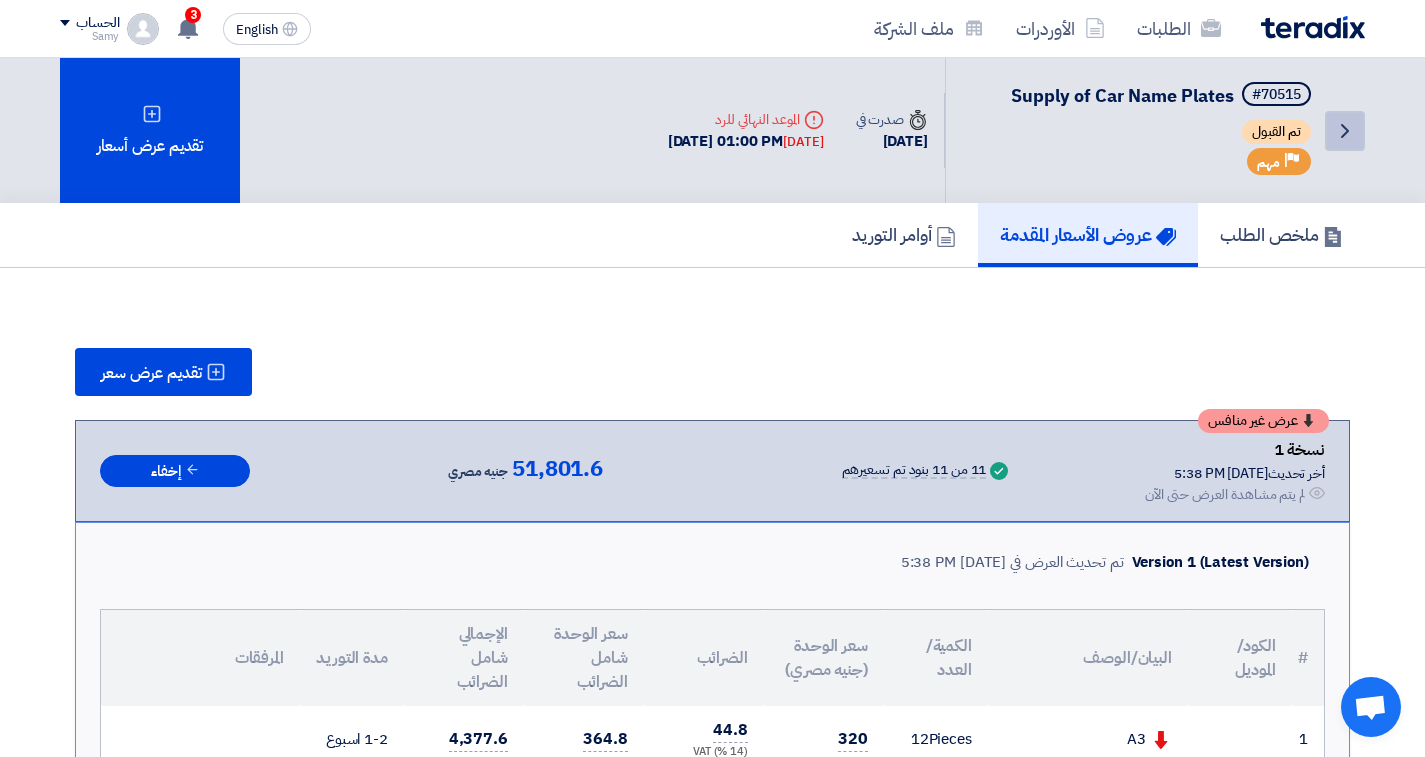 click on "Back" 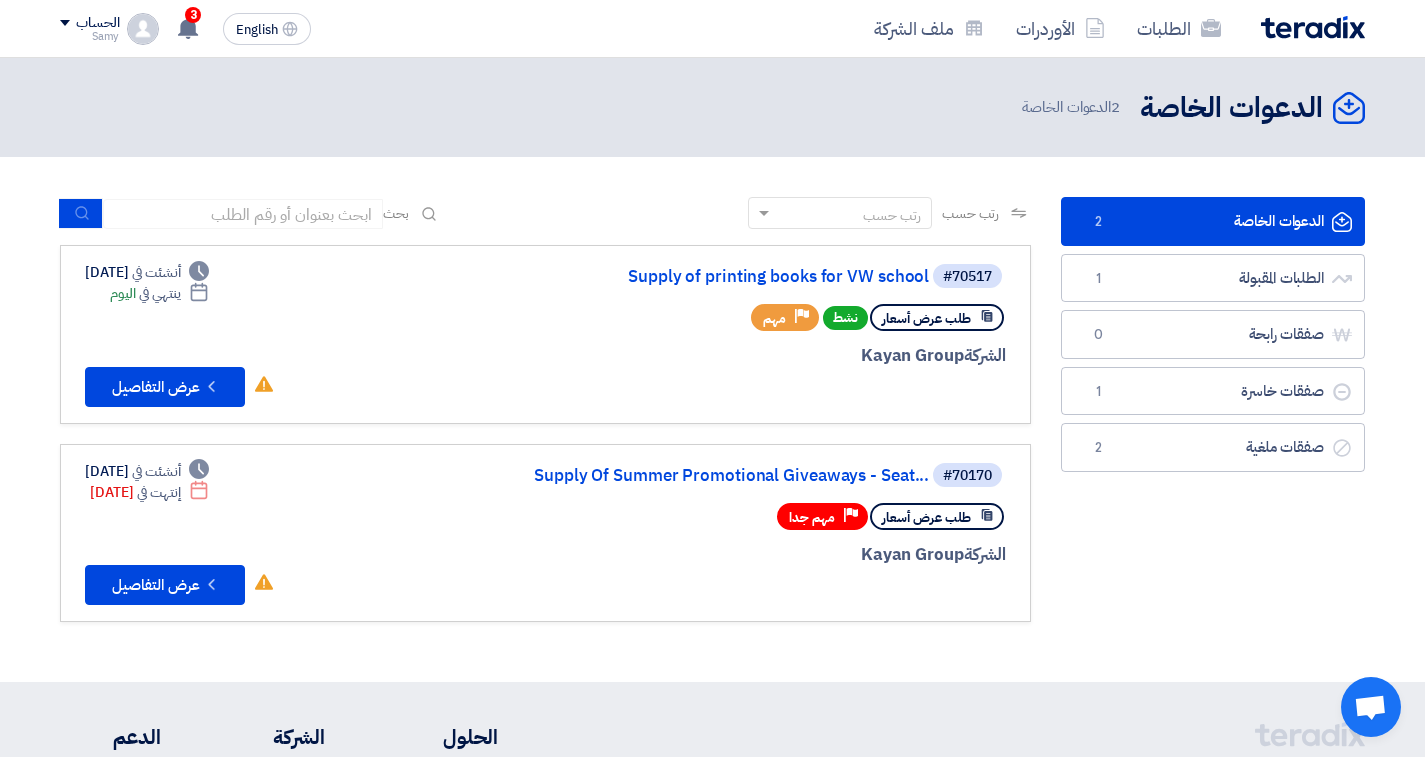 click on "الدعوات الخاصة
الدعوات الخاصة
2" 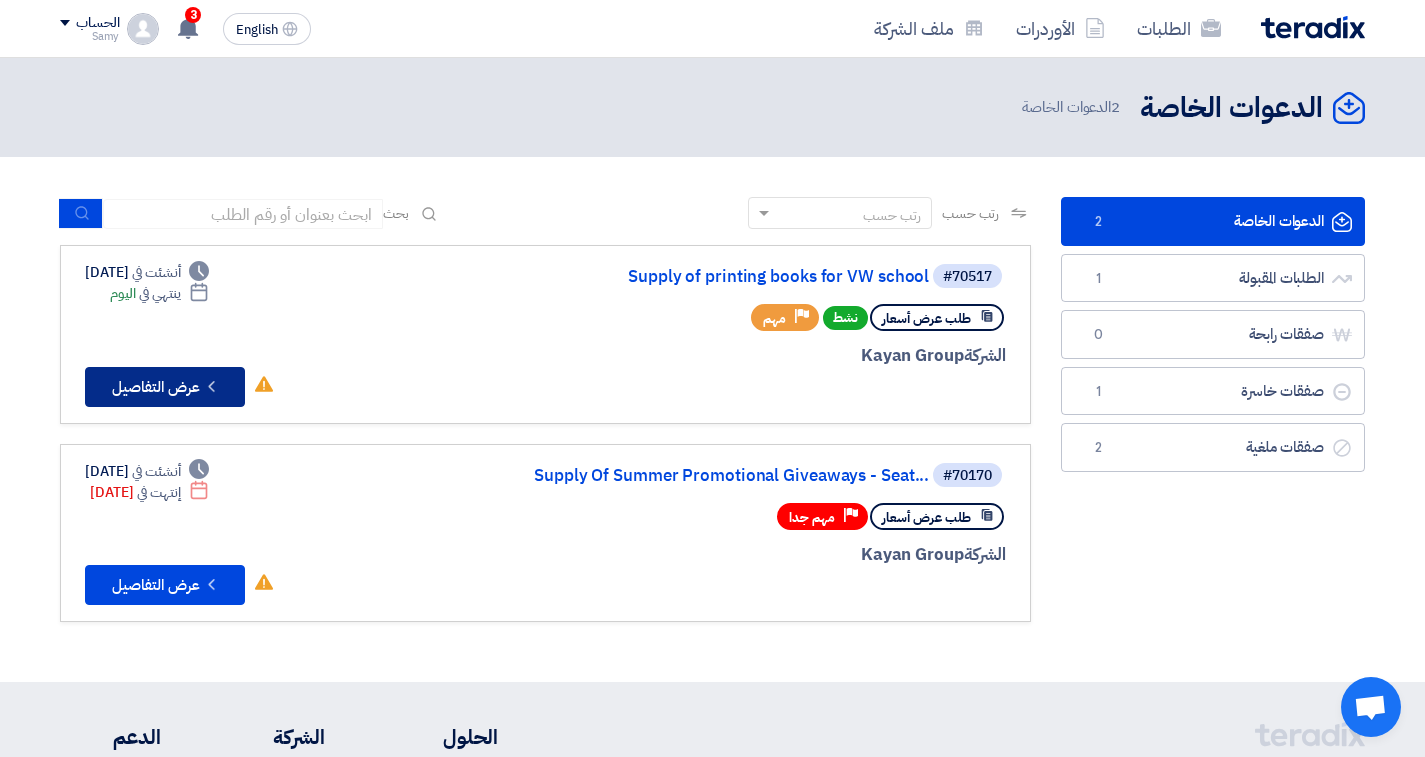 click on "Check details
عرض التفاصيل" 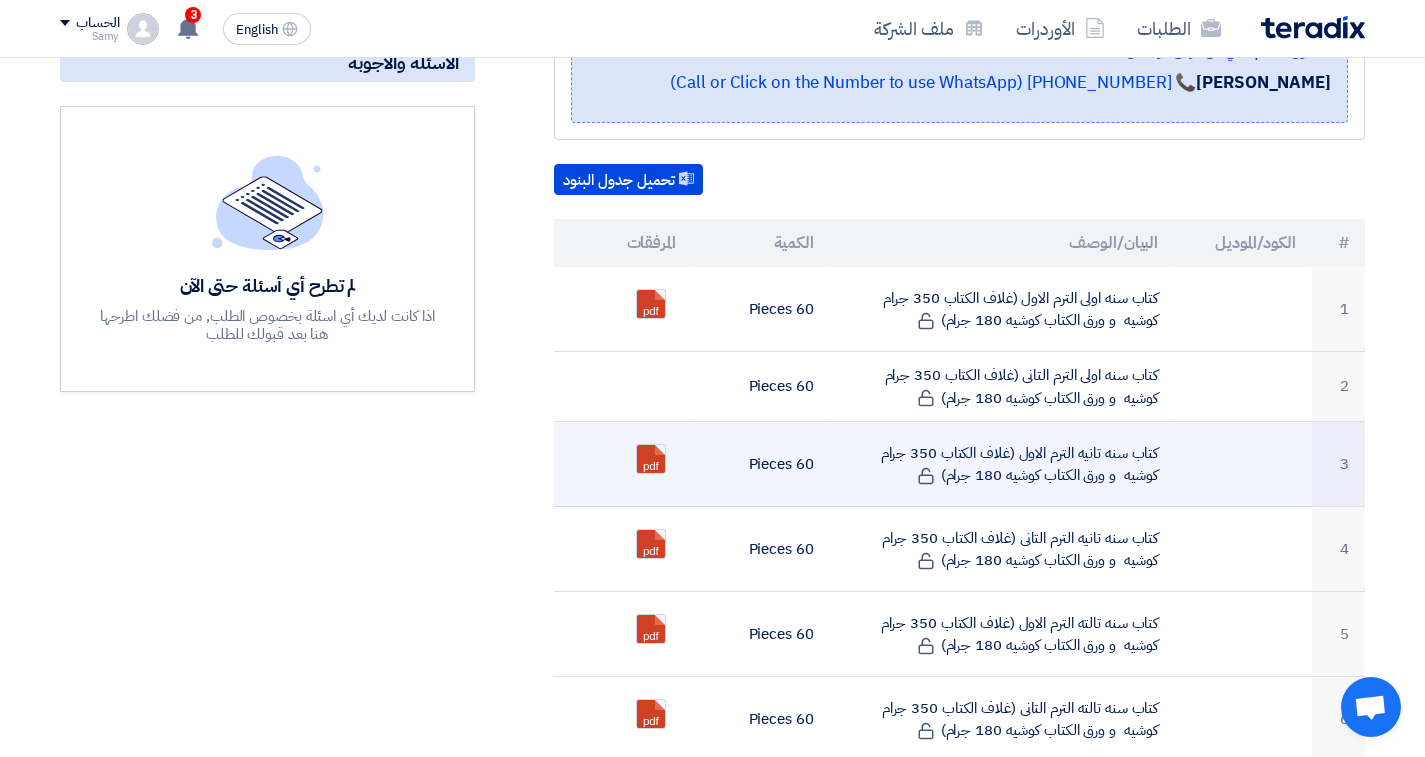 scroll, scrollTop: 480, scrollLeft: 0, axis: vertical 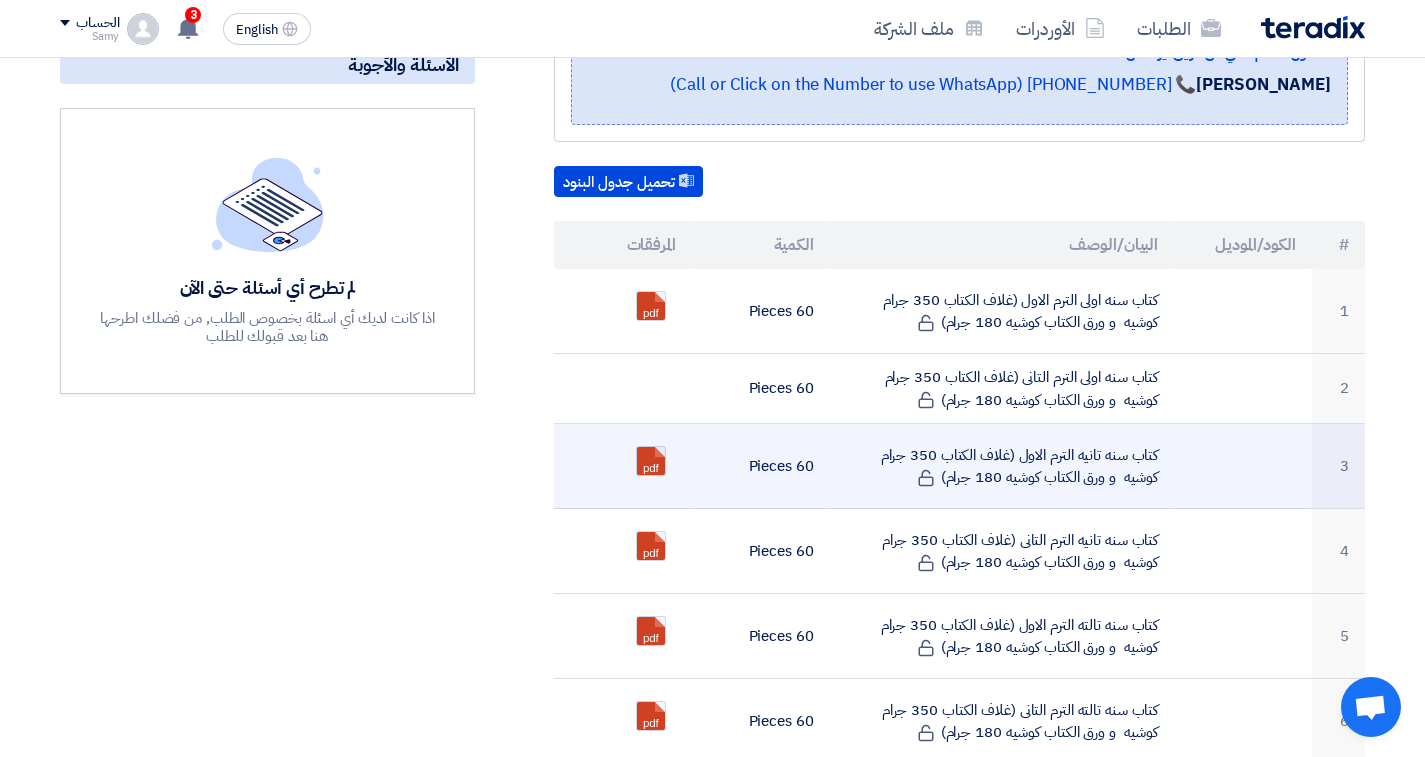 click 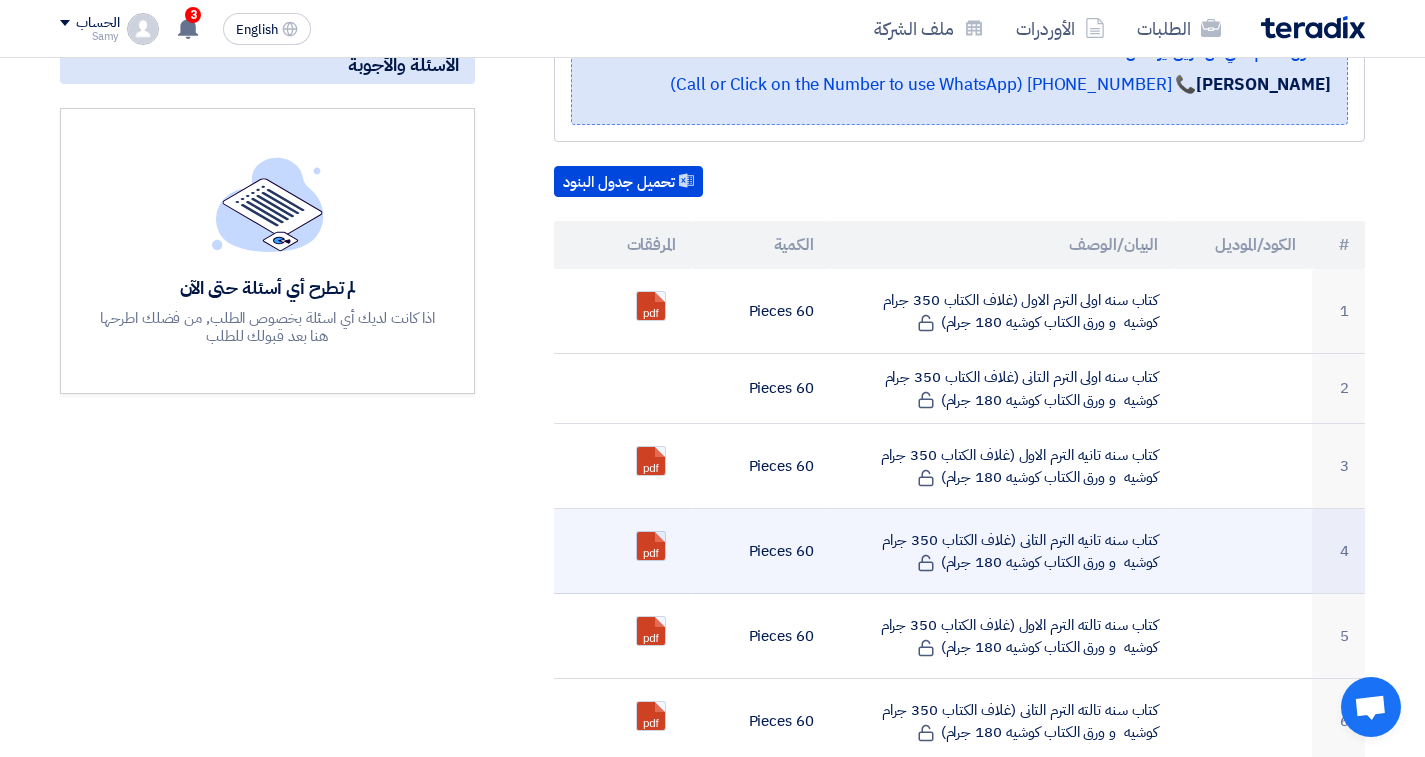 click 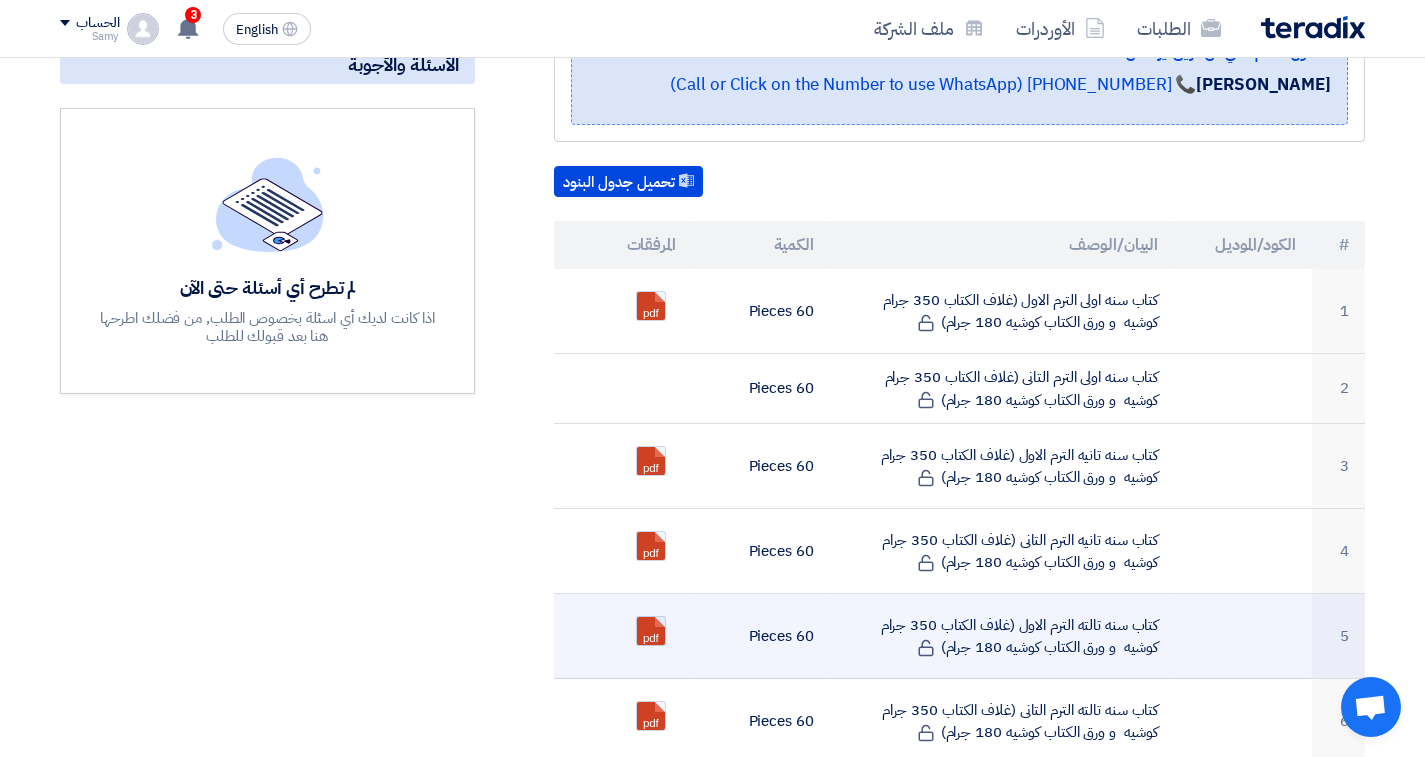 click 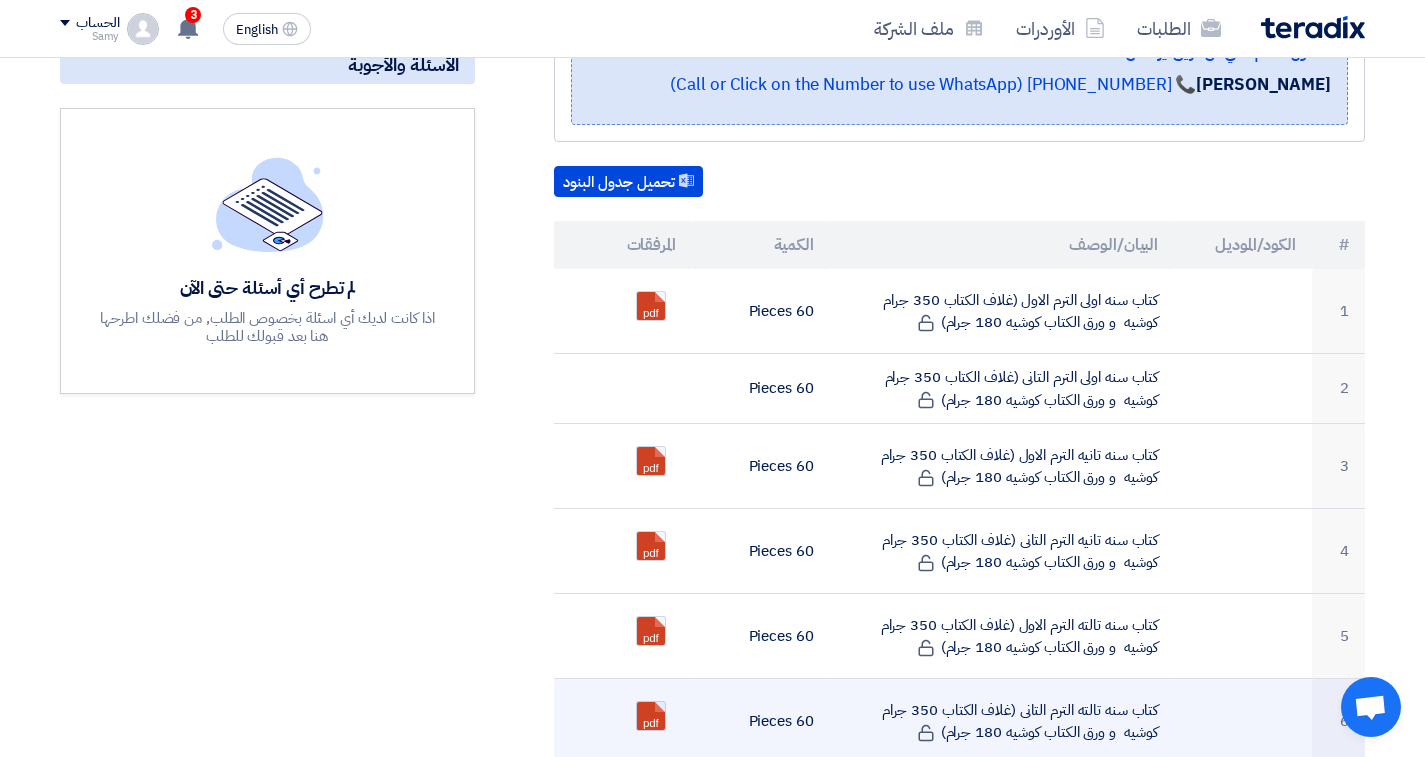 click 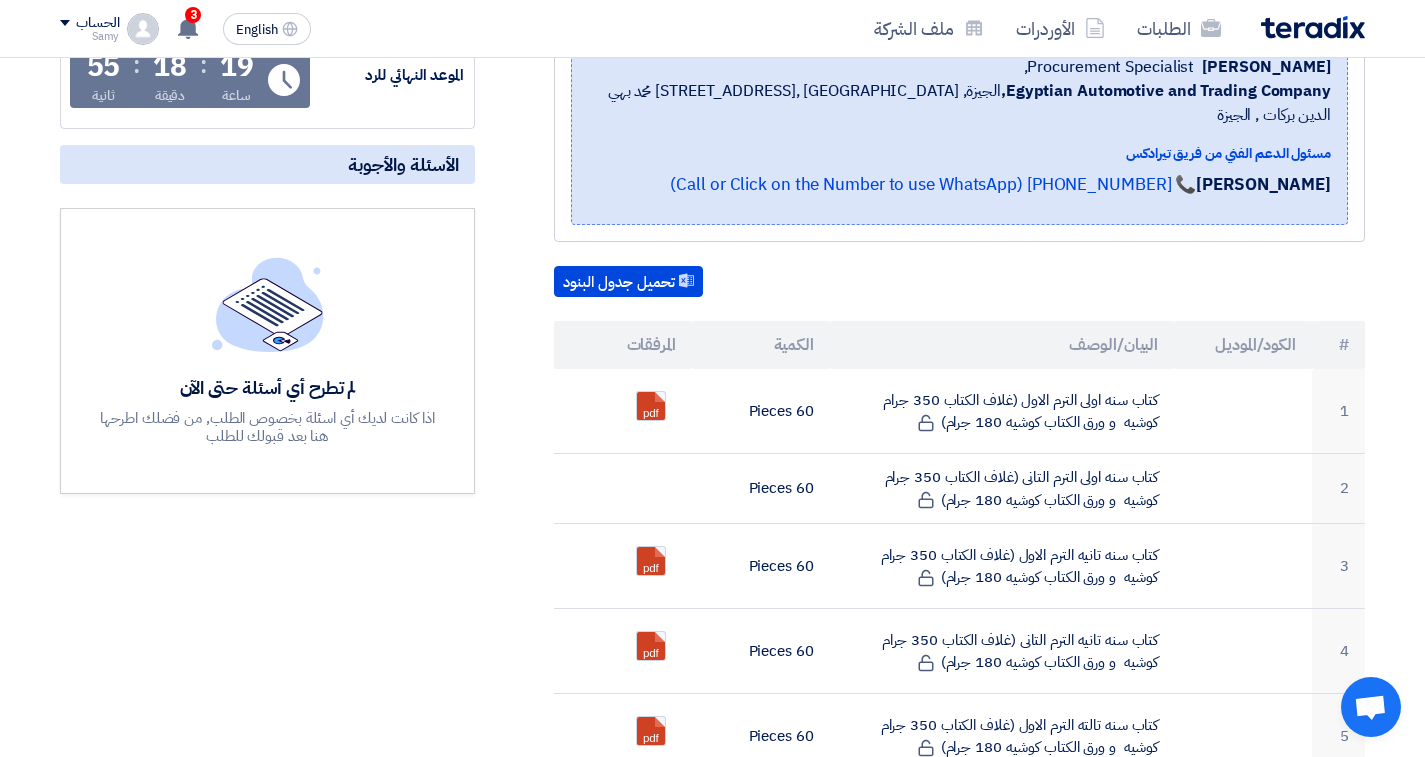 scroll, scrollTop: 381, scrollLeft: 0, axis: vertical 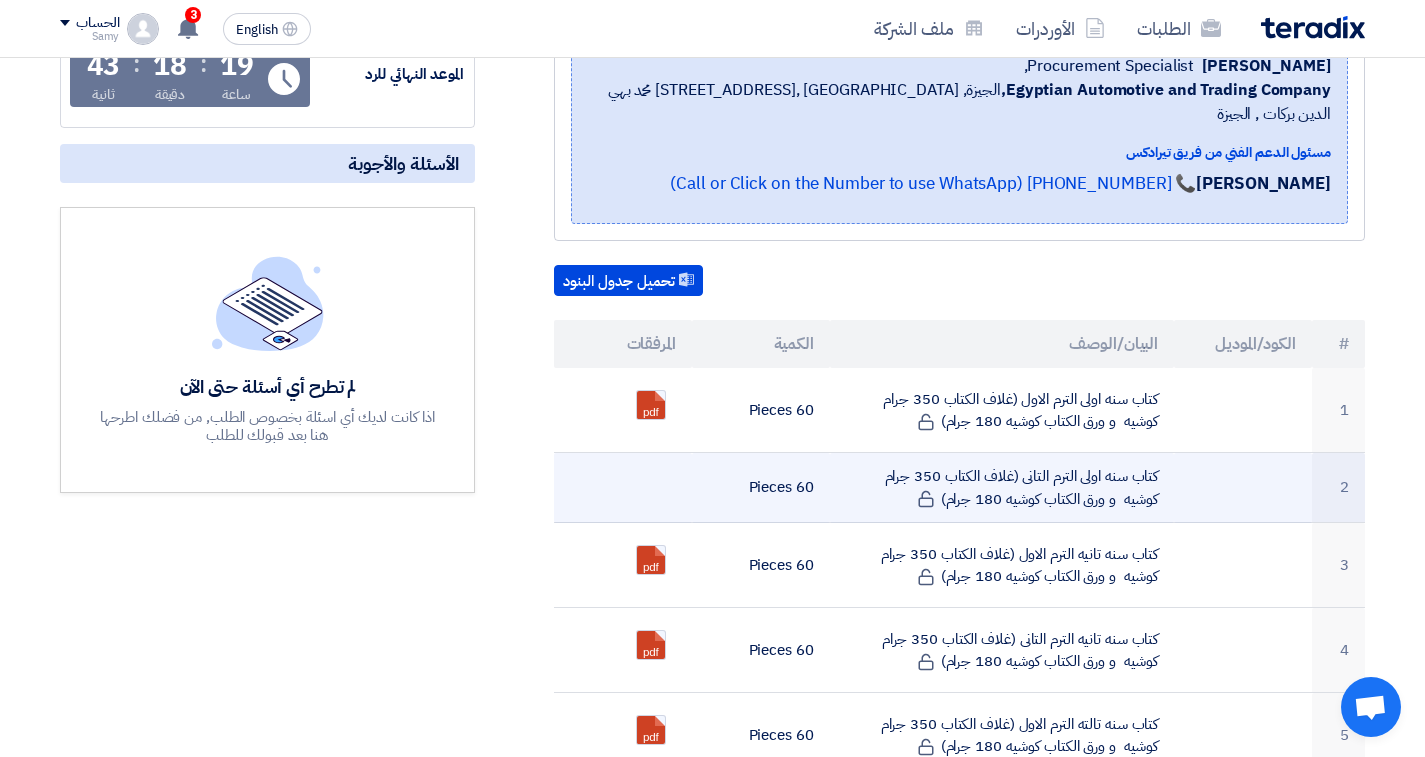 click 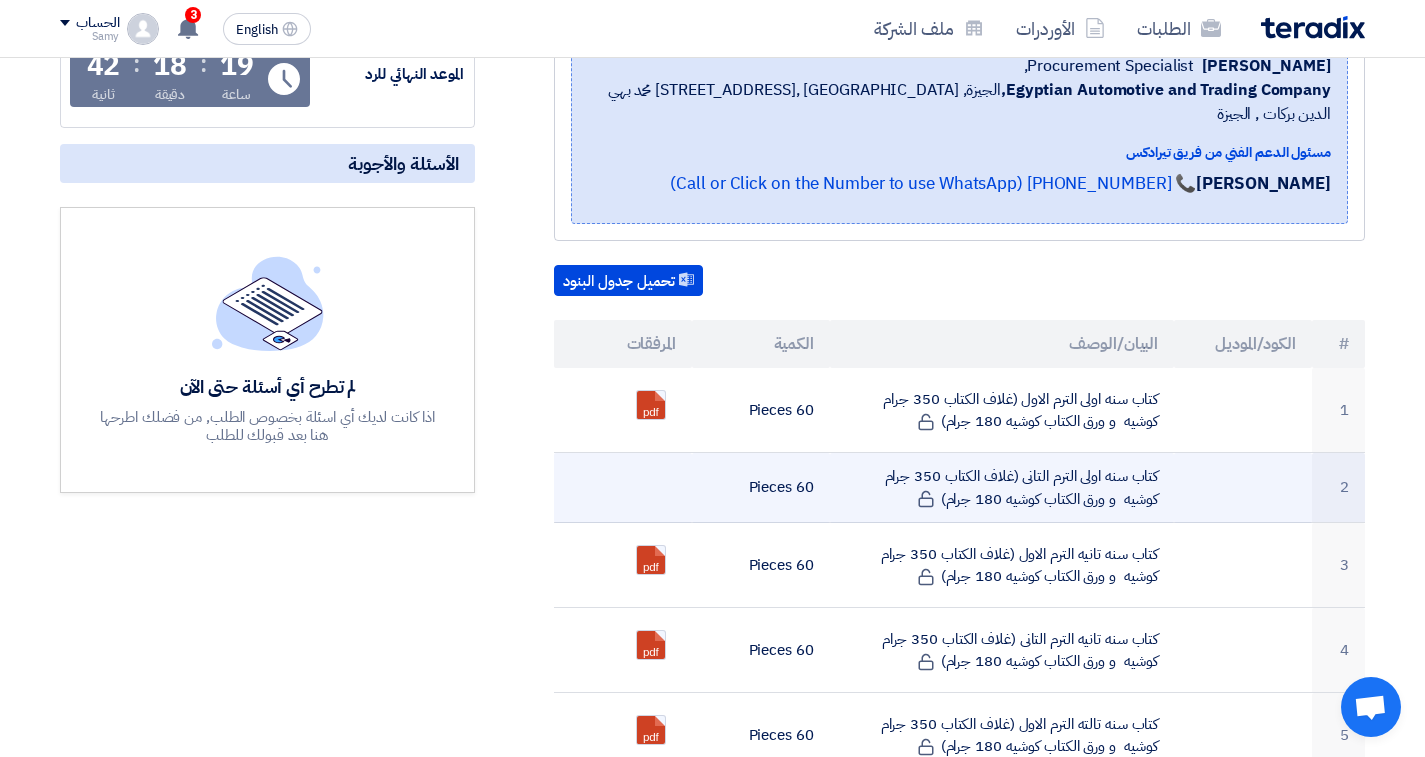 click 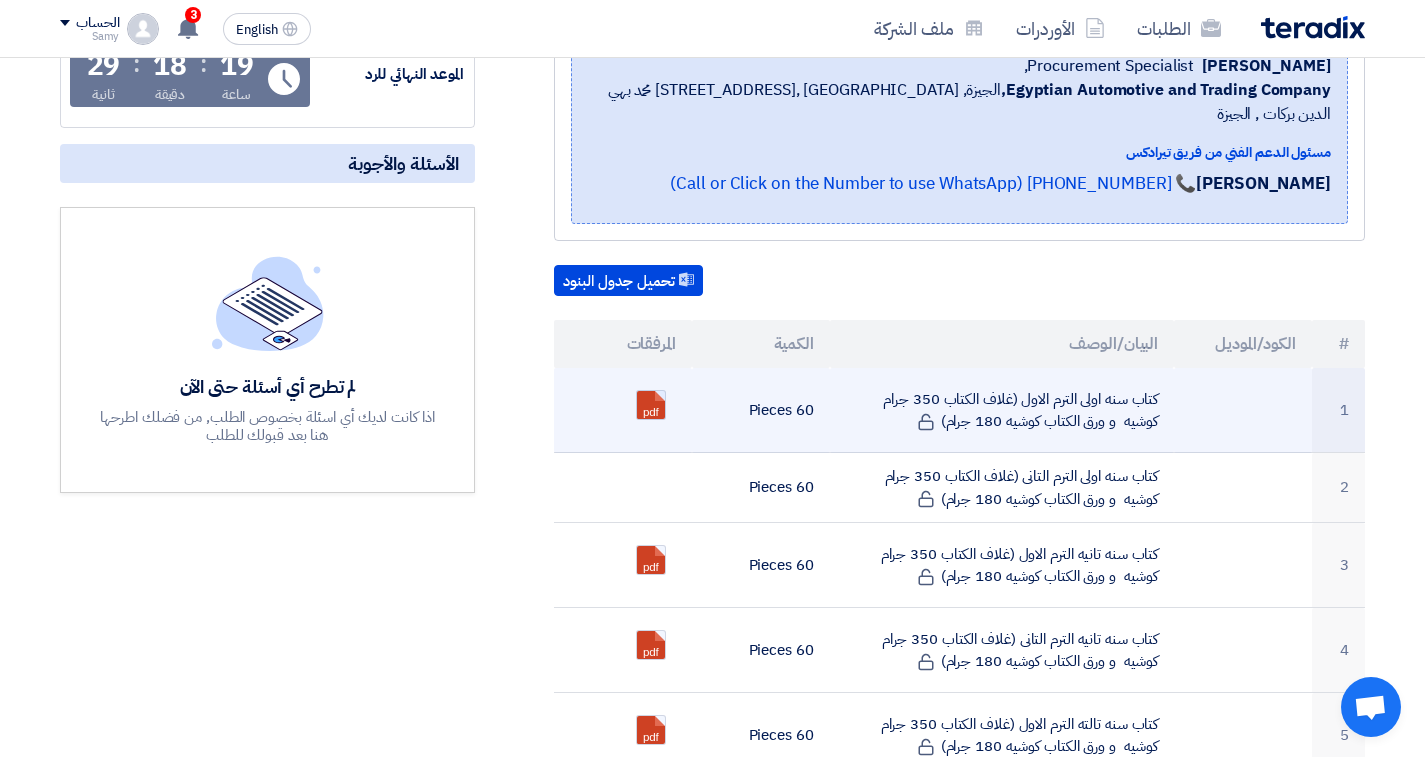 click 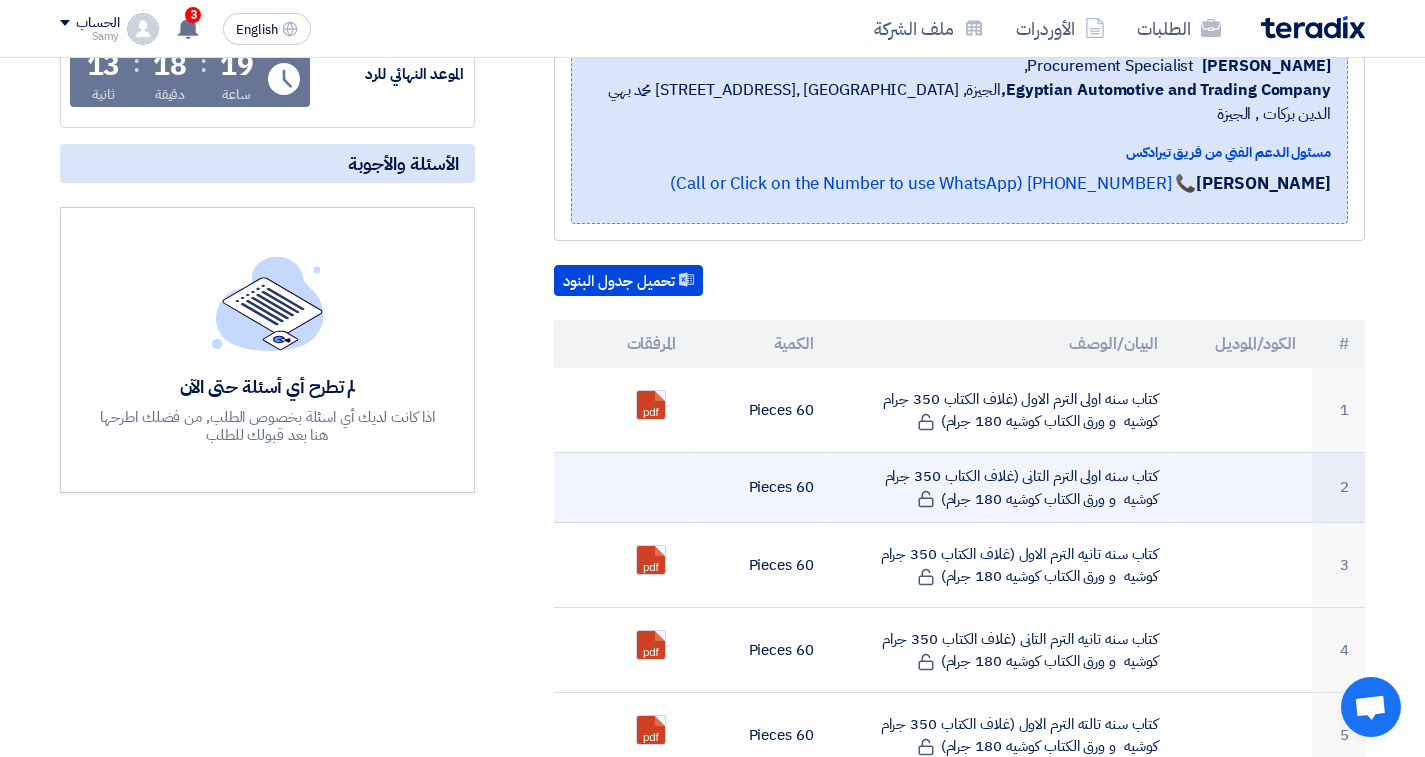 click 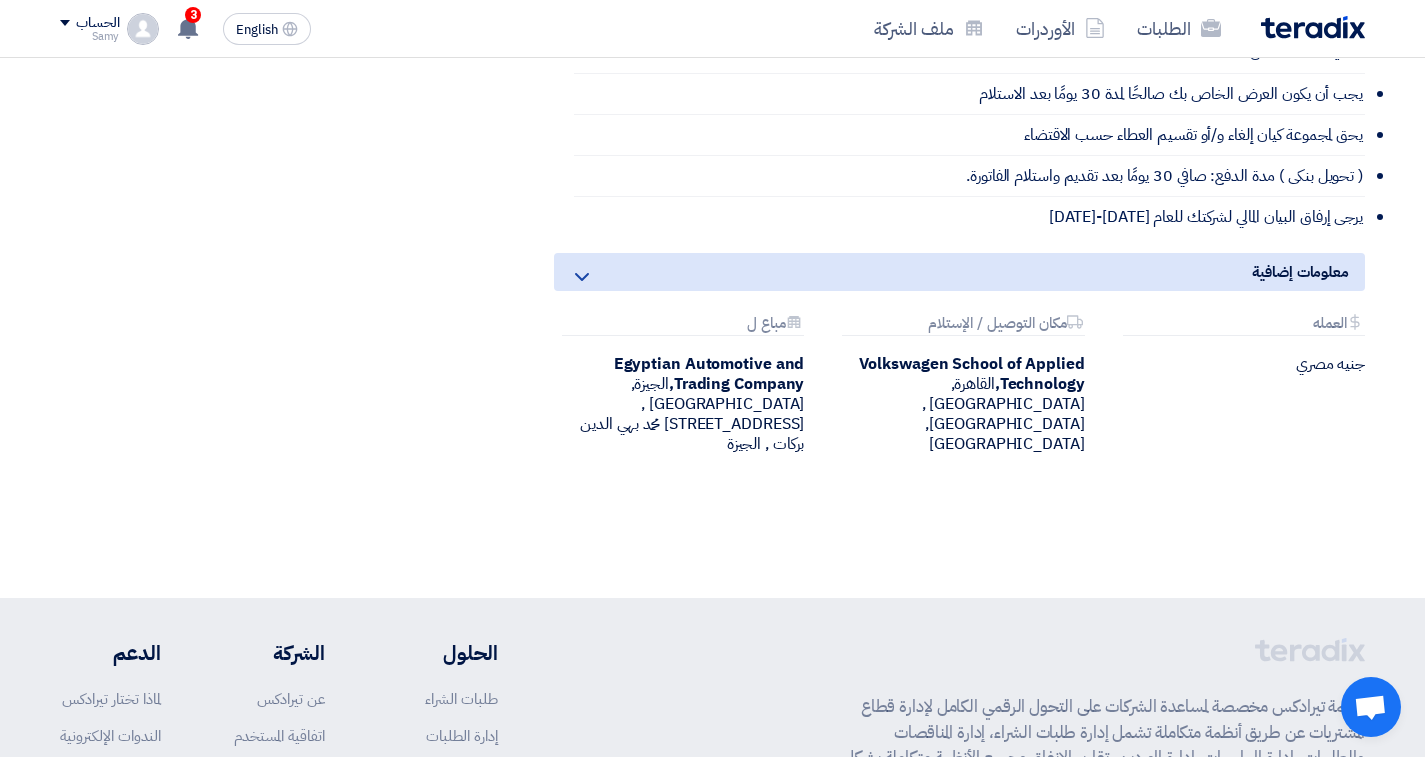 scroll, scrollTop: 1466, scrollLeft: 0, axis: vertical 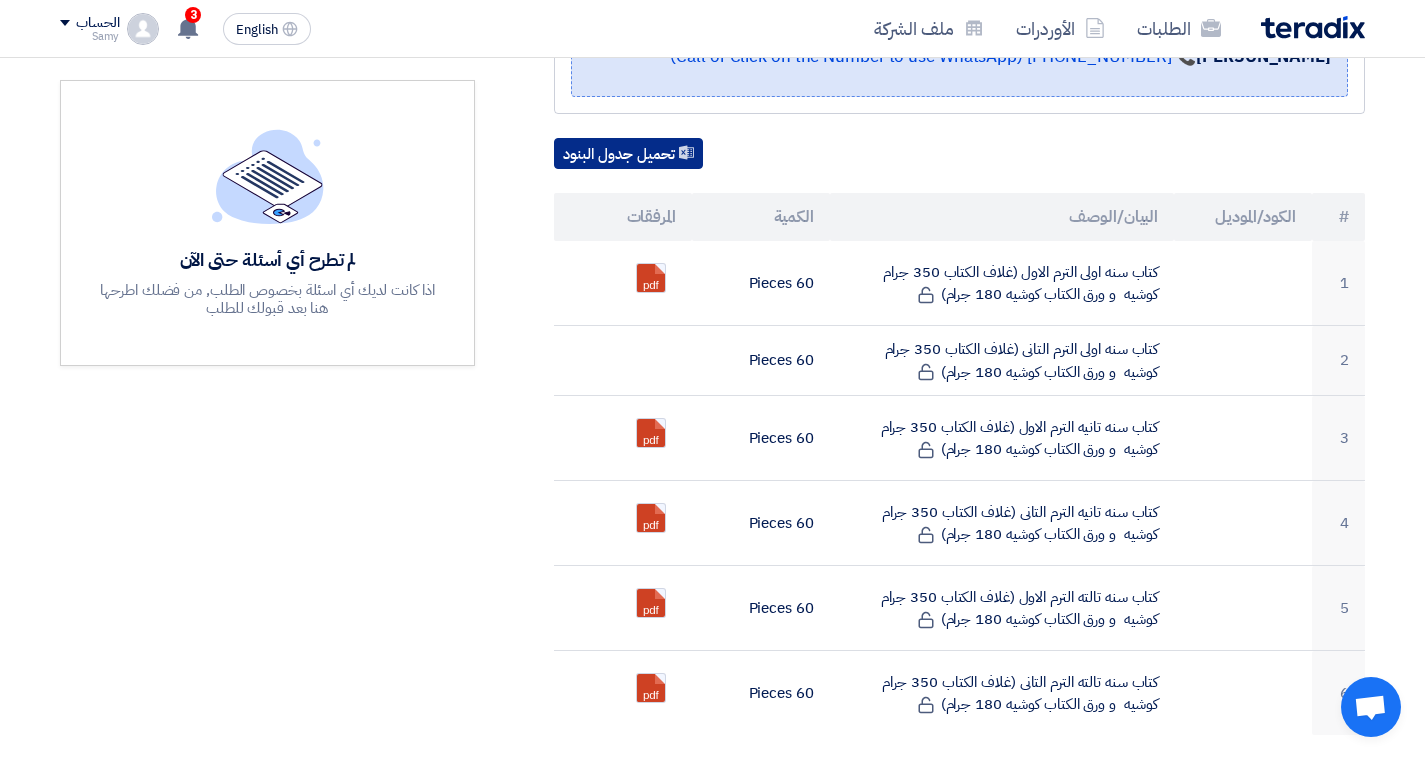 click on "تحميل جدول البنود" 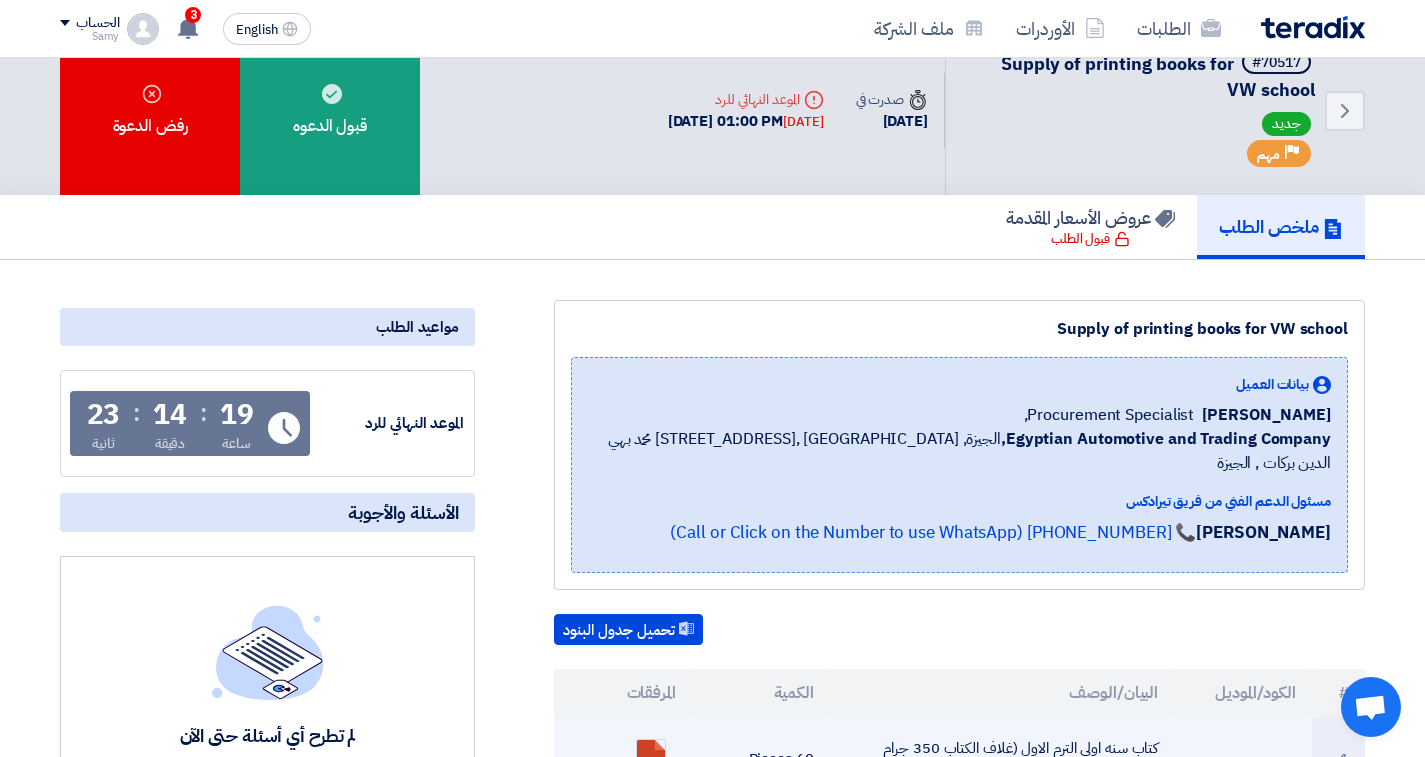 scroll, scrollTop: 0, scrollLeft: 0, axis: both 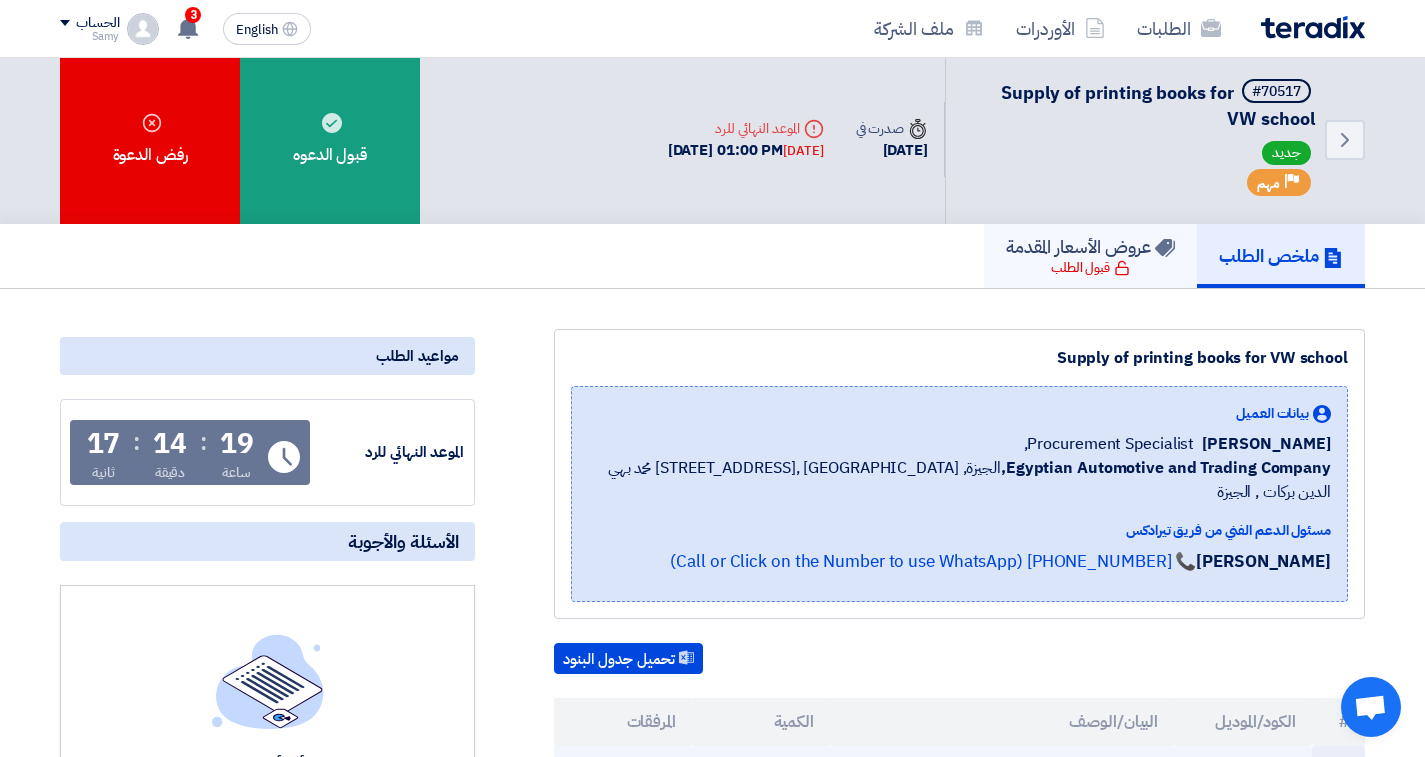 click on "عروض الأسعار المقدمة" 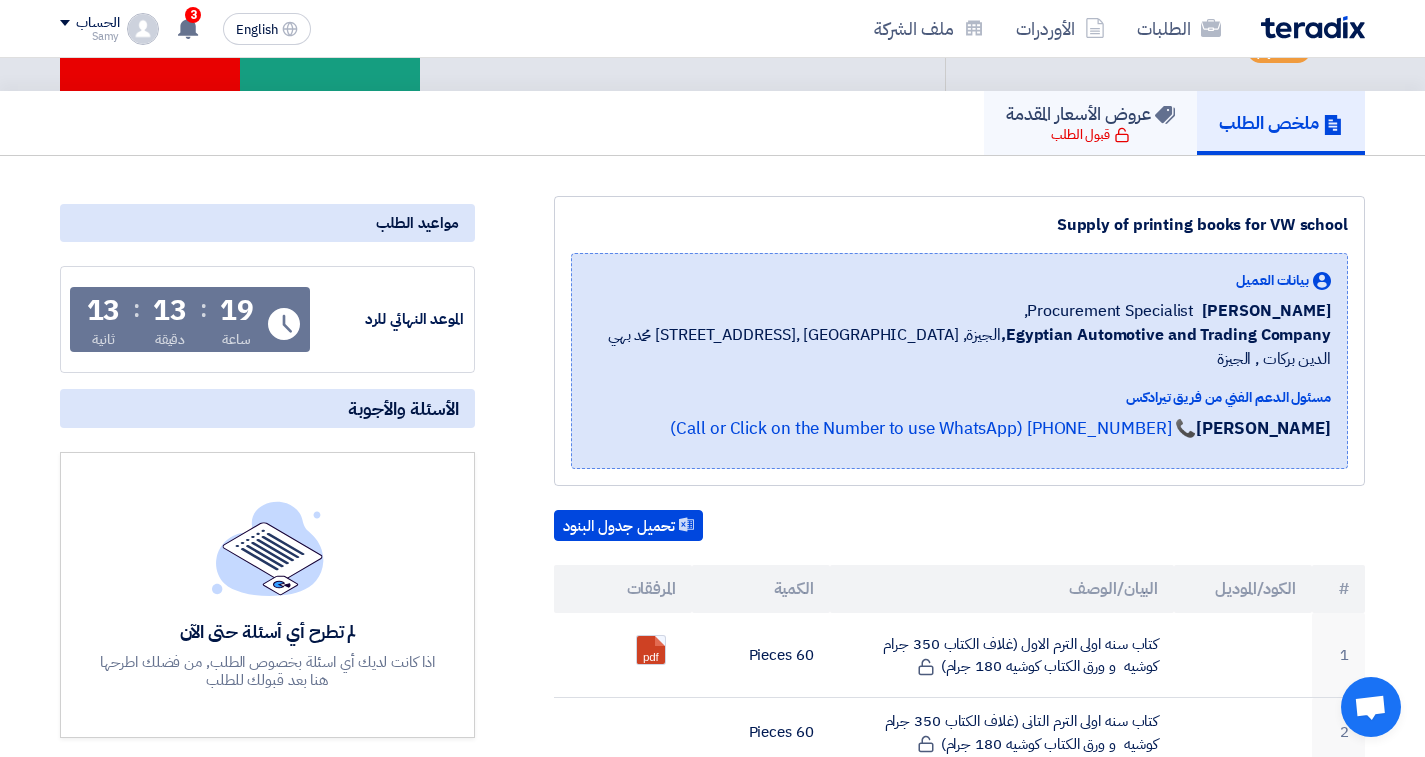 scroll, scrollTop: 139, scrollLeft: 0, axis: vertical 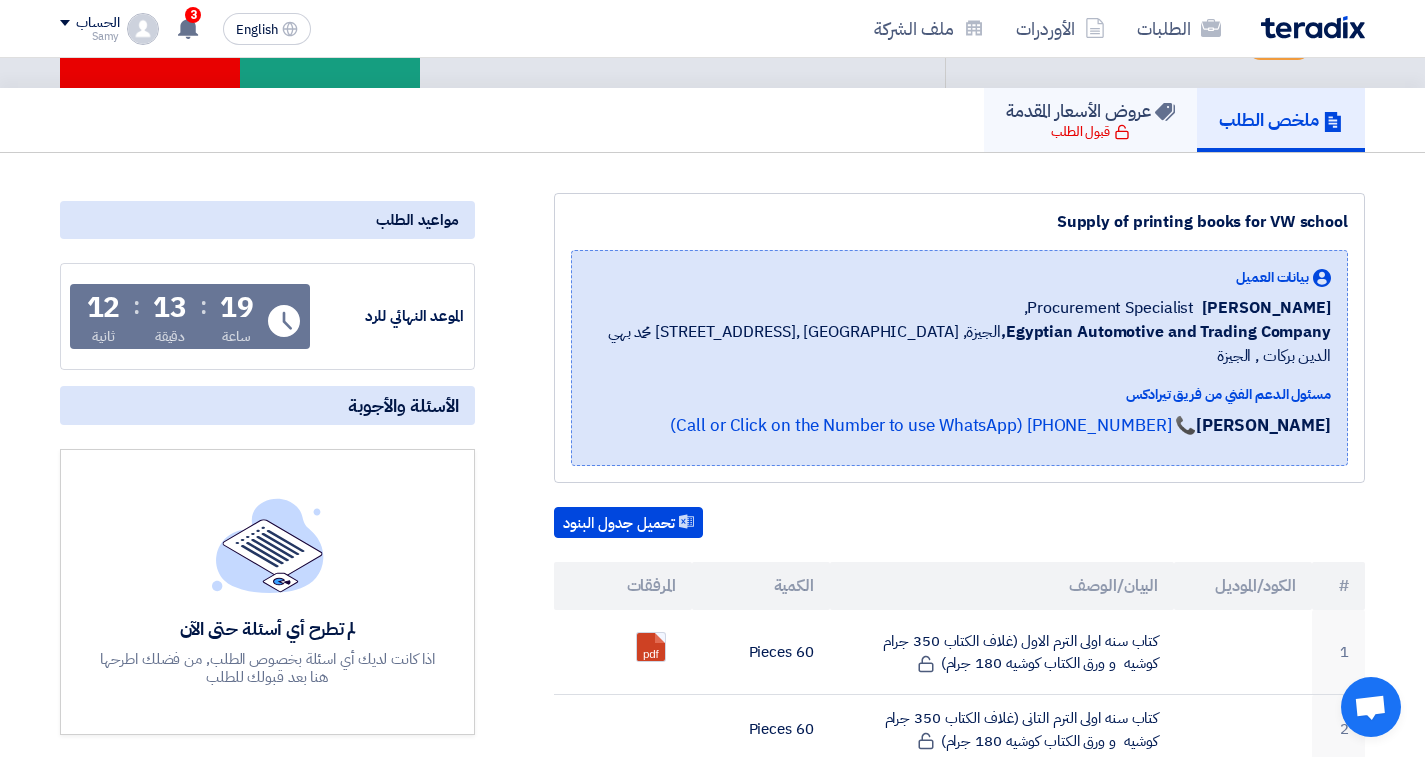 click on "عروض الأسعار المقدمة" 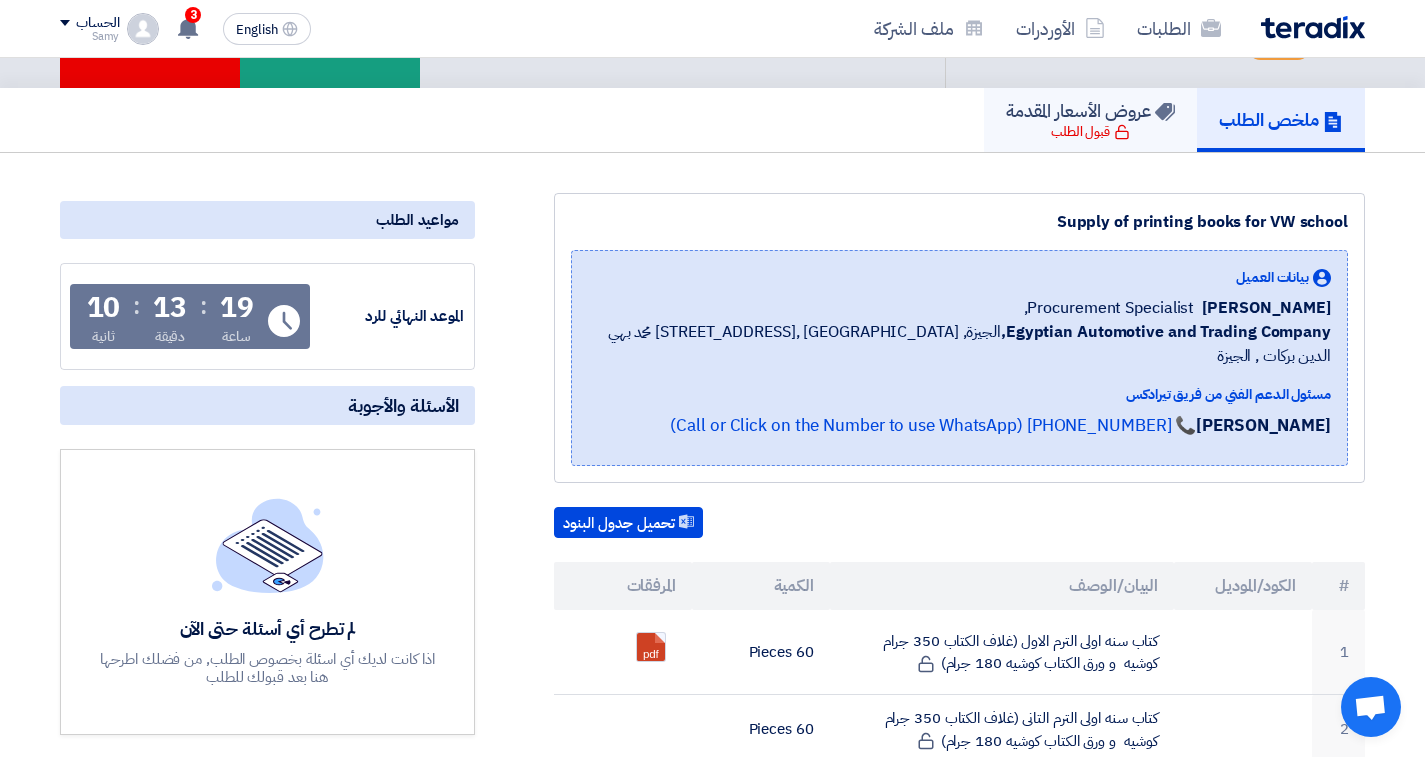 click 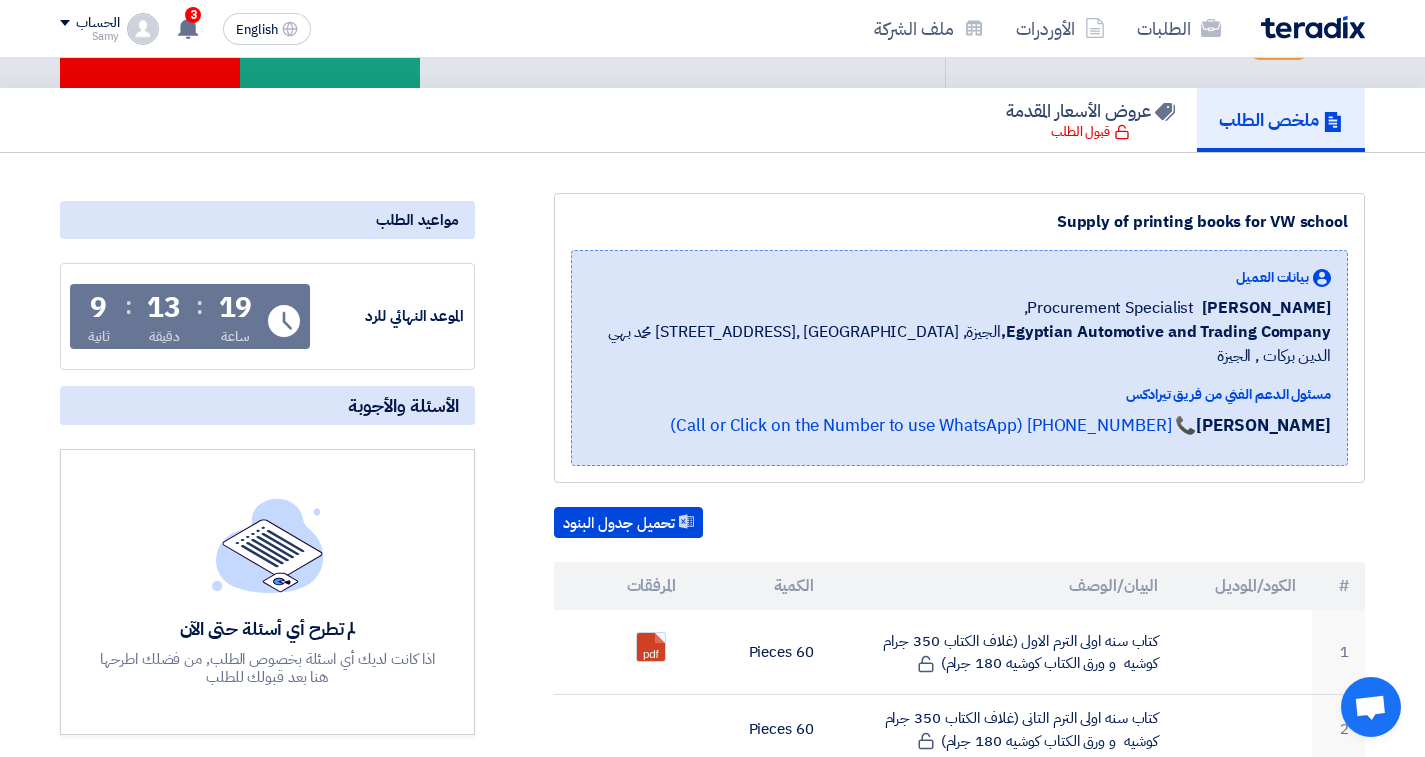 click on "ملخص الطلب" 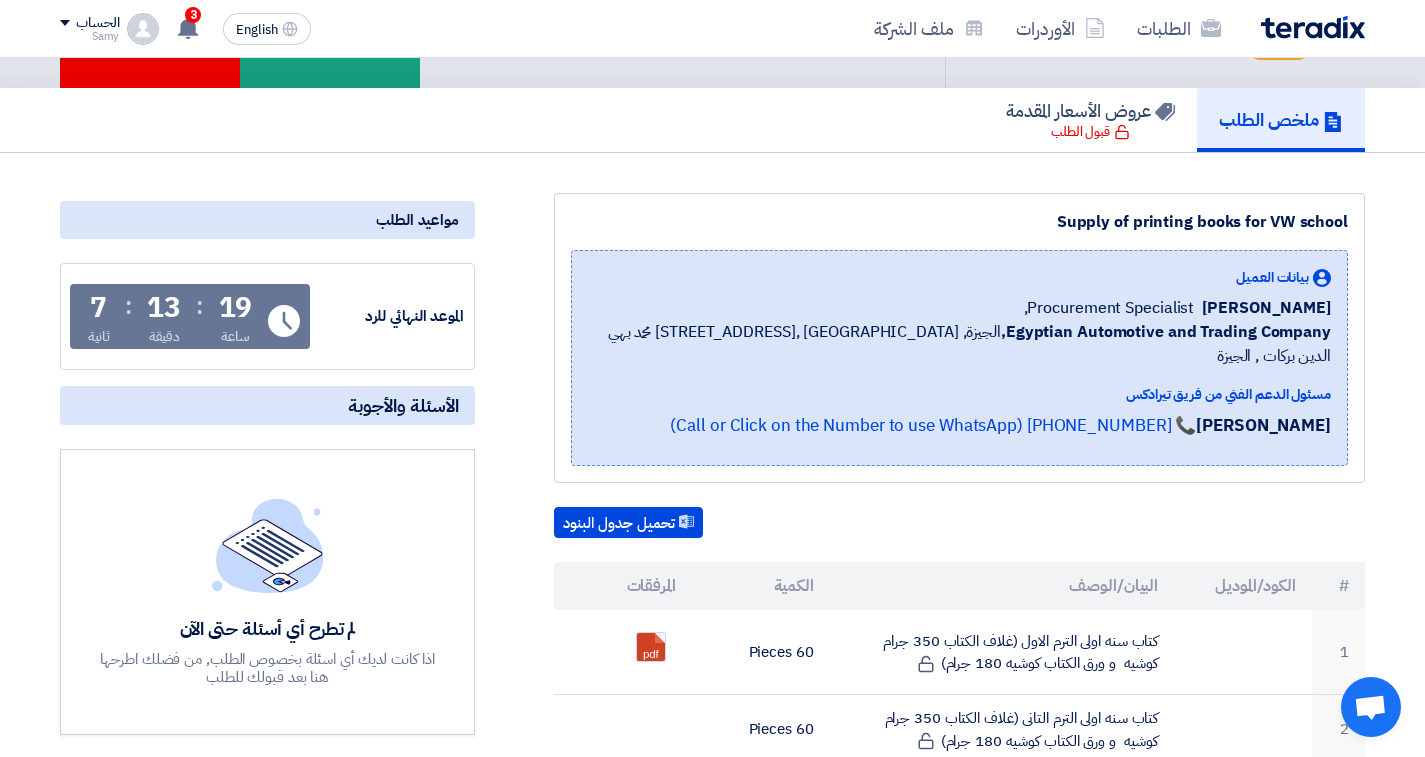 click on "ملخص الطلب" 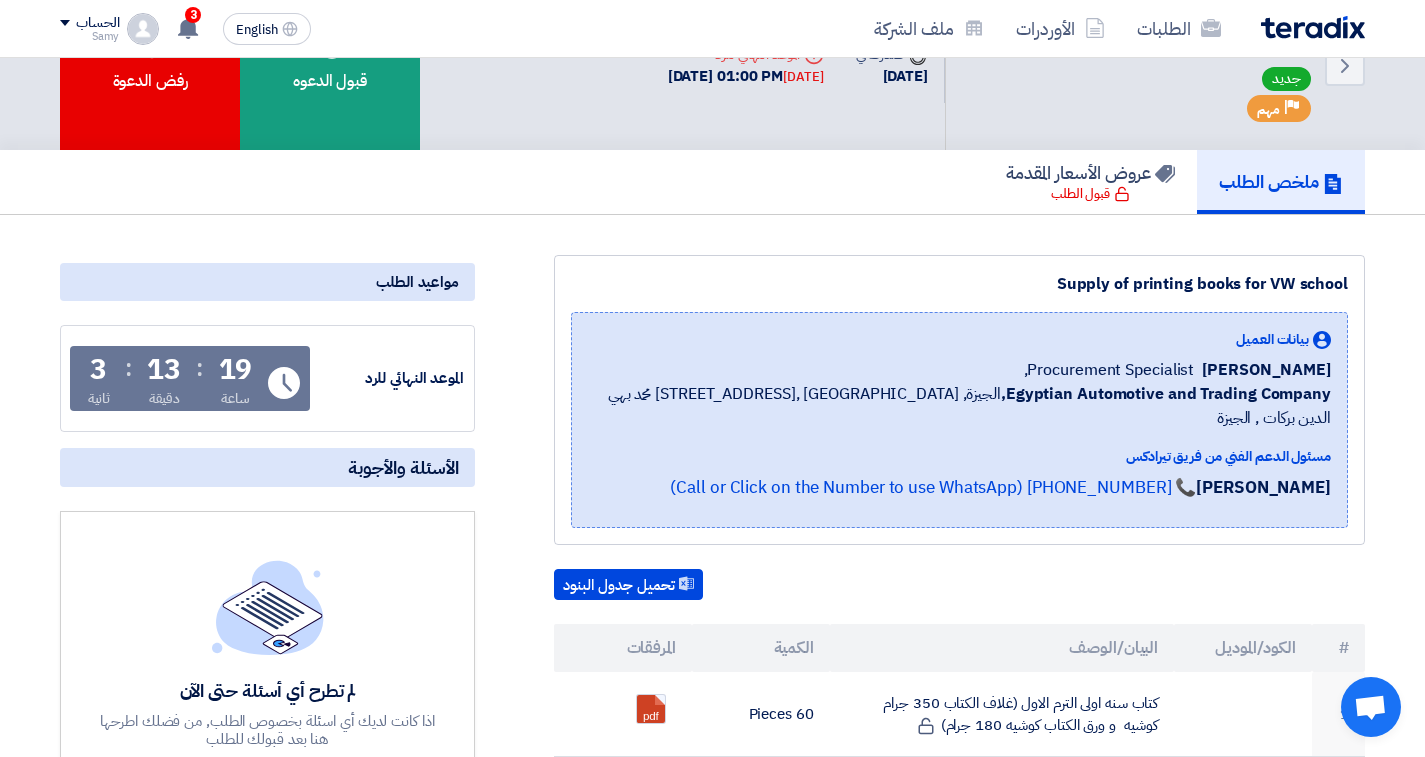 scroll, scrollTop: 79, scrollLeft: 0, axis: vertical 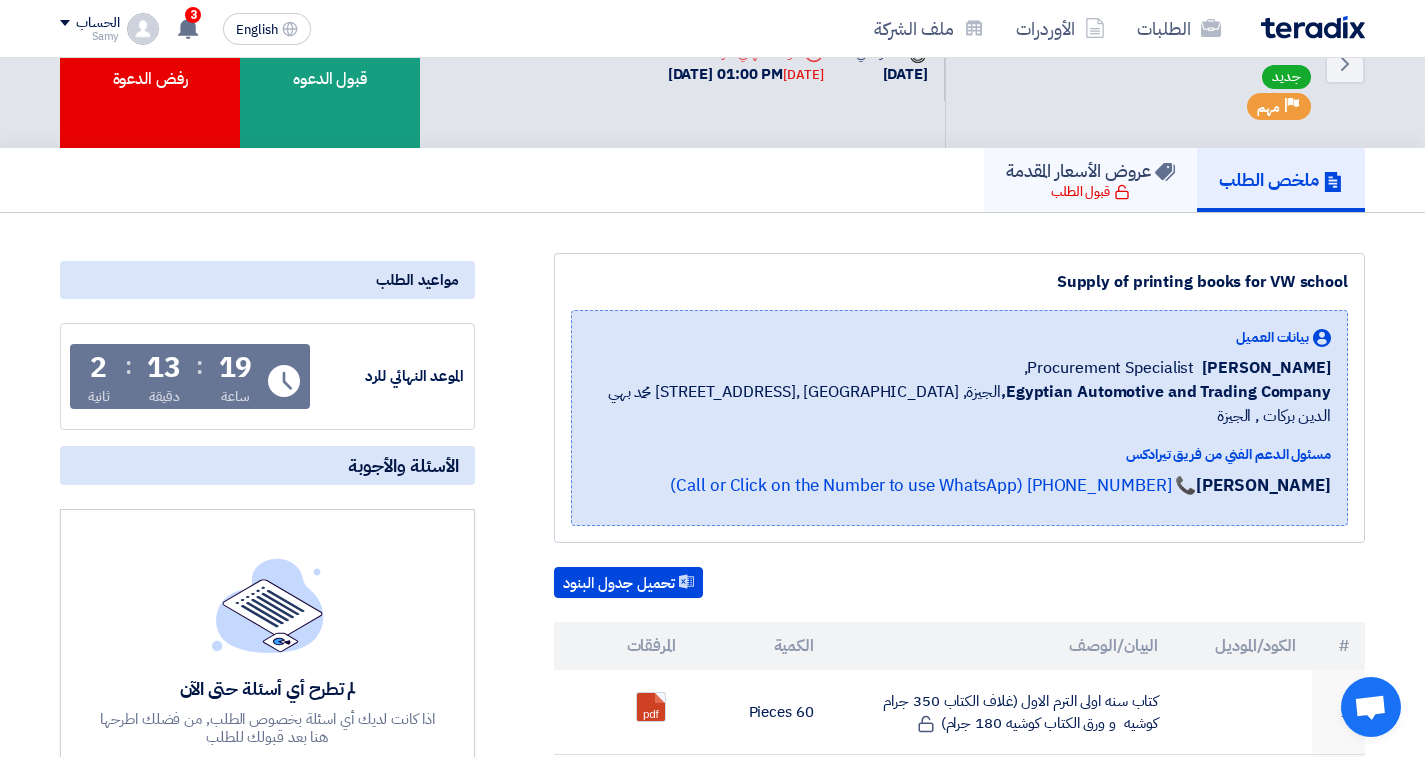 click on "عروض الأسعار المقدمة" 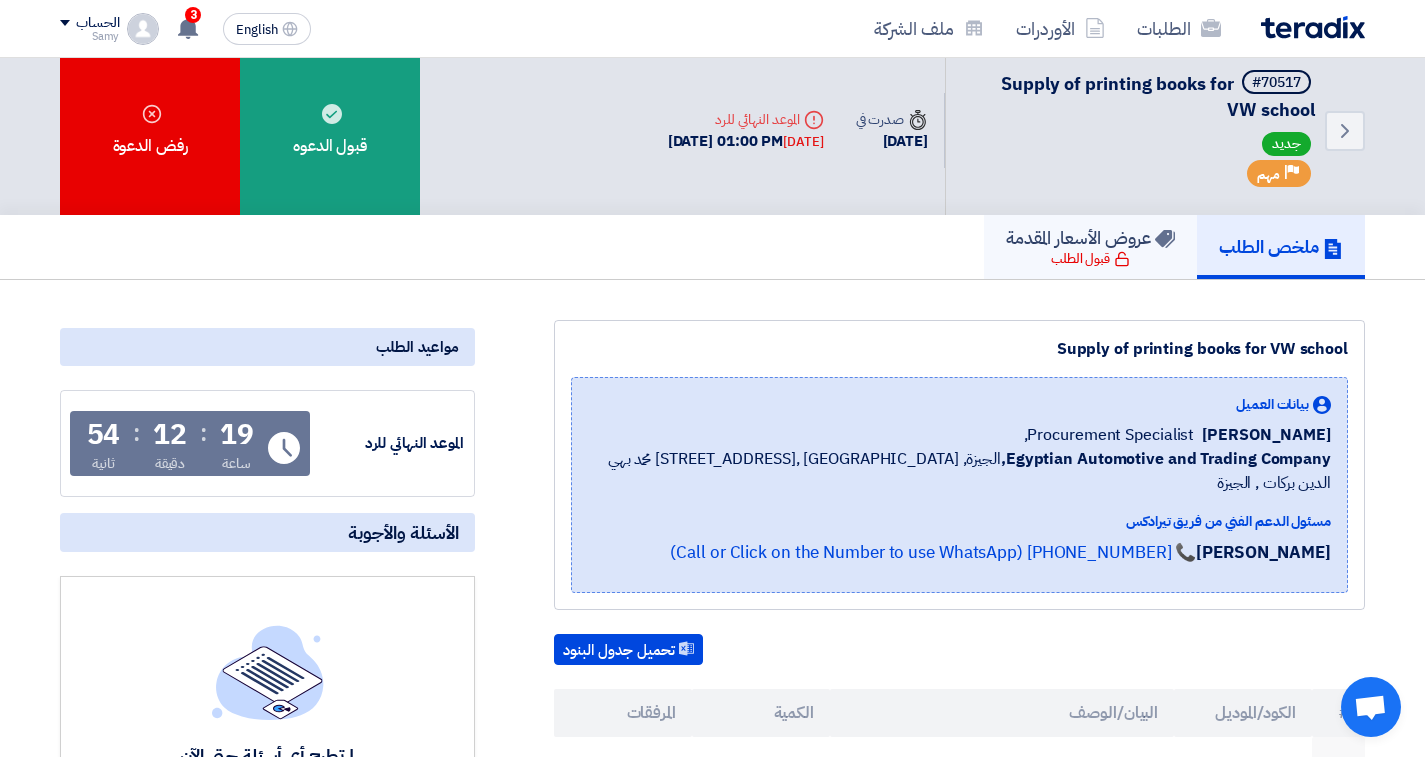scroll, scrollTop: 0, scrollLeft: 0, axis: both 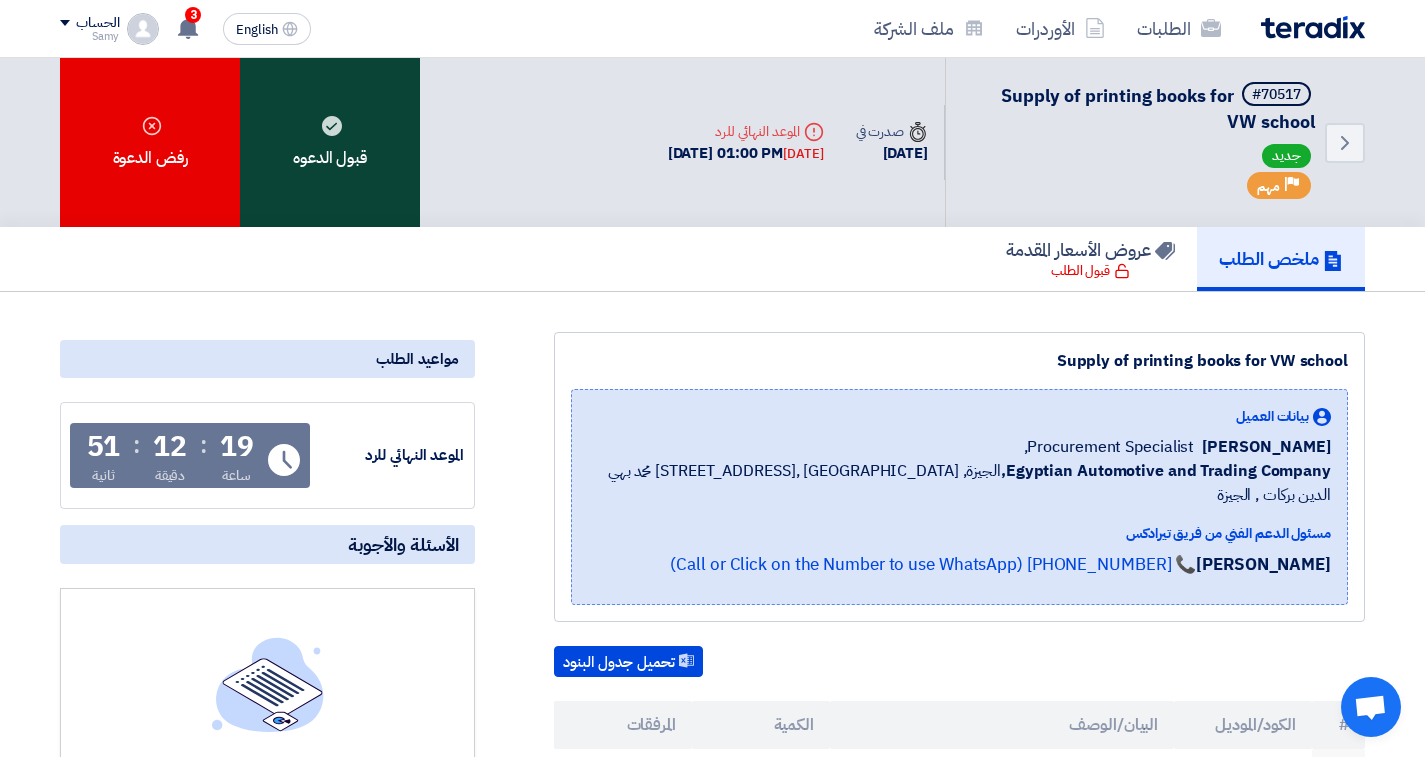 click 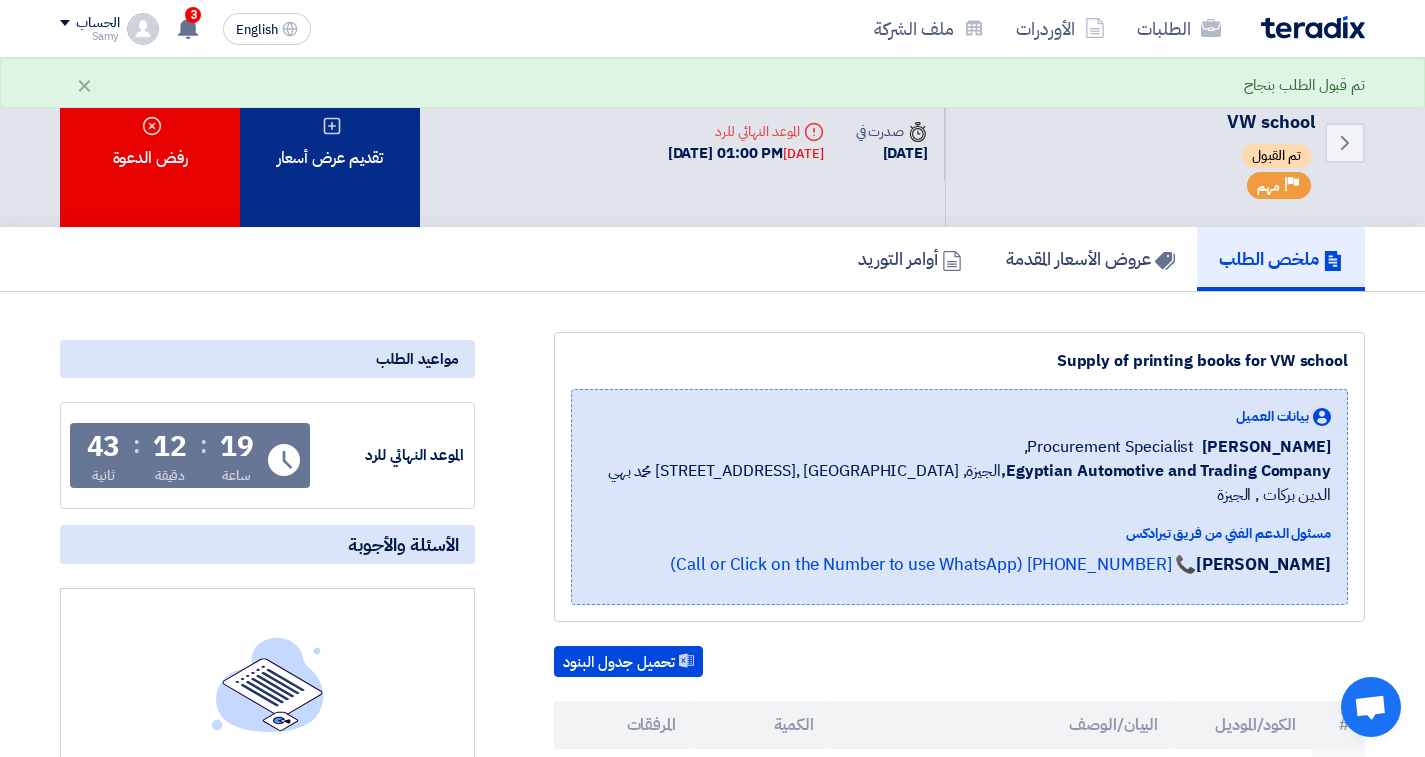 click 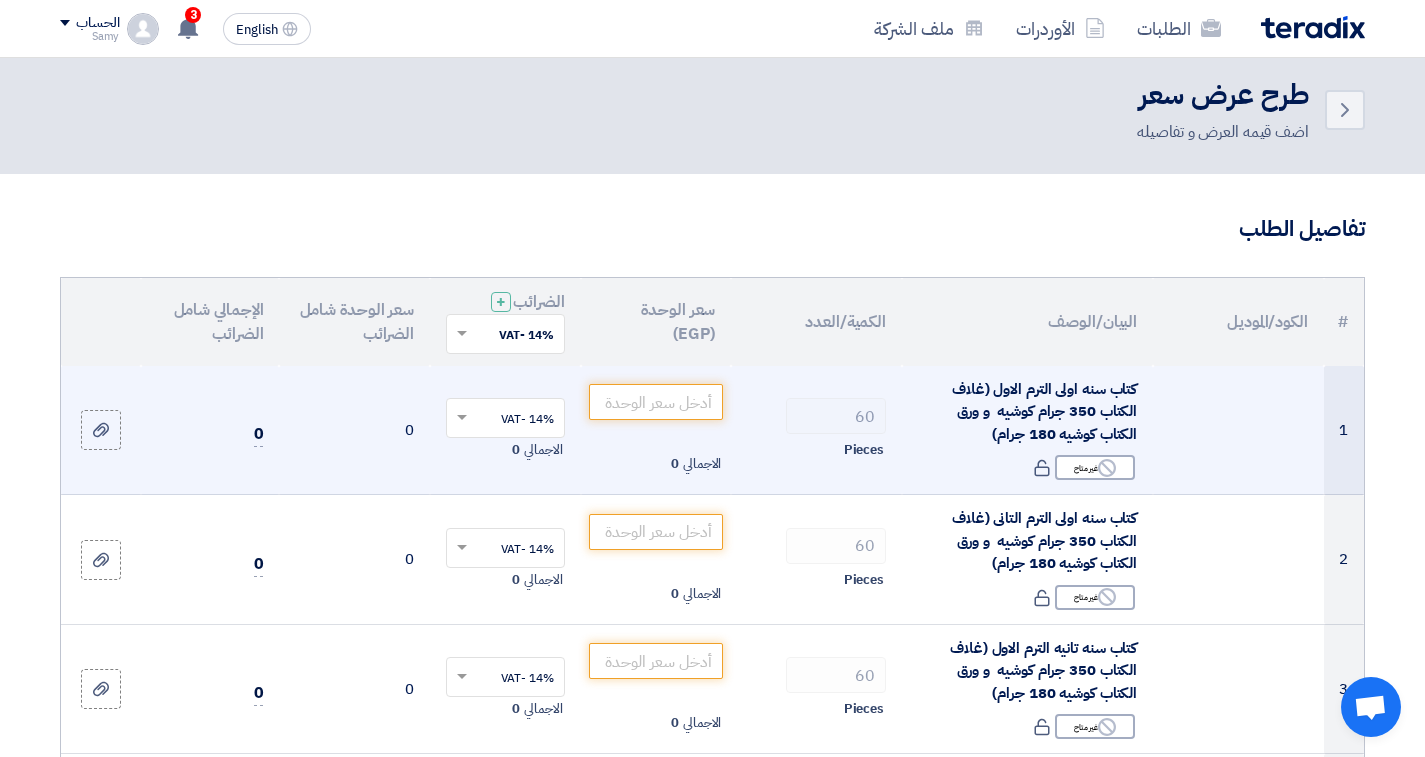 scroll, scrollTop: 3, scrollLeft: 0, axis: vertical 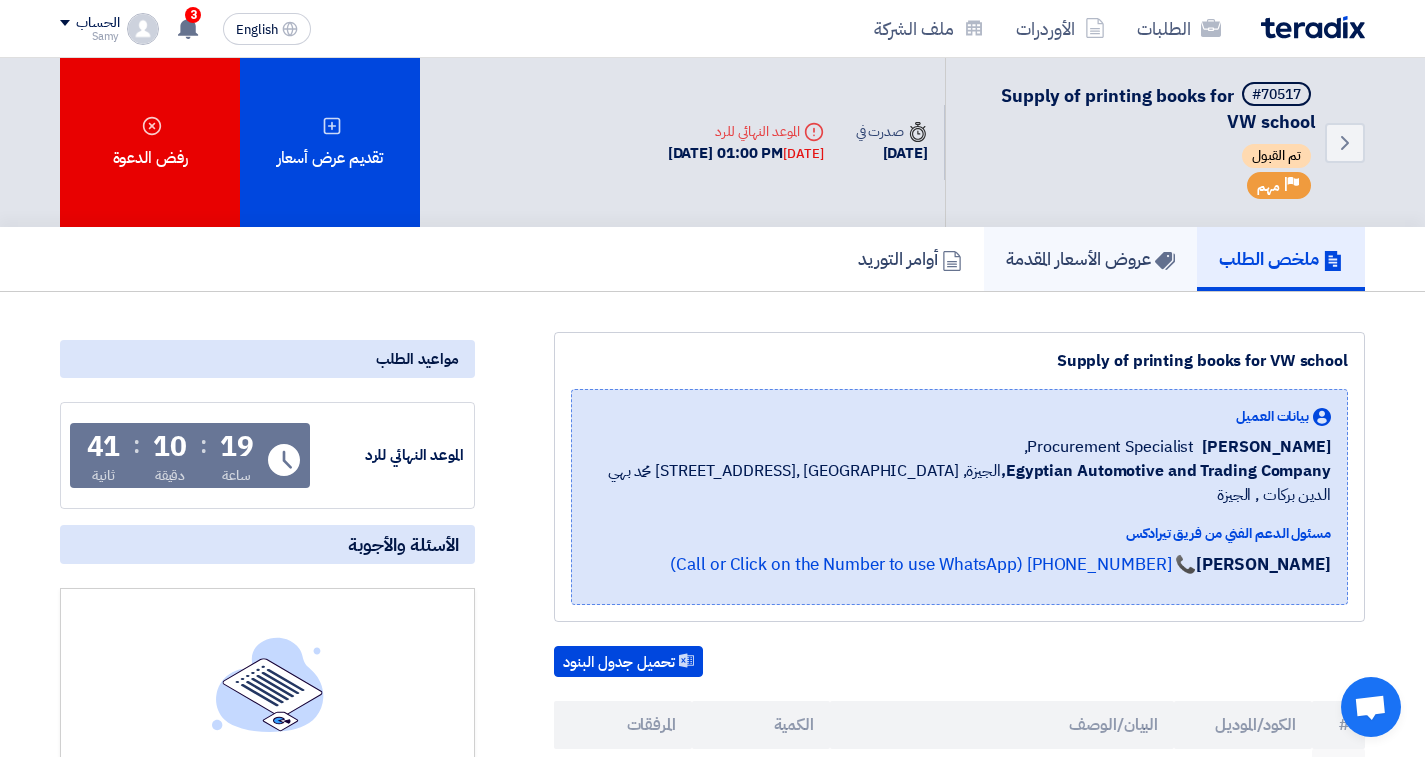 click on "عروض الأسعار المقدمة" 